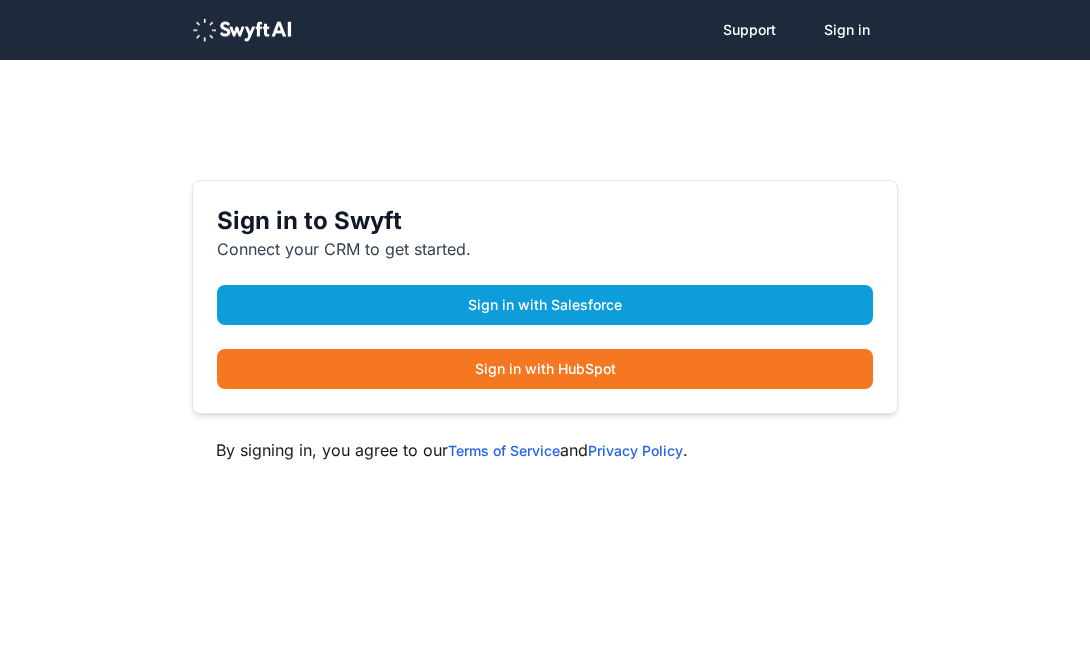 scroll, scrollTop: 0, scrollLeft: 0, axis: both 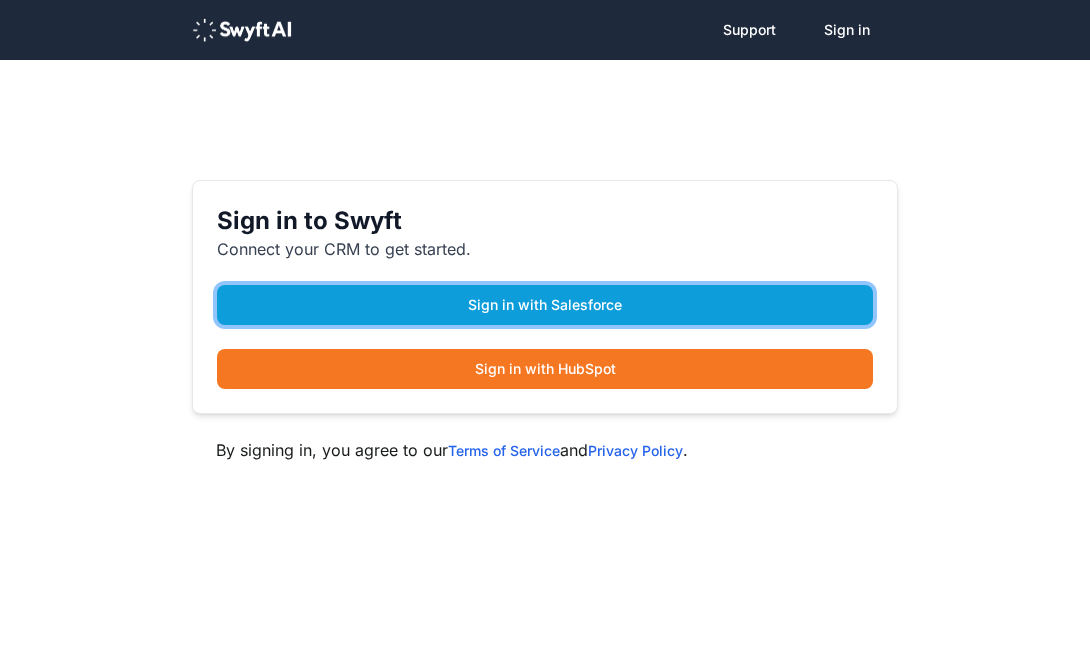 click on "Sign in with Salesforce" at bounding box center (545, 305) 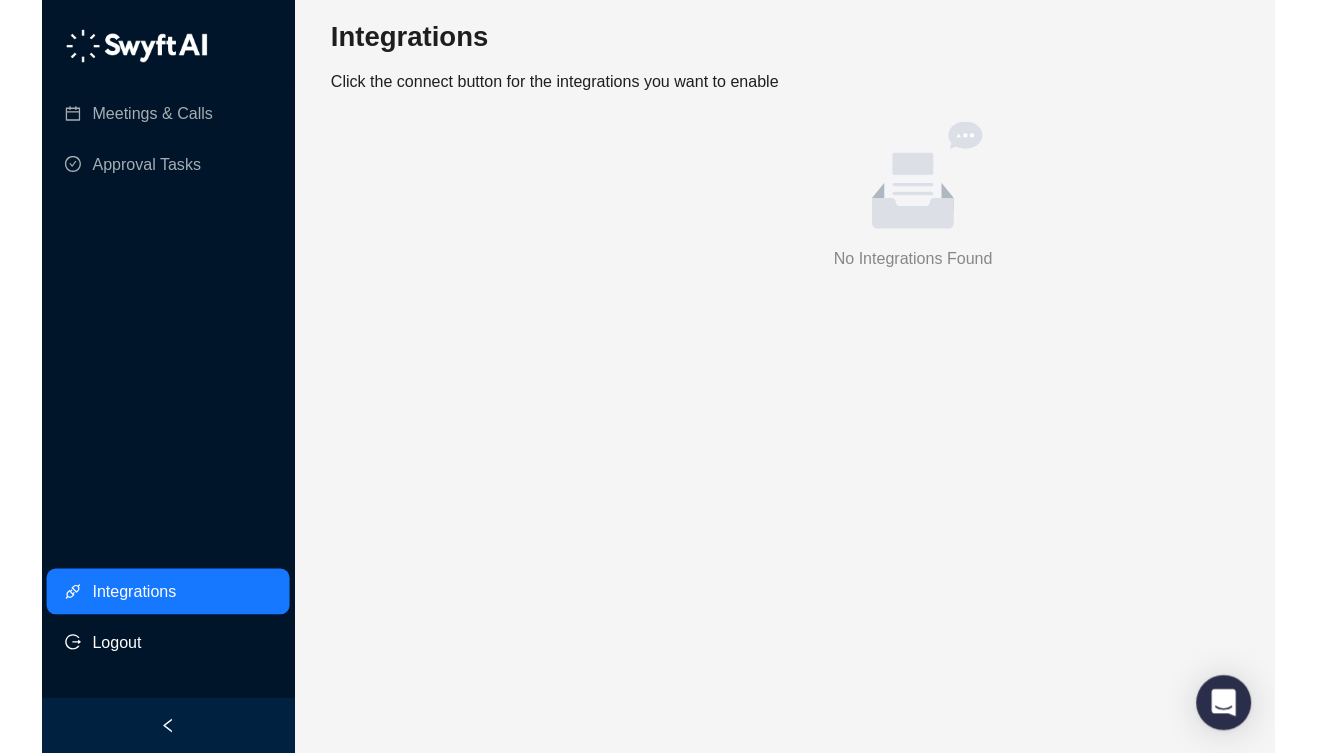 scroll, scrollTop: 15, scrollLeft: 0, axis: vertical 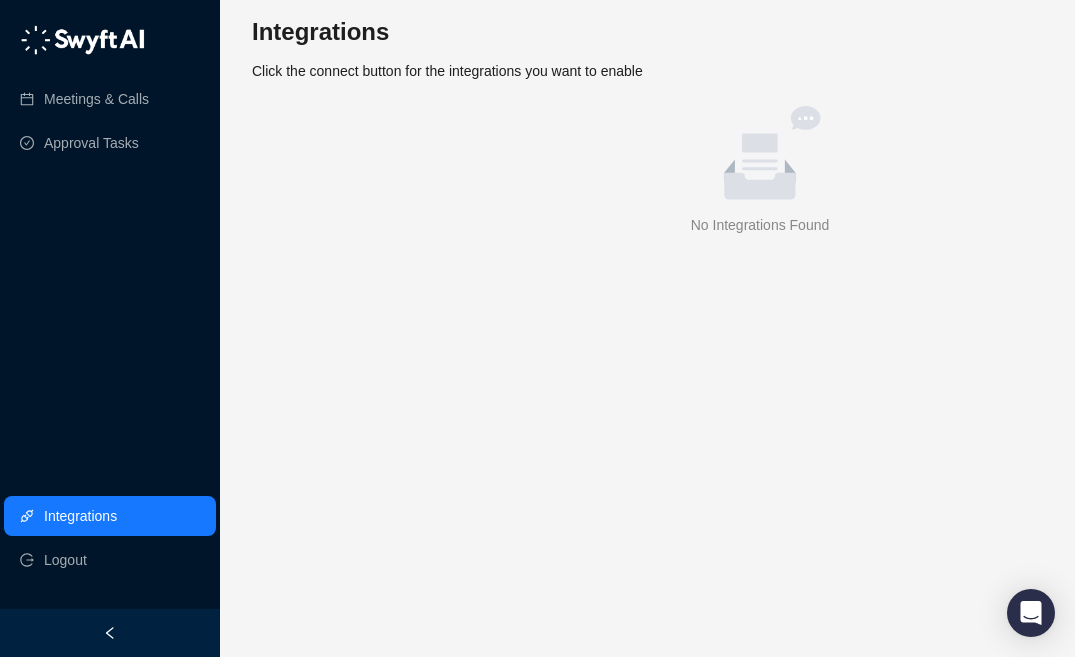 click on "Integrations" at bounding box center [80, 516] 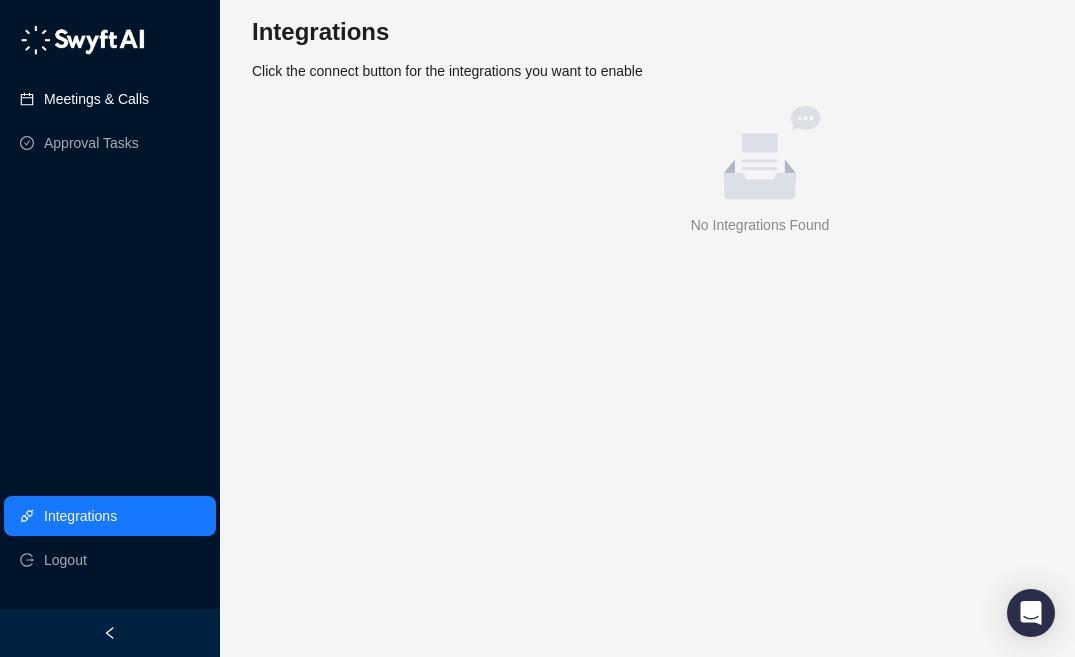 click on "Meetings & Calls" at bounding box center [96, 99] 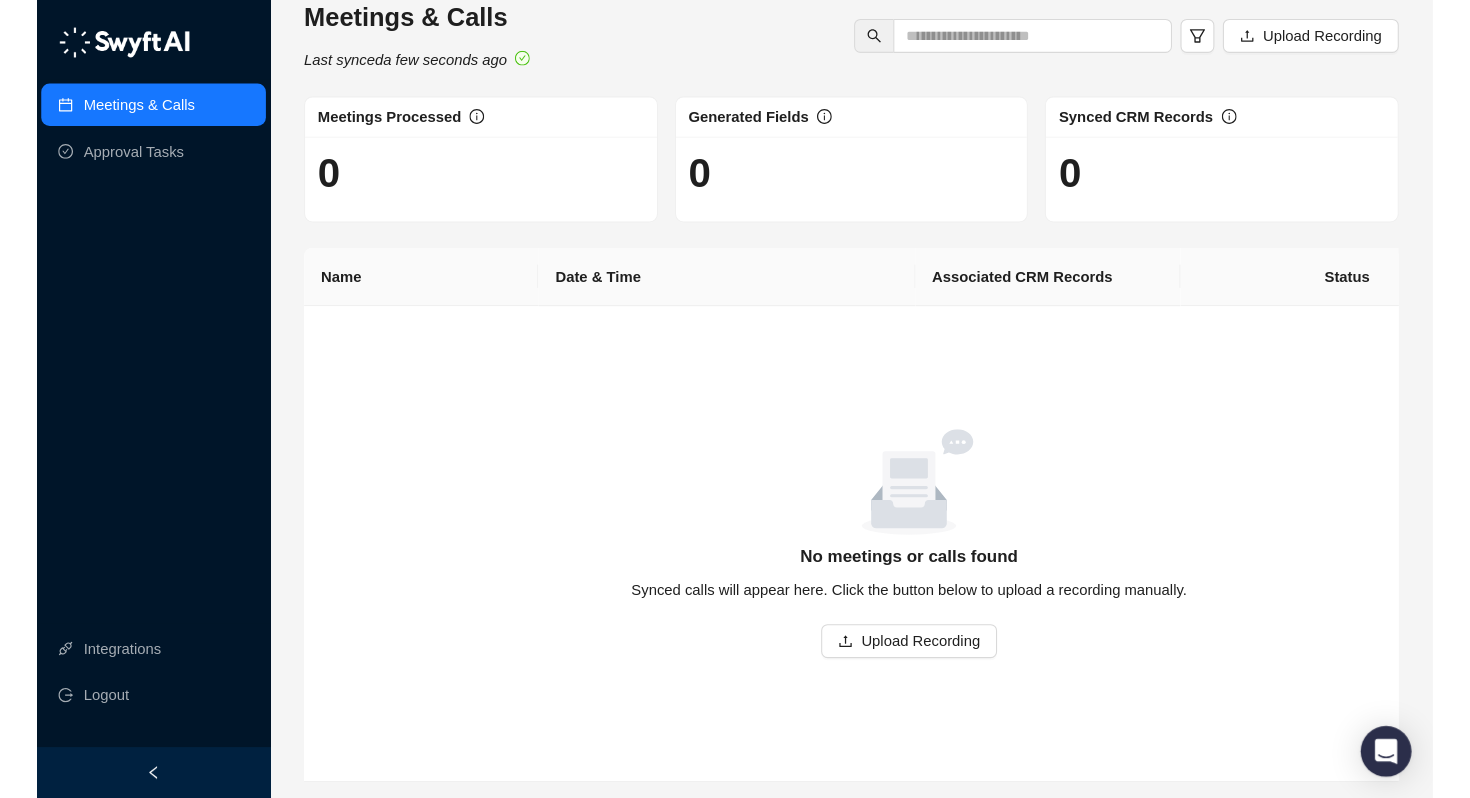 scroll, scrollTop: 0, scrollLeft: 0, axis: both 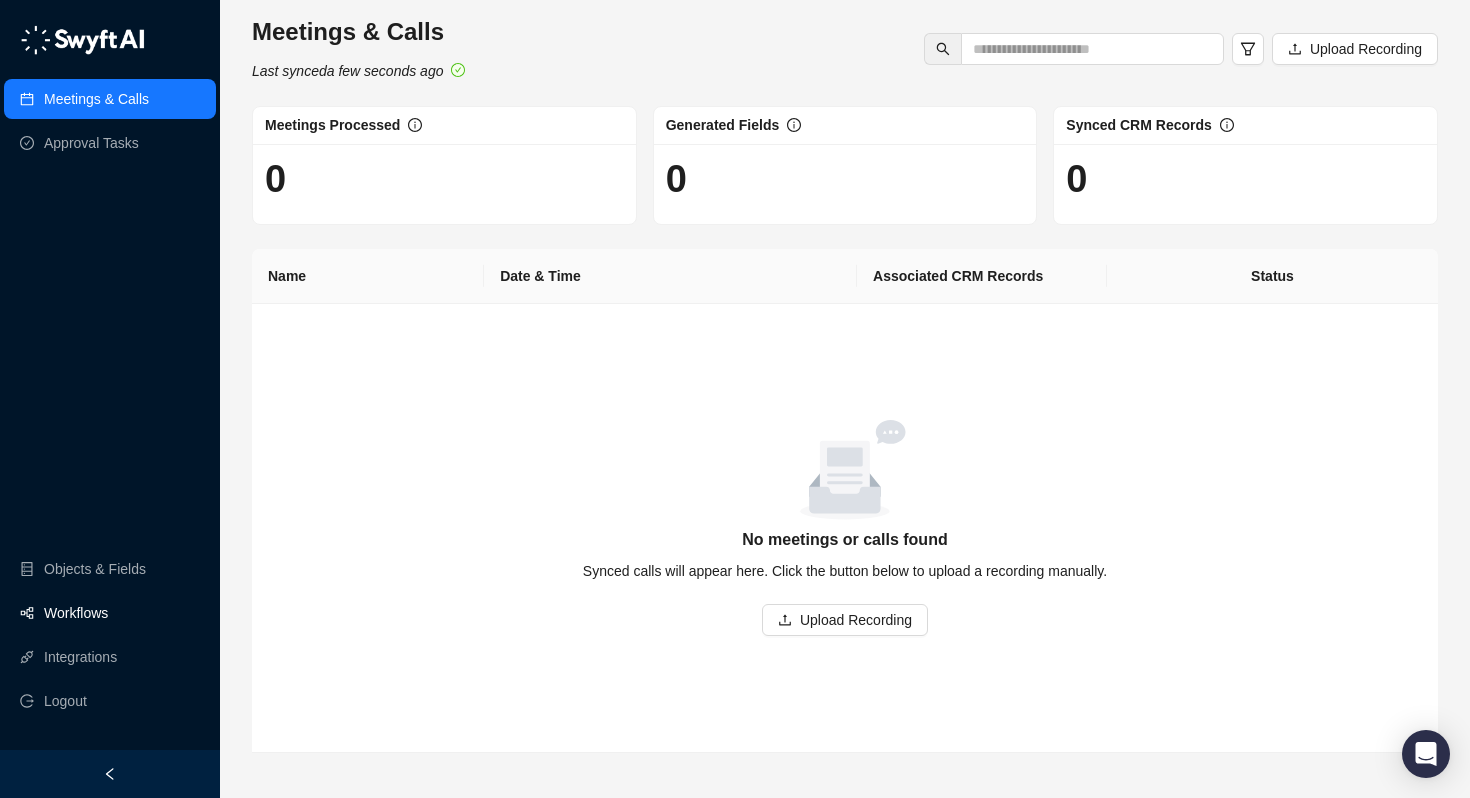 click on "Workflows" at bounding box center [76, 613] 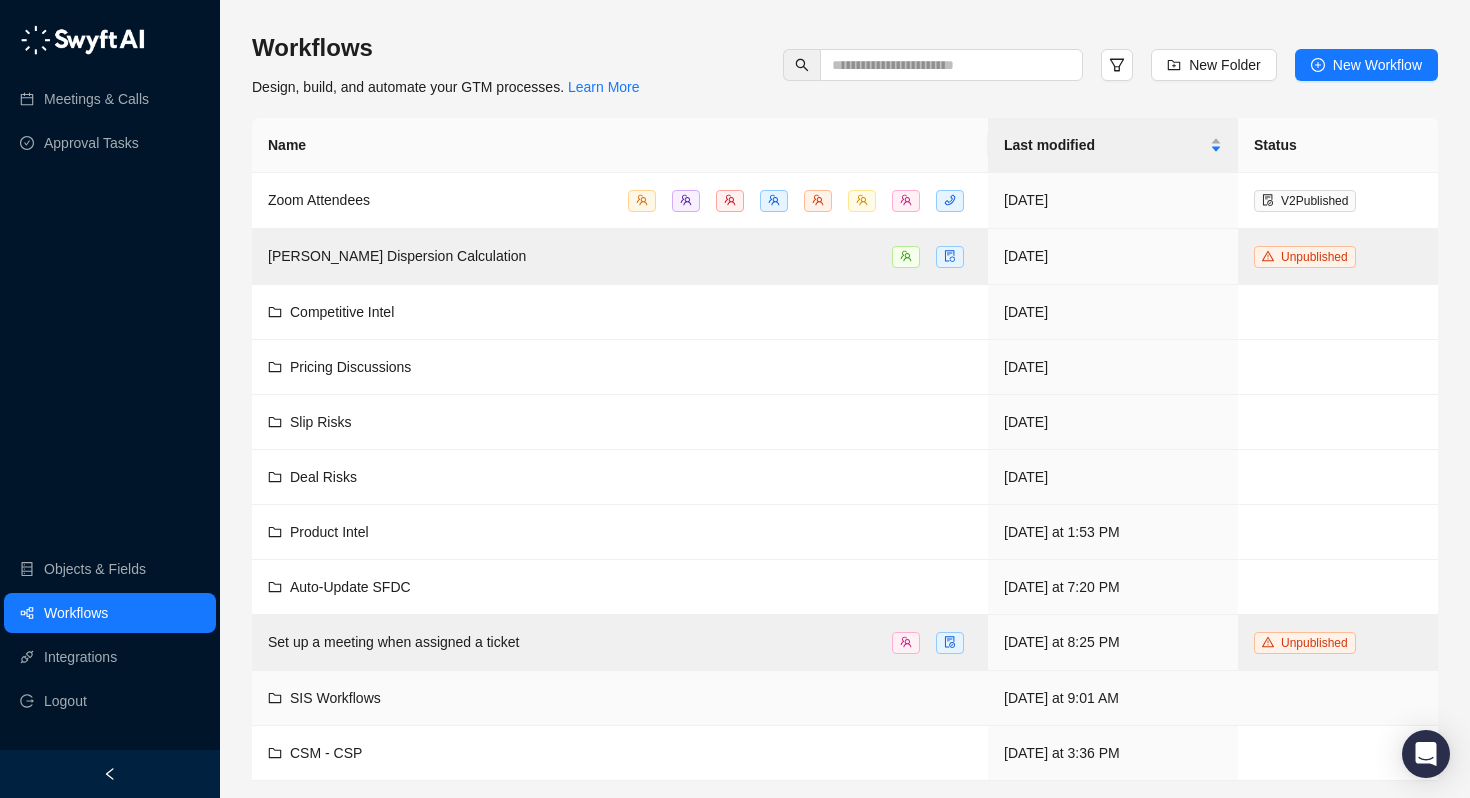 click on "SIS Workflows" at bounding box center (335, 698) 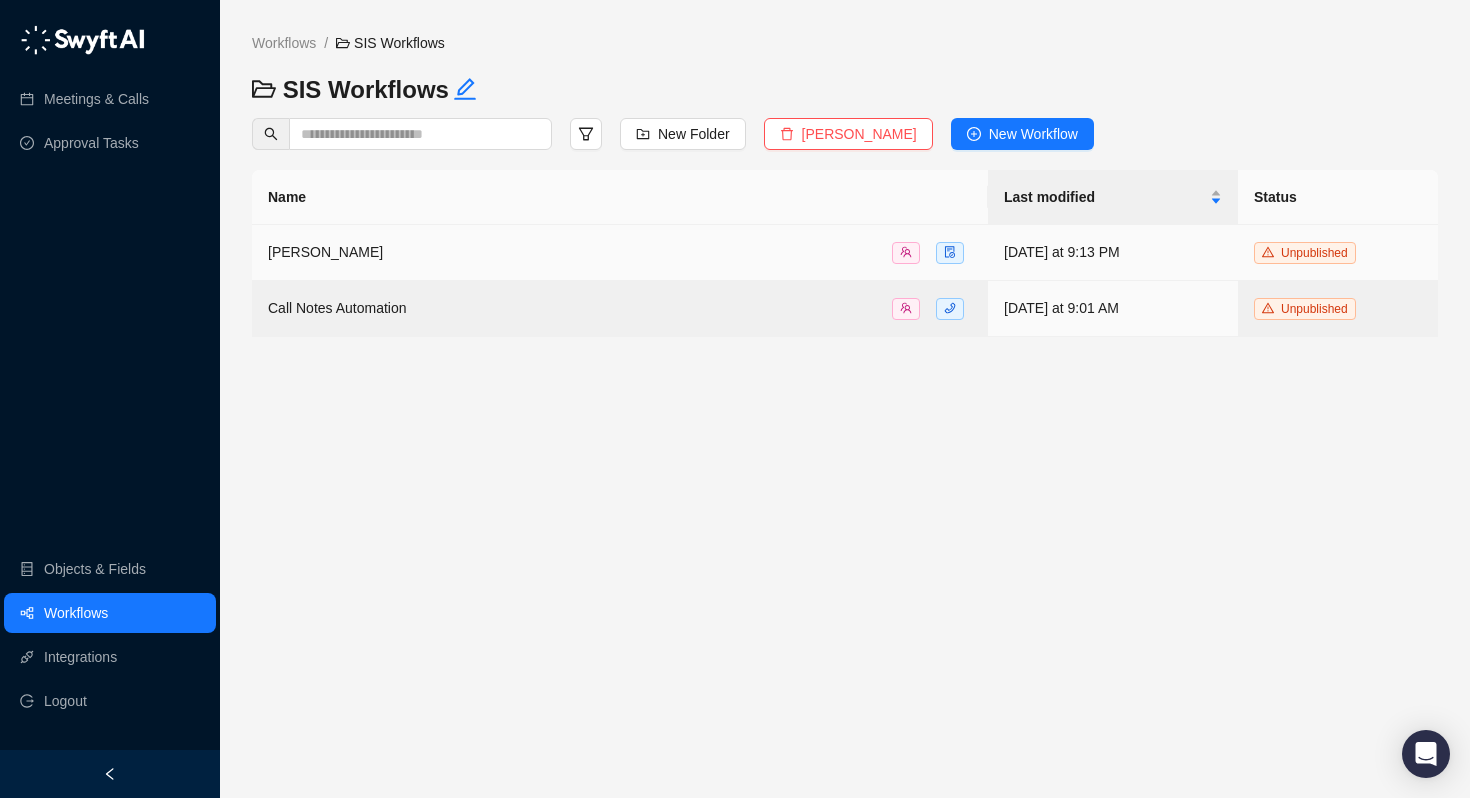 click on "[PERSON_NAME]" at bounding box center [325, 252] 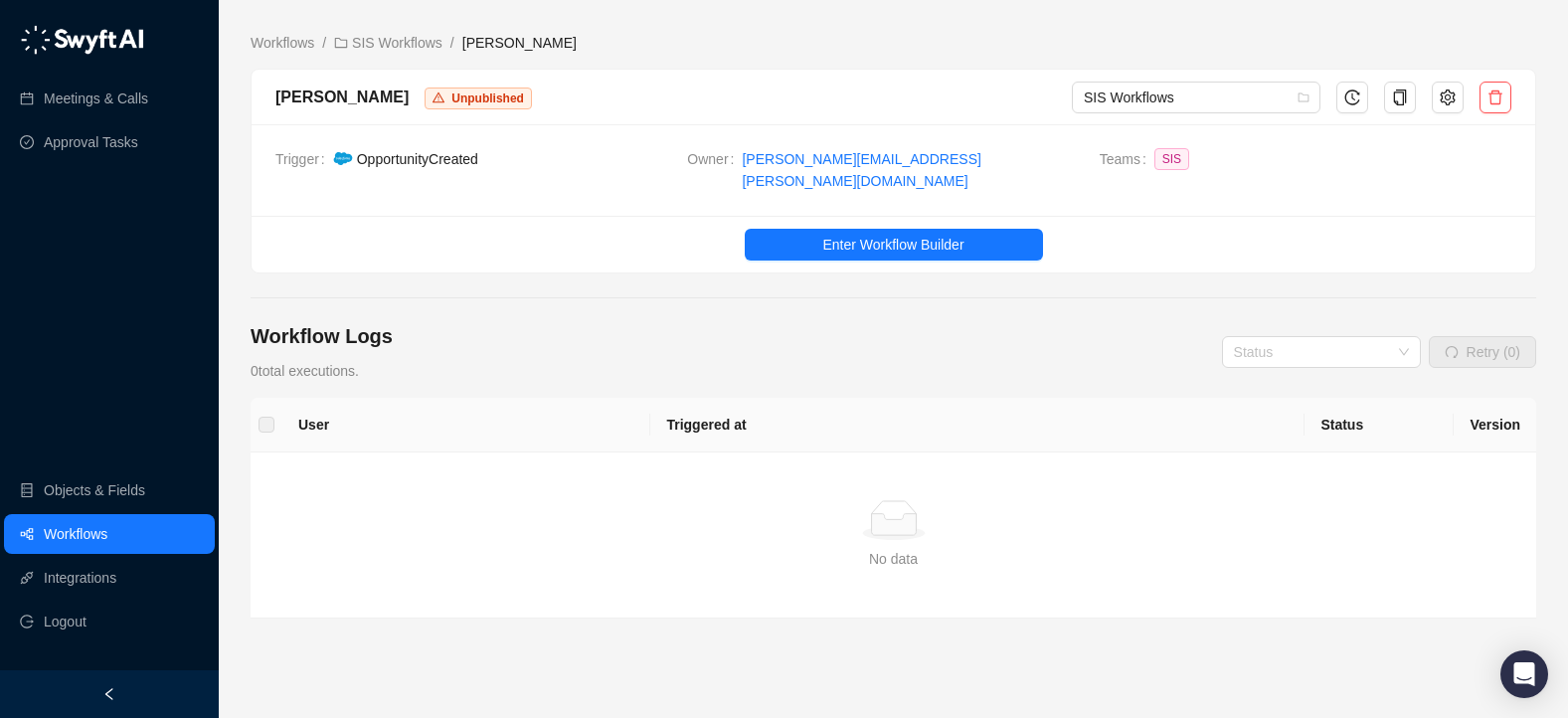 click on "Opportunity  Created" at bounding box center (418, 159) 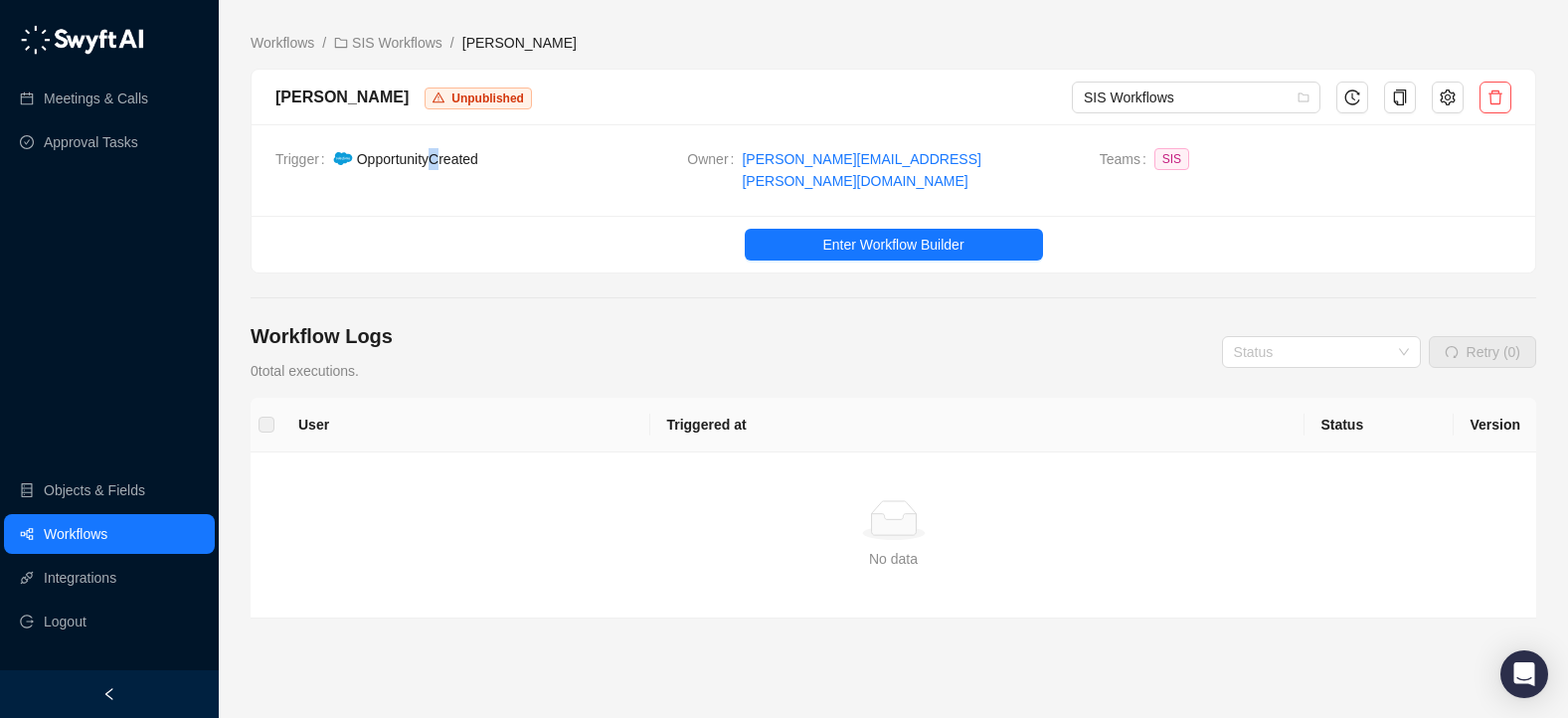 click on "Opportunity  Created" at bounding box center (418, 159) 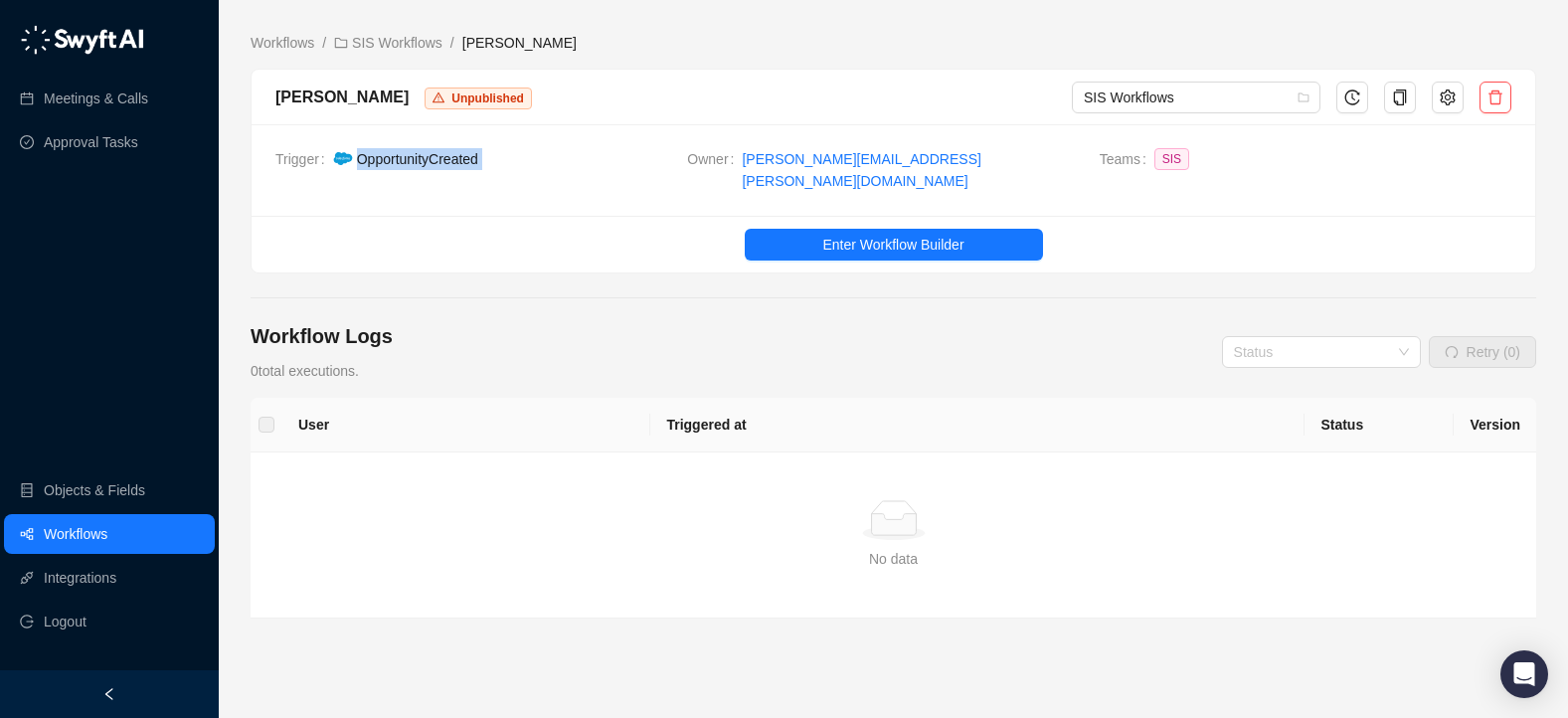 click on "Opportunity  Created" at bounding box center (418, 159) 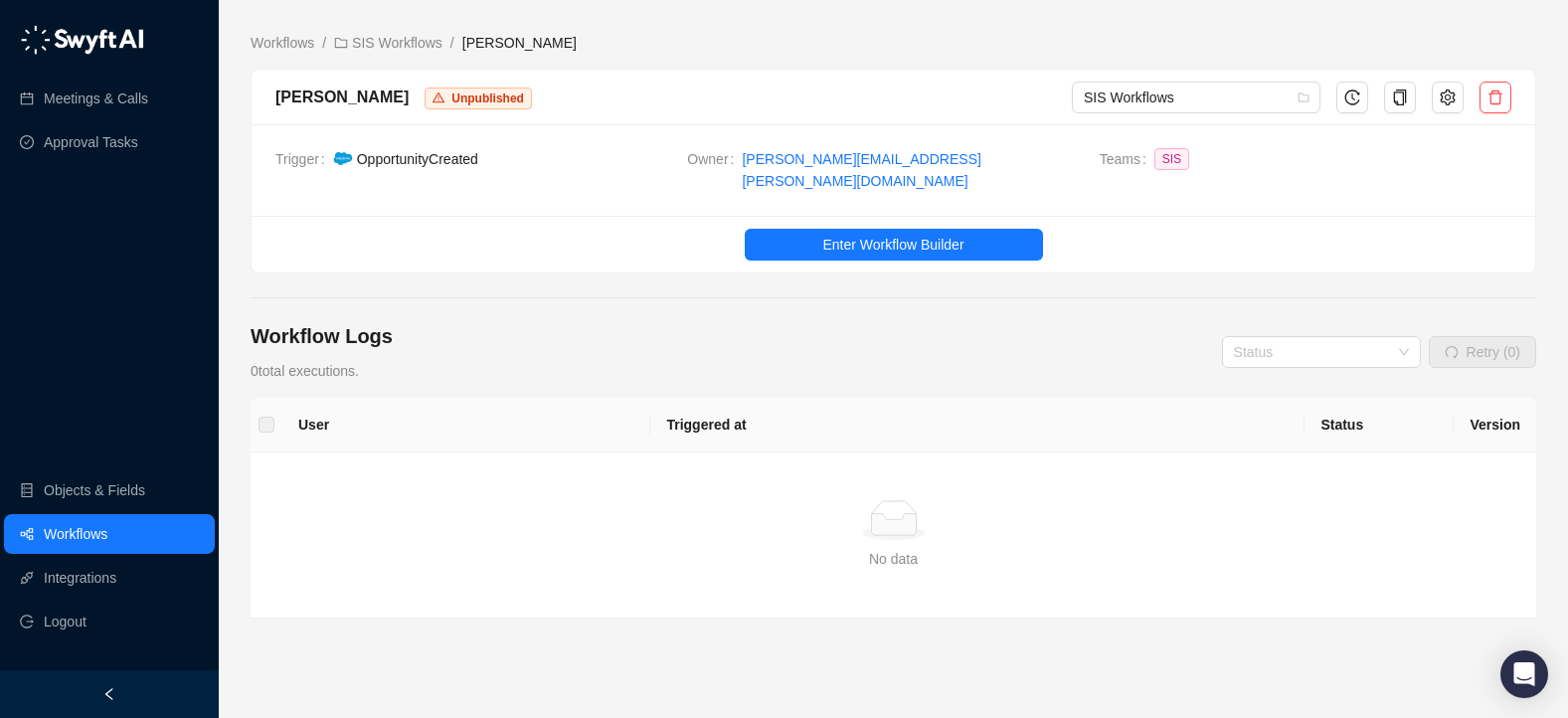 click on "Enter Workflow Builder" at bounding box center [893, 244] 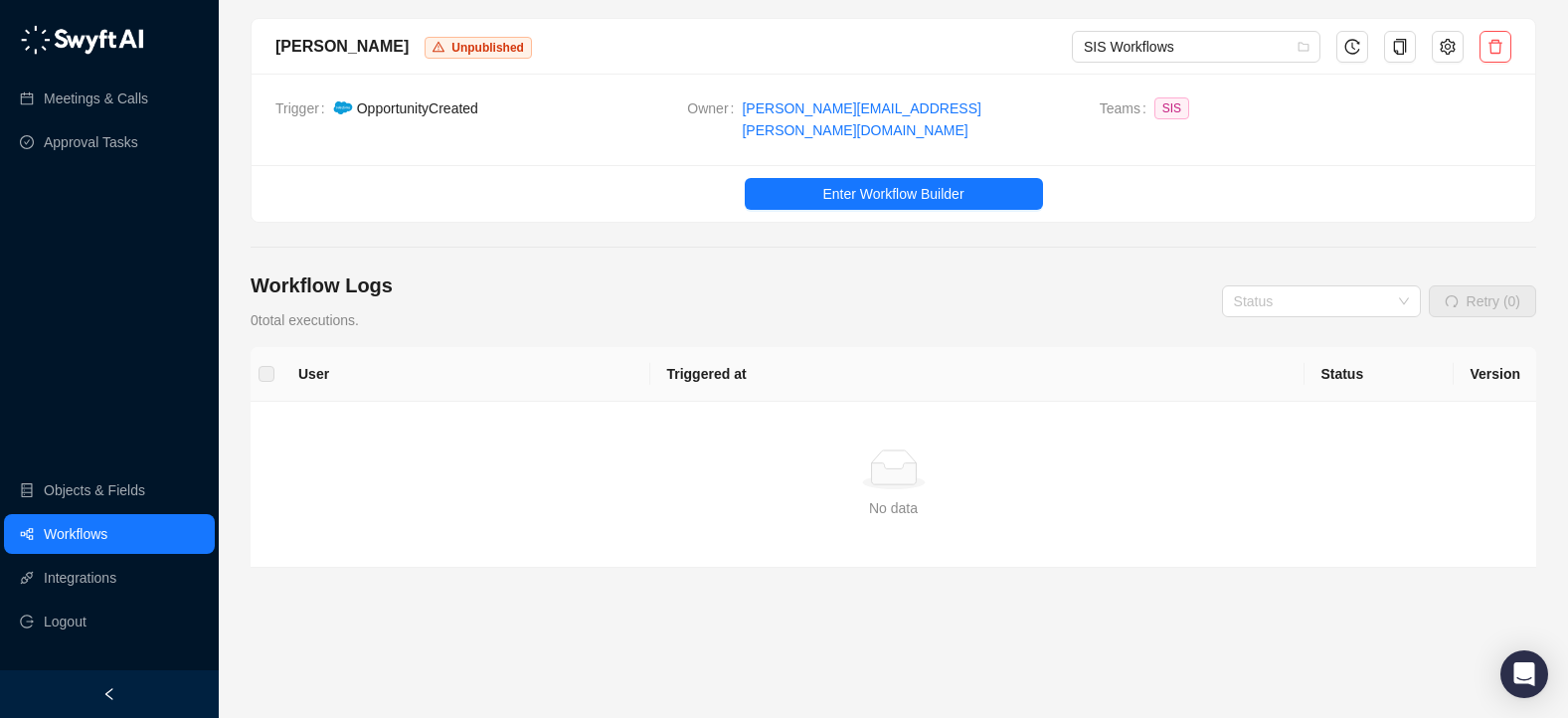 scroll, scrollTop: 52, scrollLeft: 0, axis: vertical 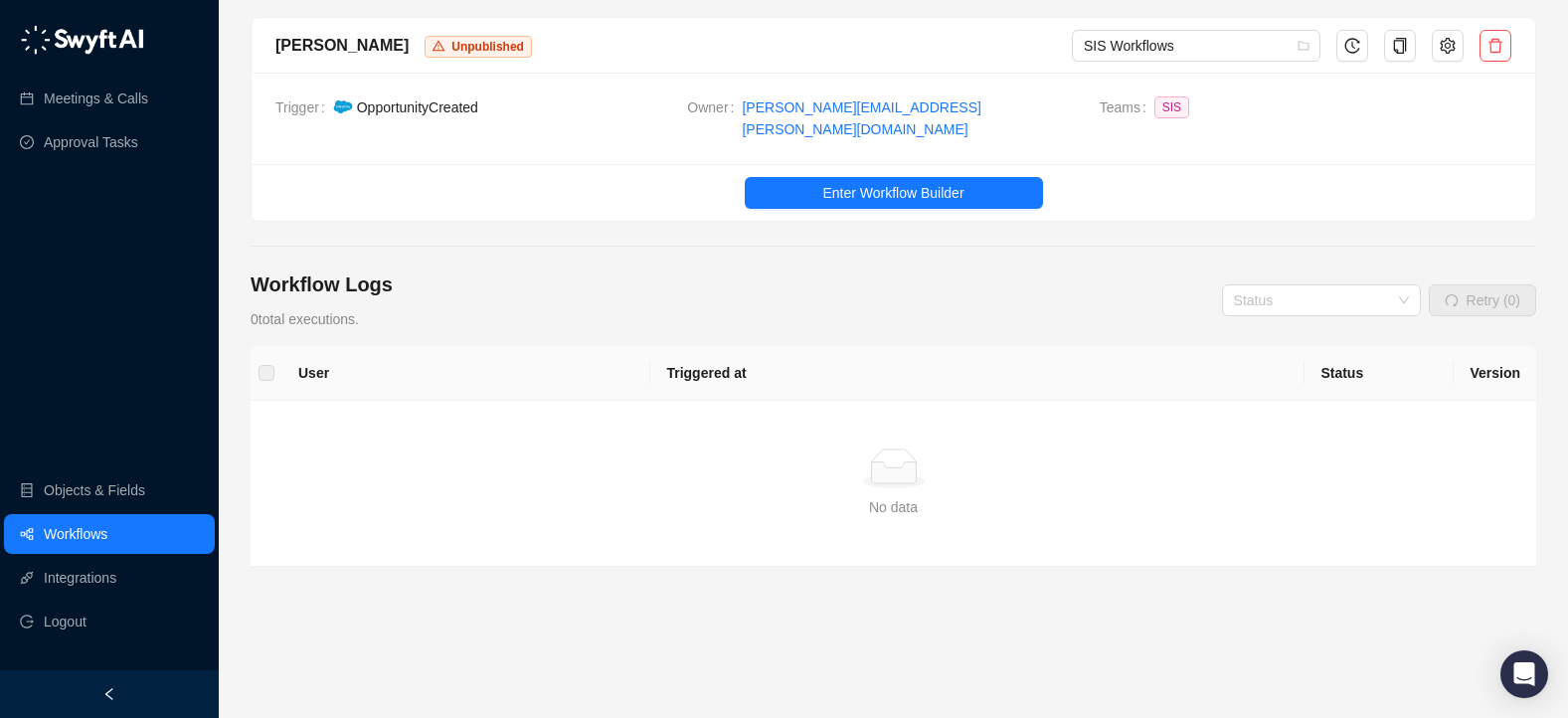 click on "Workflows" at bounding box center [76, 534] 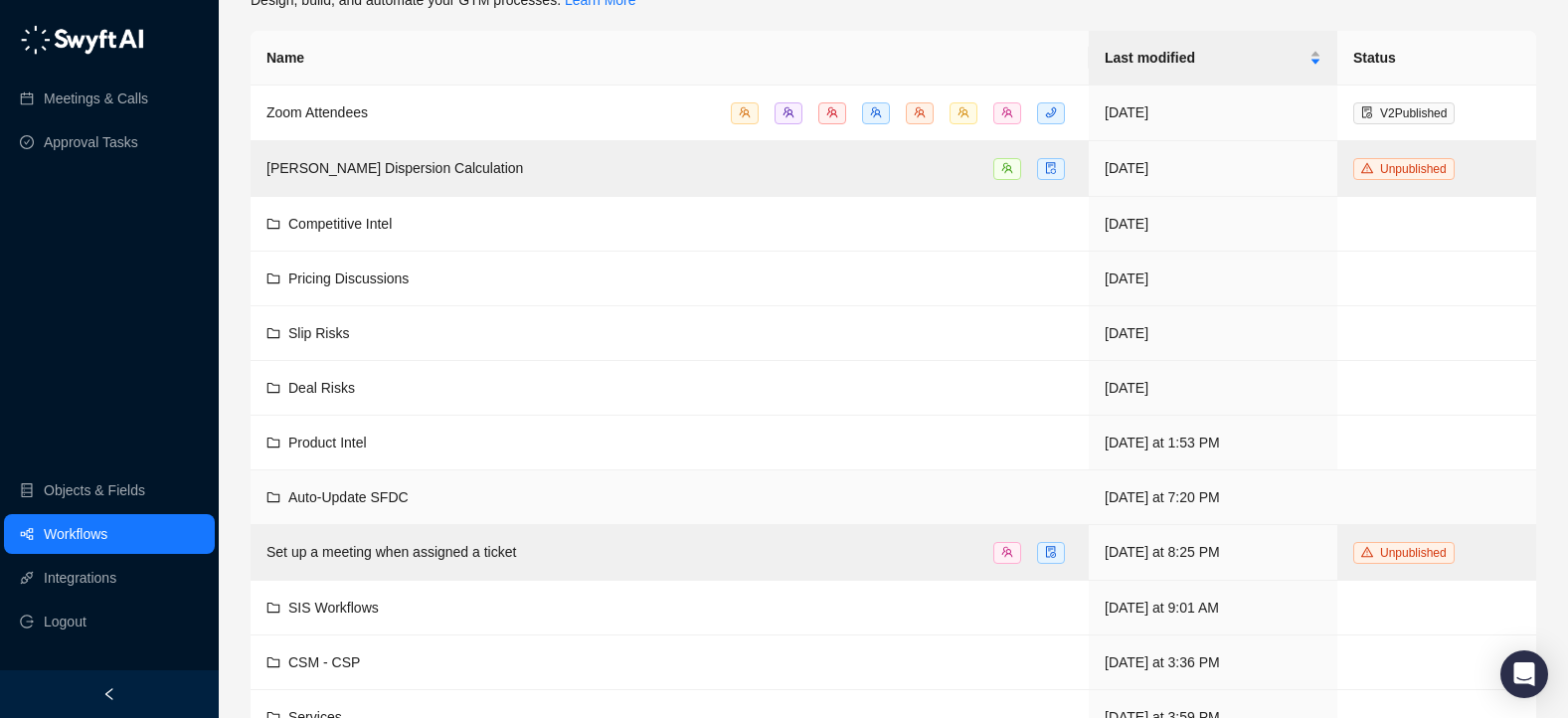 scroll, scrollTop: 127, scrollLeft: 0, axis: vertical 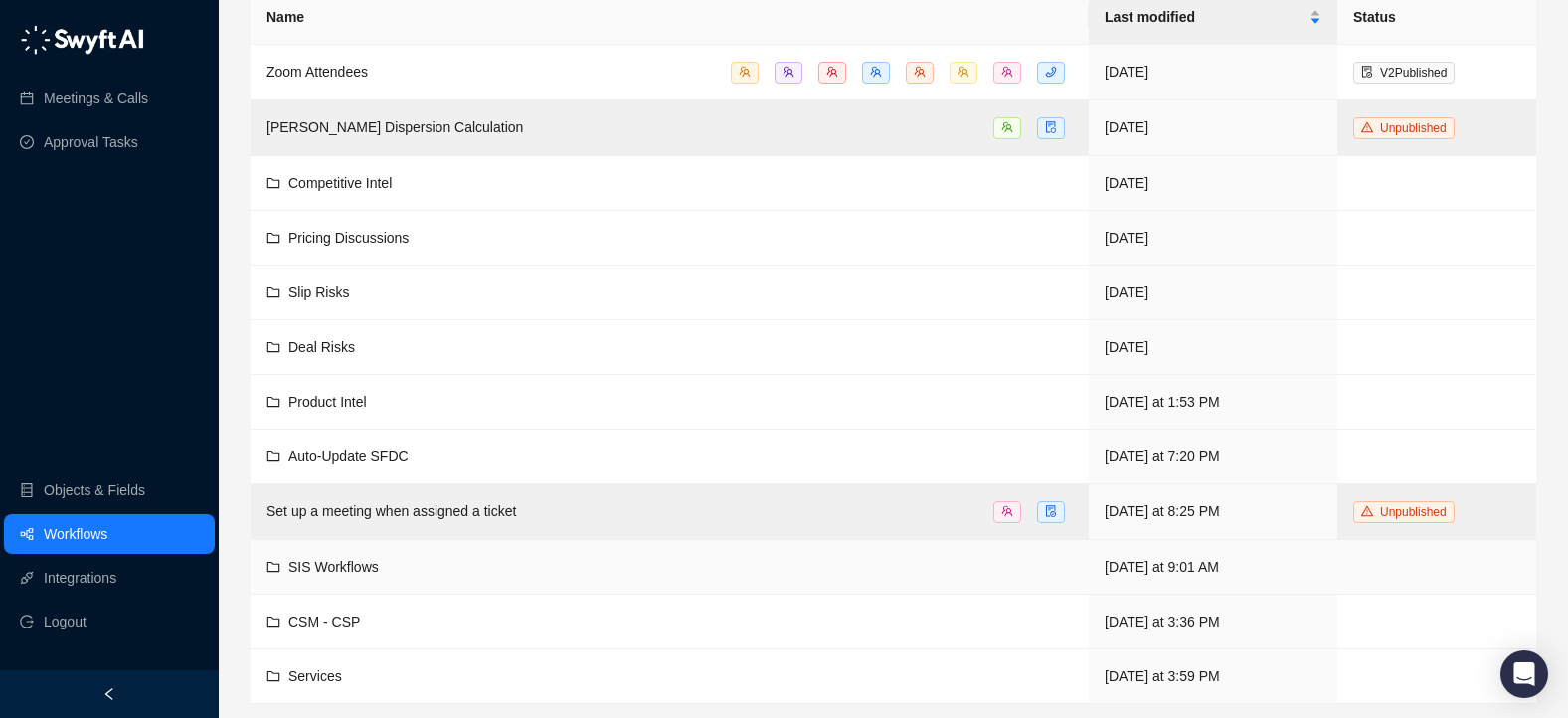 click on "SIS Workflows" at bounding box center (333, 567) 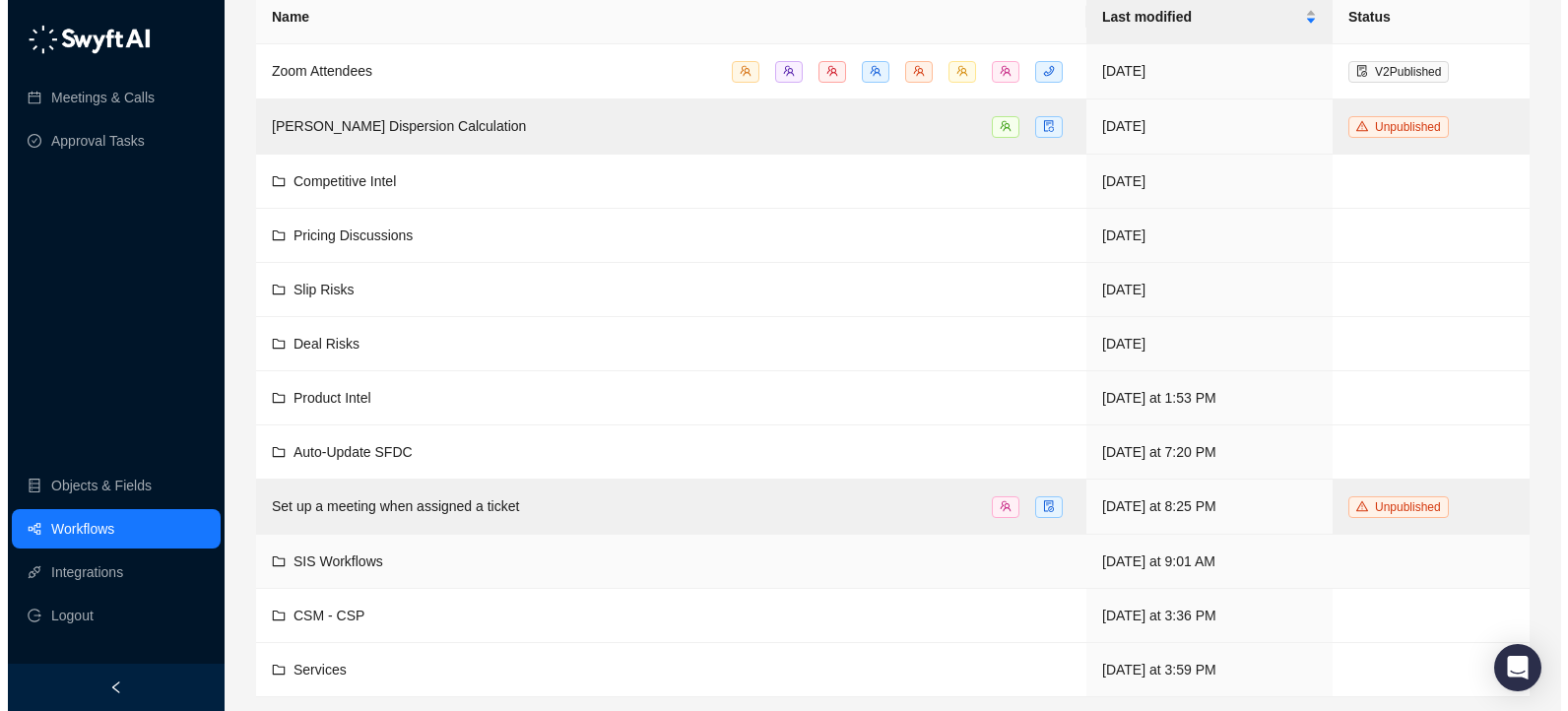 scroll, scrollTop: 0, scrollLeft: 0, axis: both 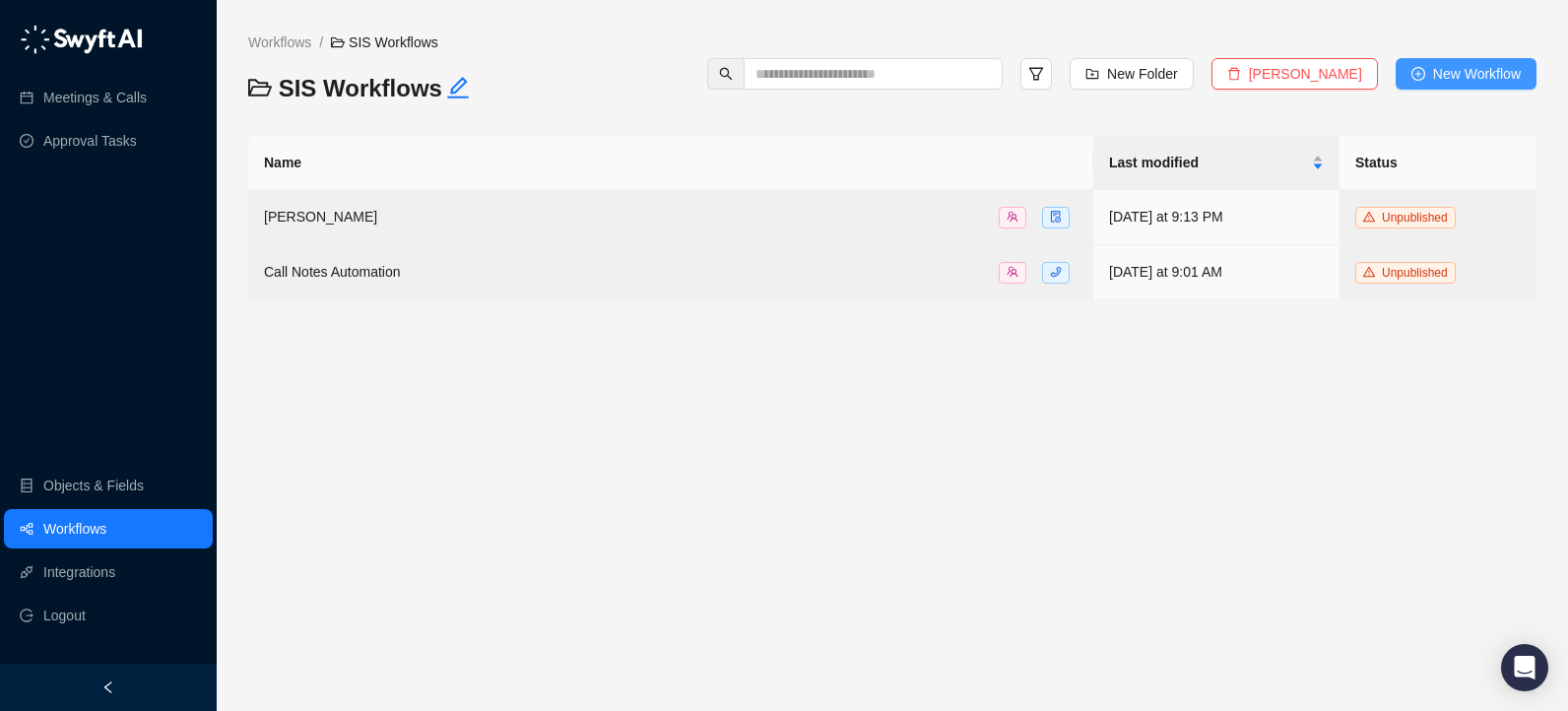 click on "New Workflow" at bounding box center (1476, 74) 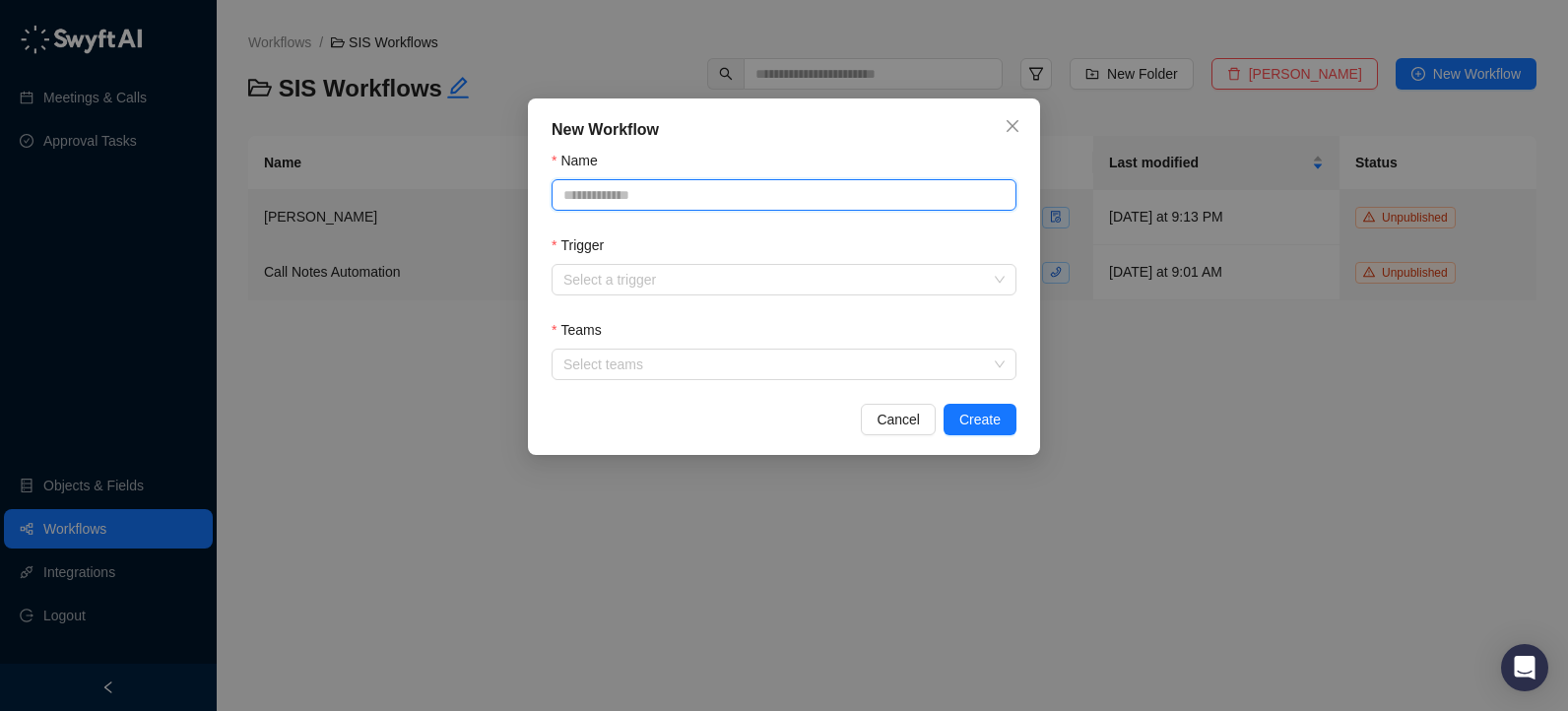 click on "Name" at bounding box center [784, 195] 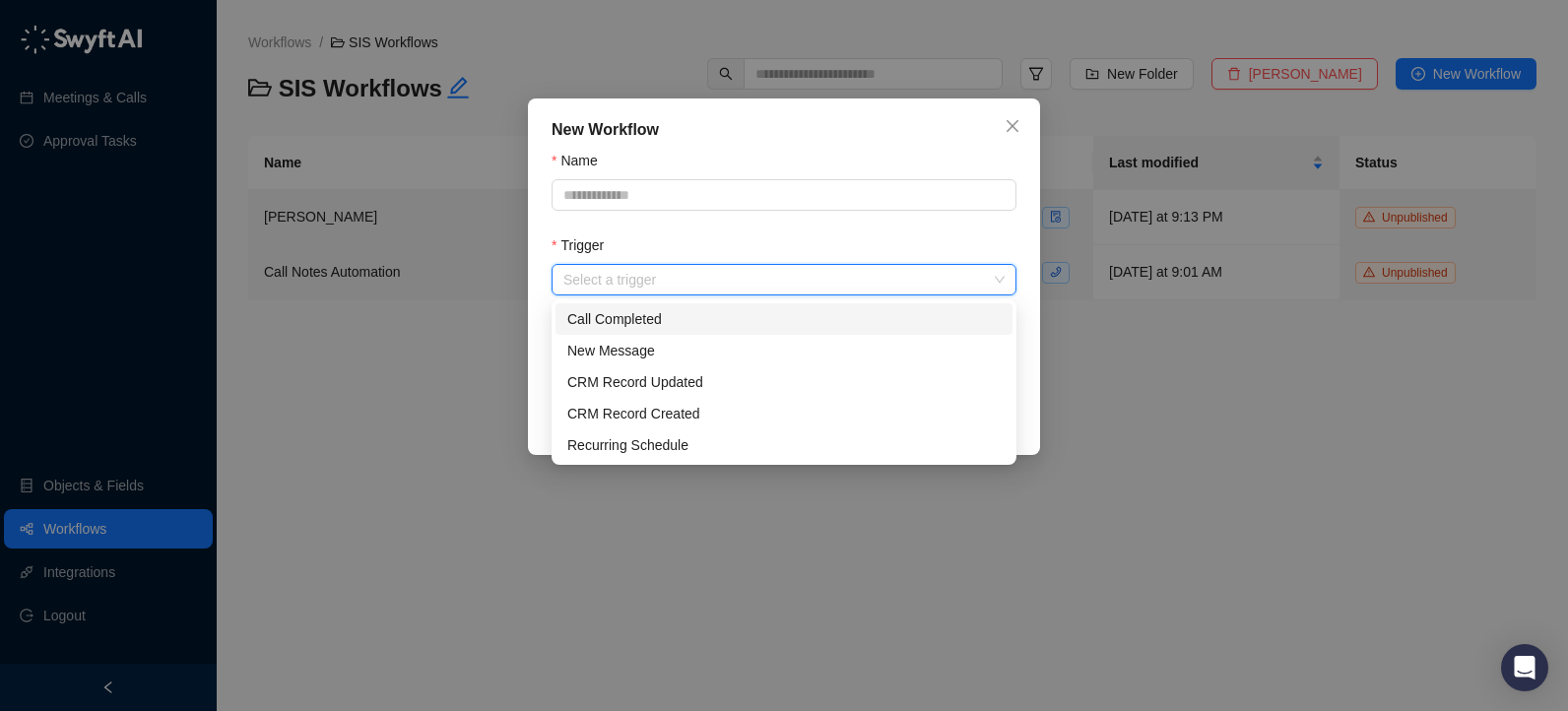 click on "Trigger" at bounding box center (778, 280) 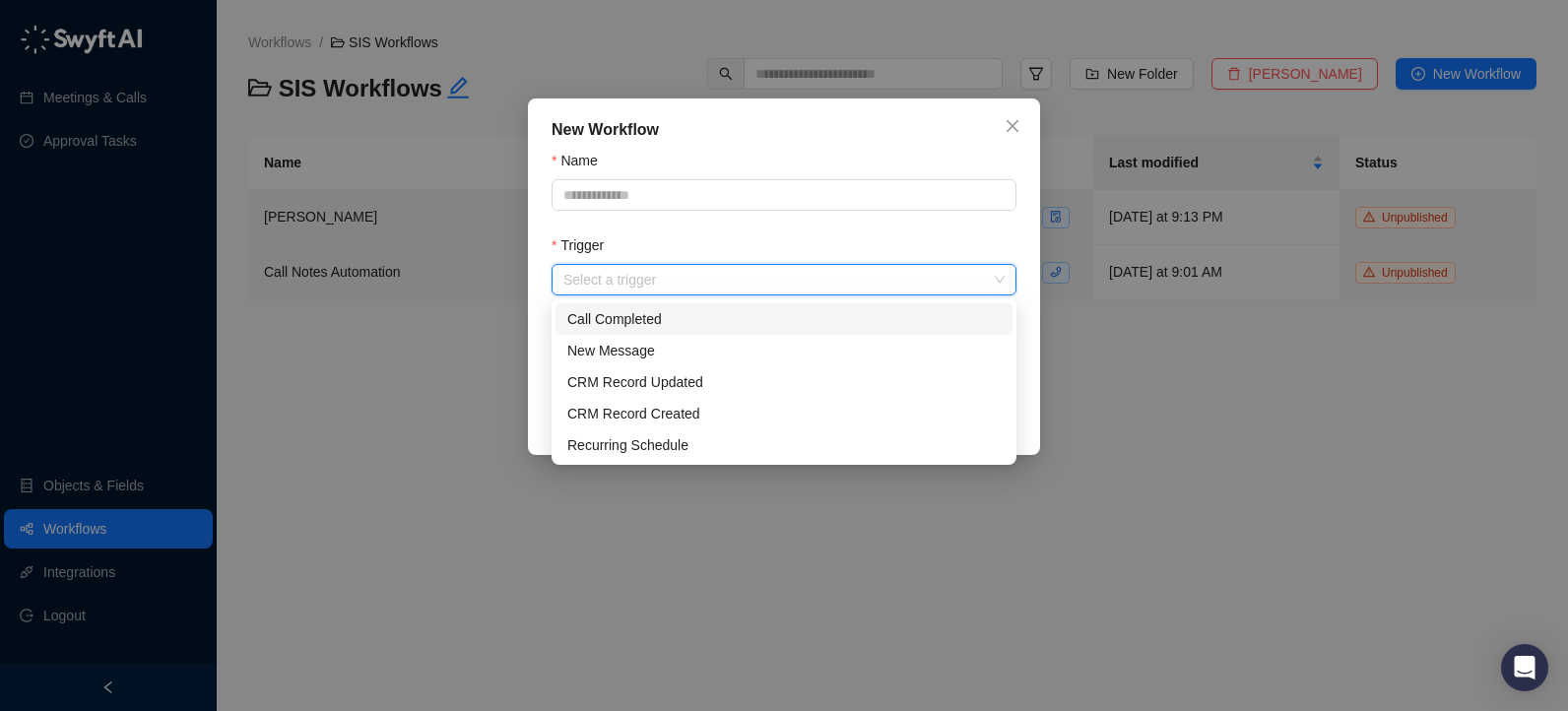 click on "Call Completed" at bounding box center (784, 319) 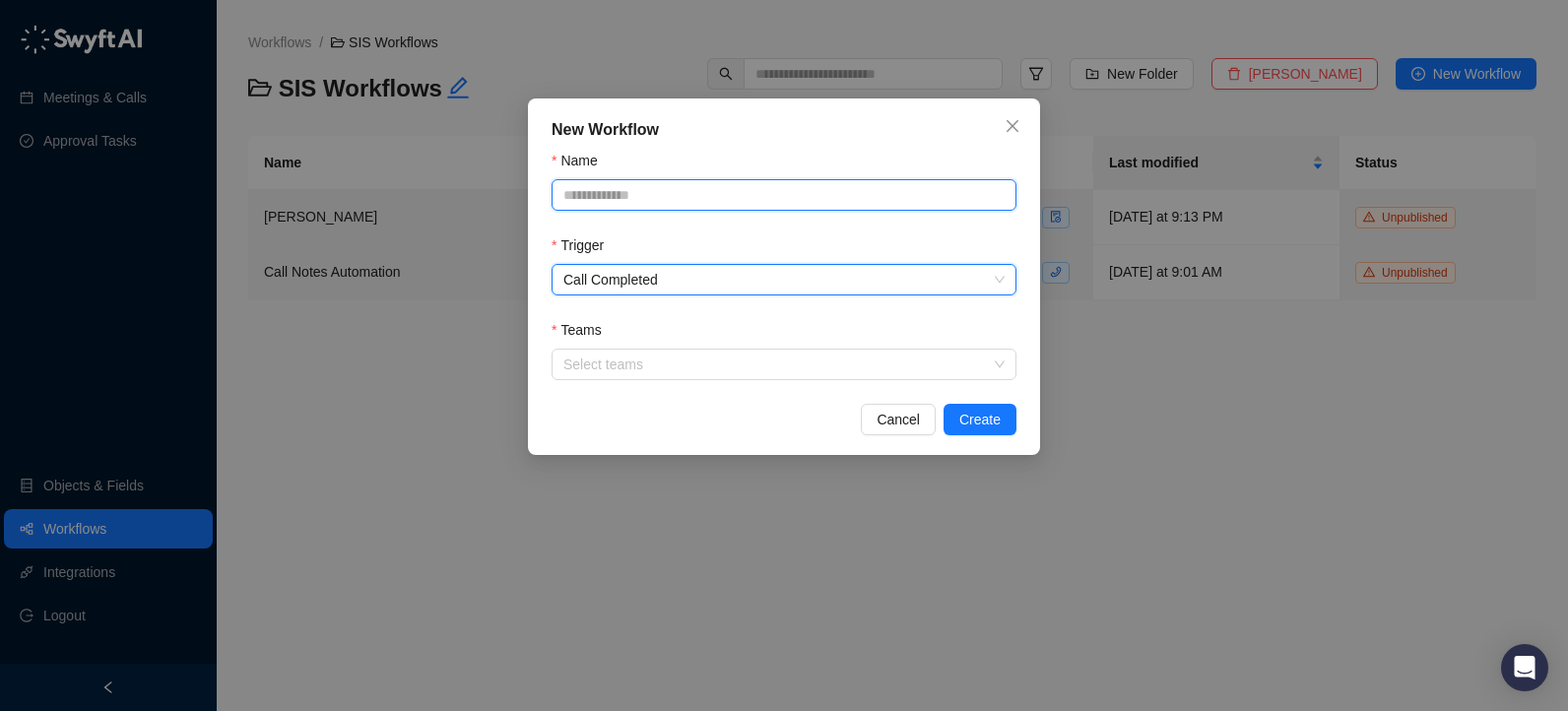 click on "Name" at bounding box center [784, 195] 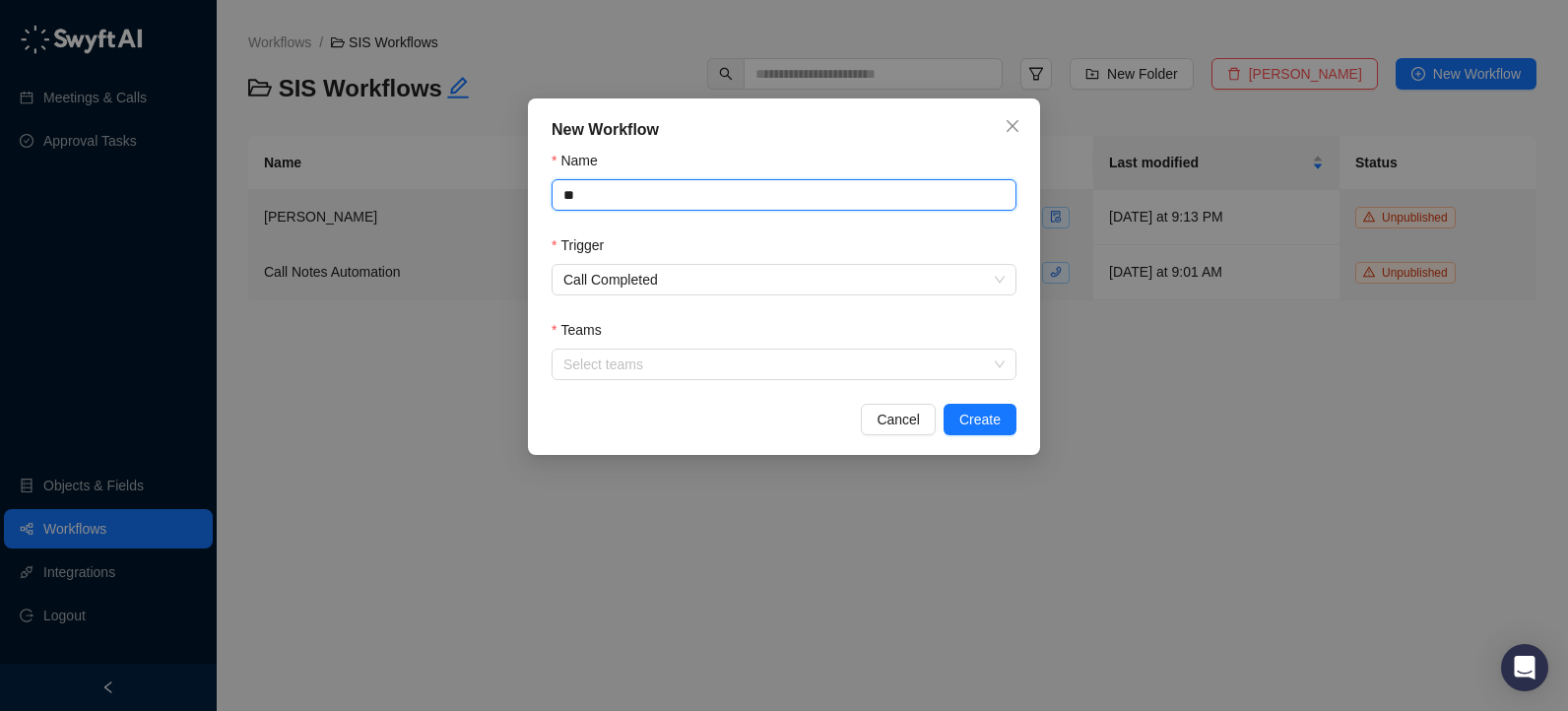type on "*" 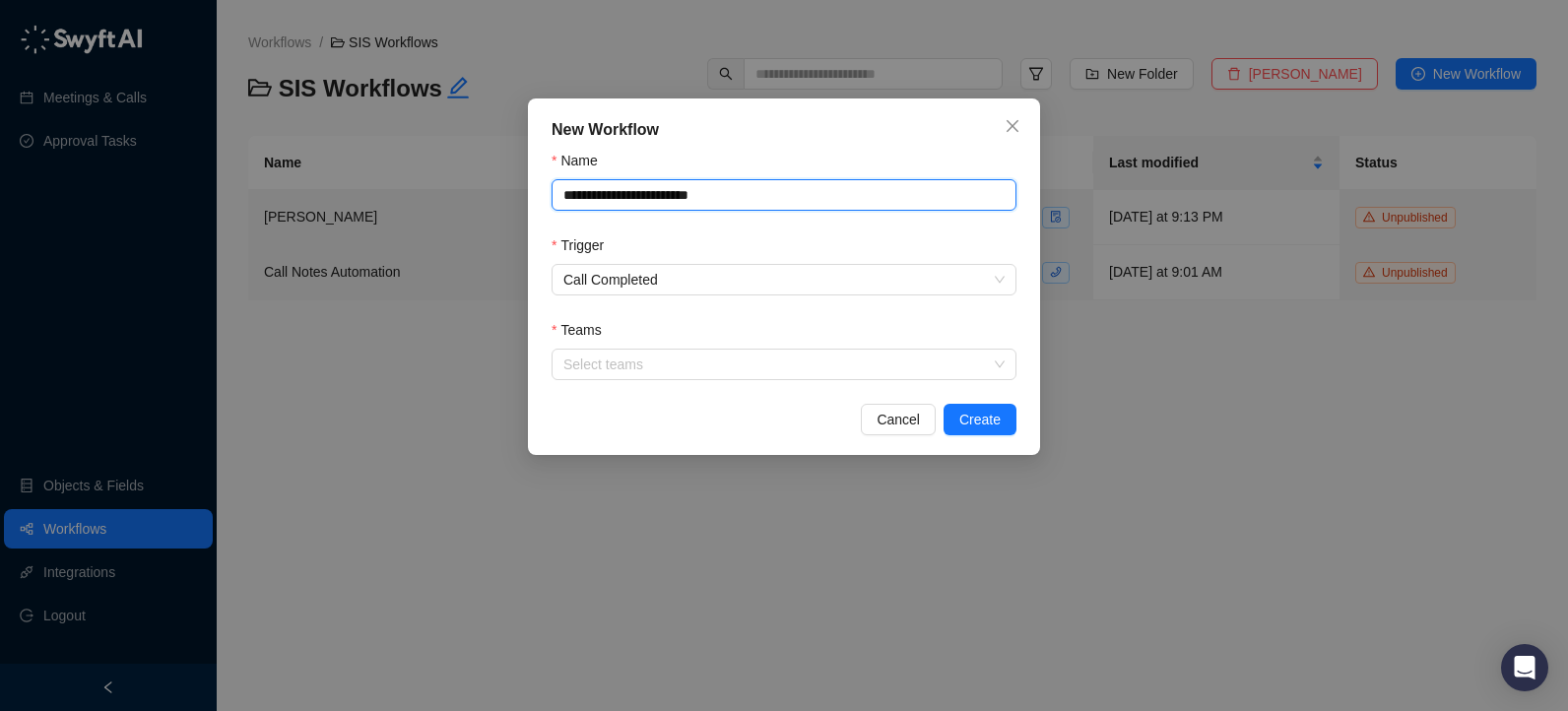 type on "**********" 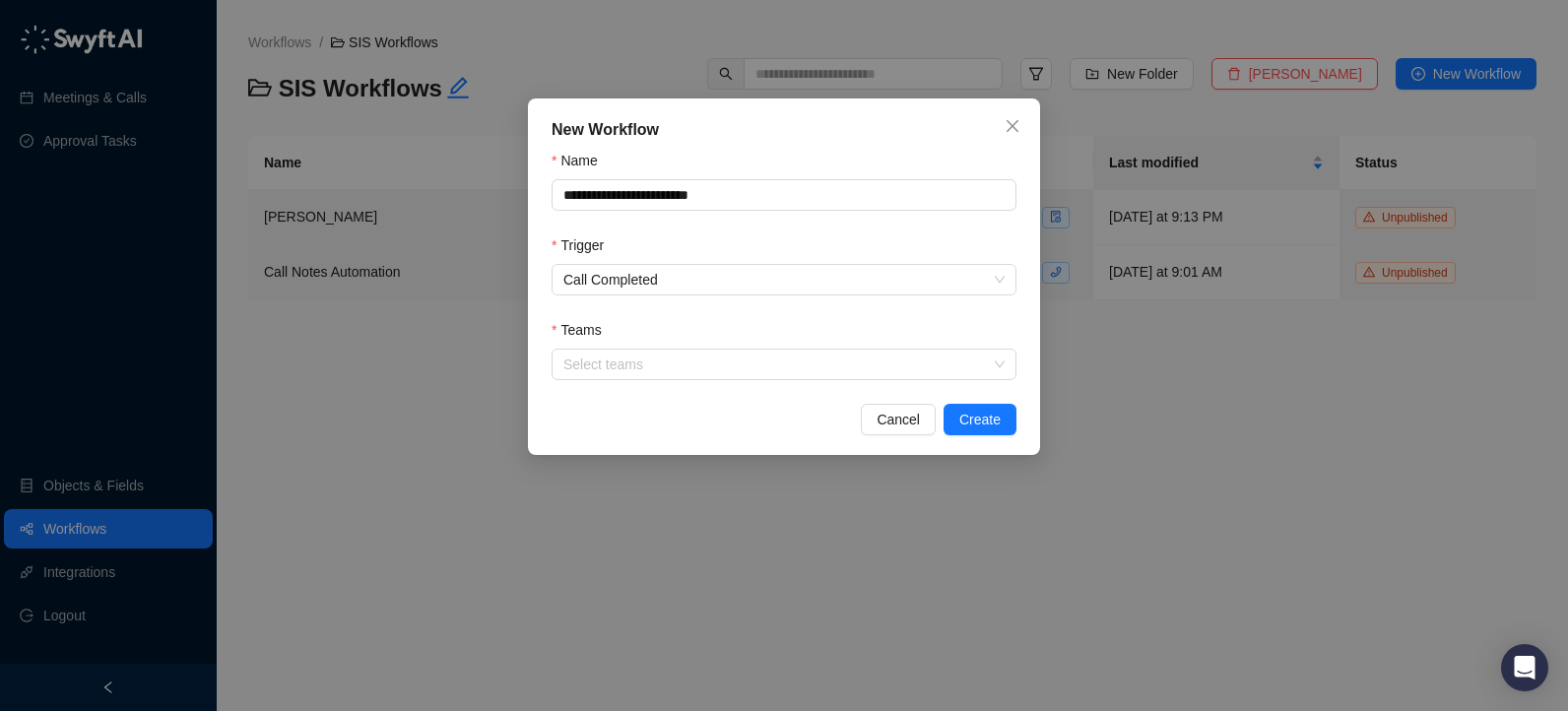 click on "Teams" at bounding box center [784, 334] 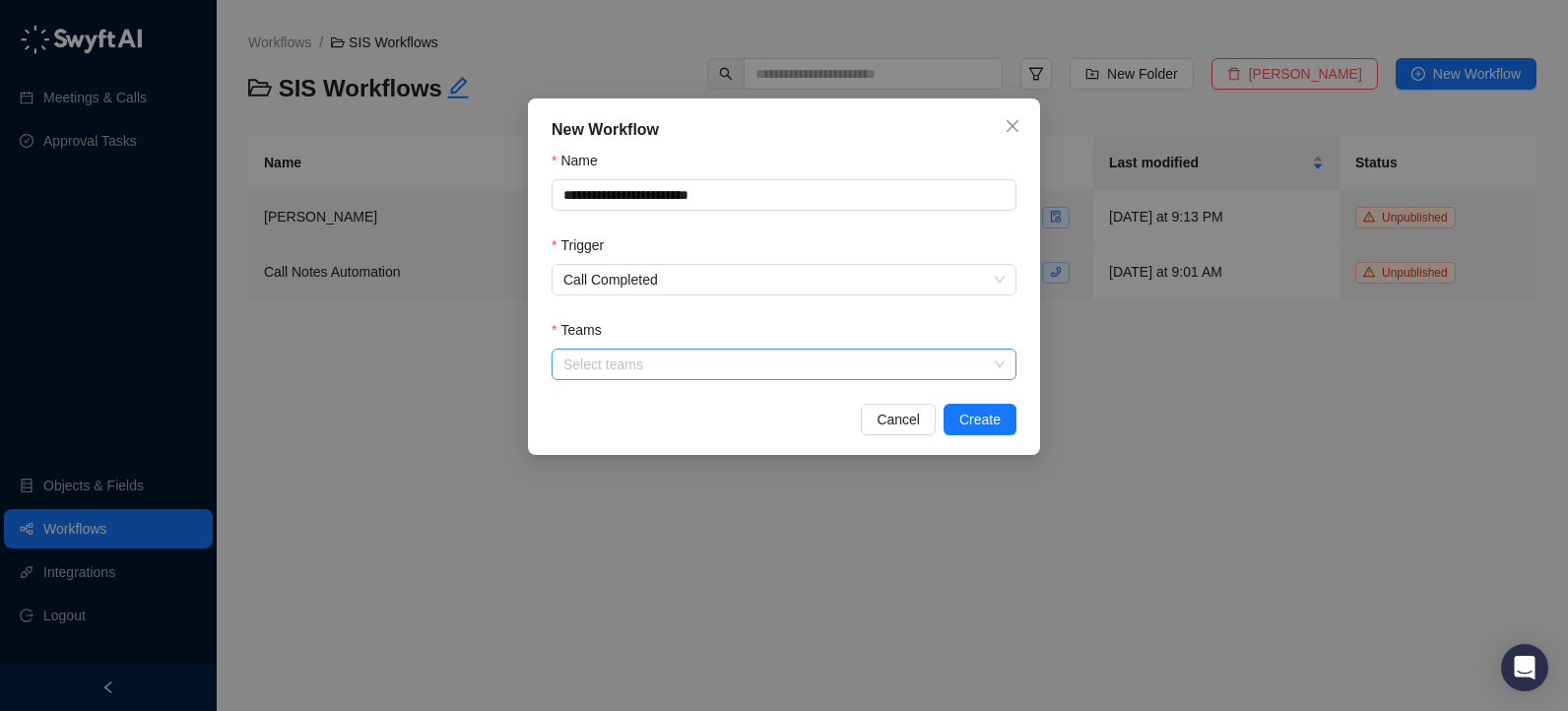 click at bounding box center (773, 364) 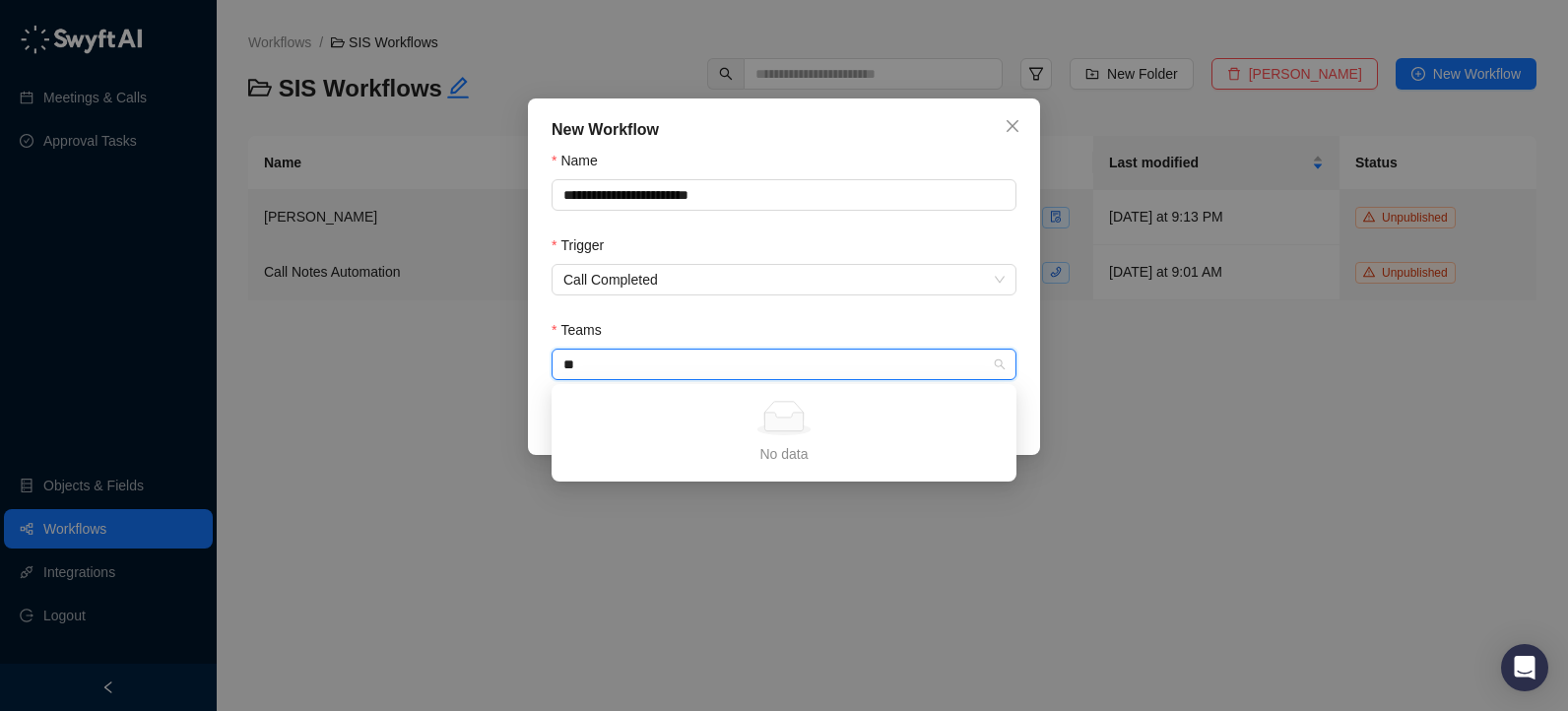 type on "***" 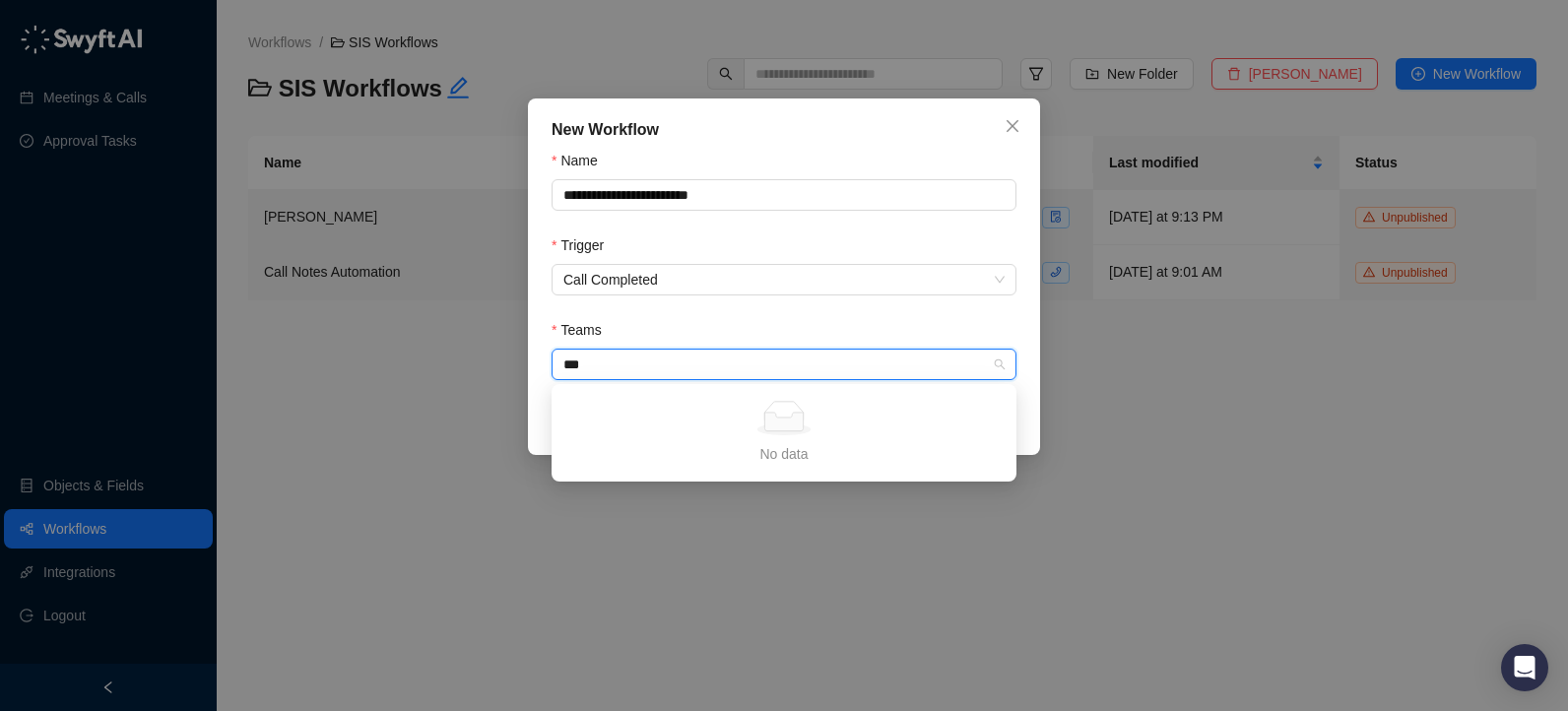 type 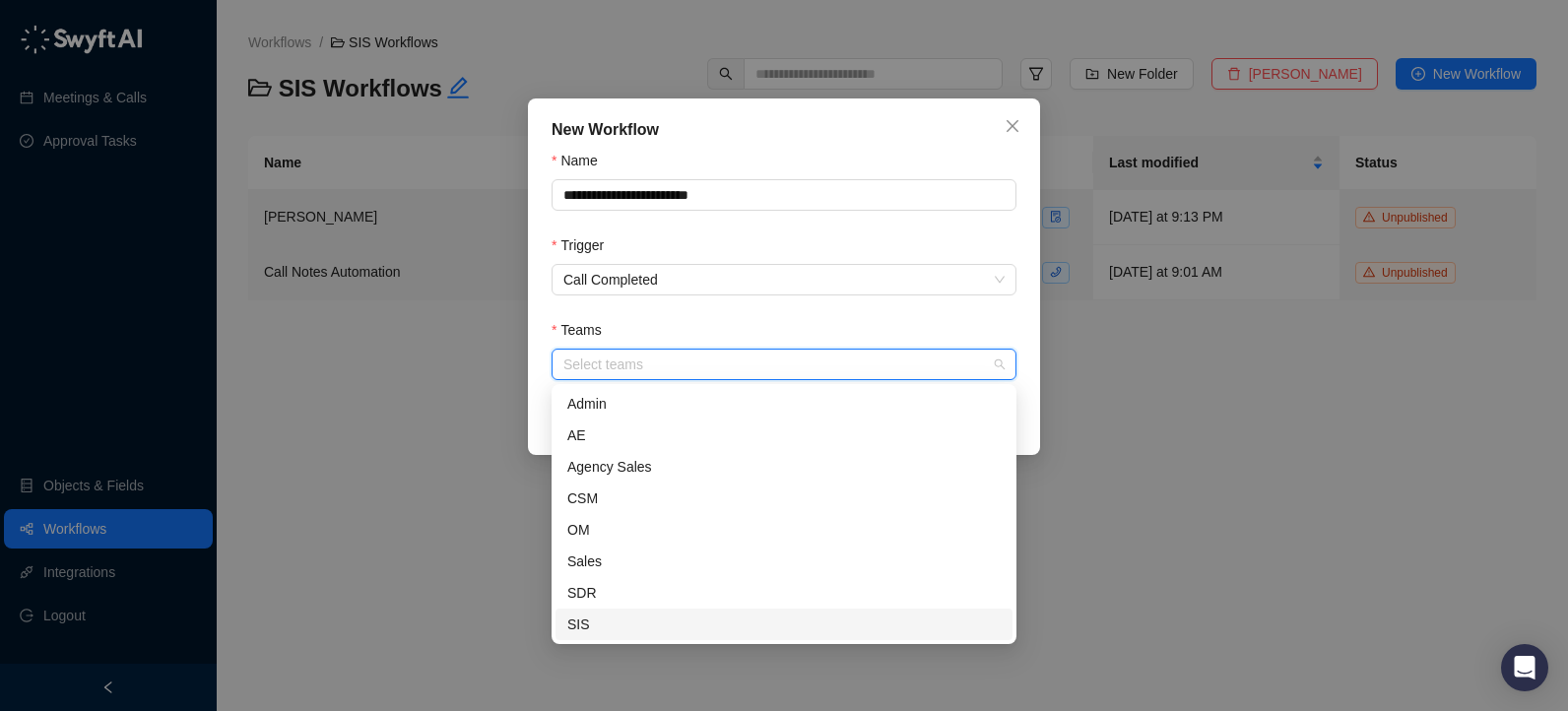 click on "SIS" at bounding box center (784, 624) 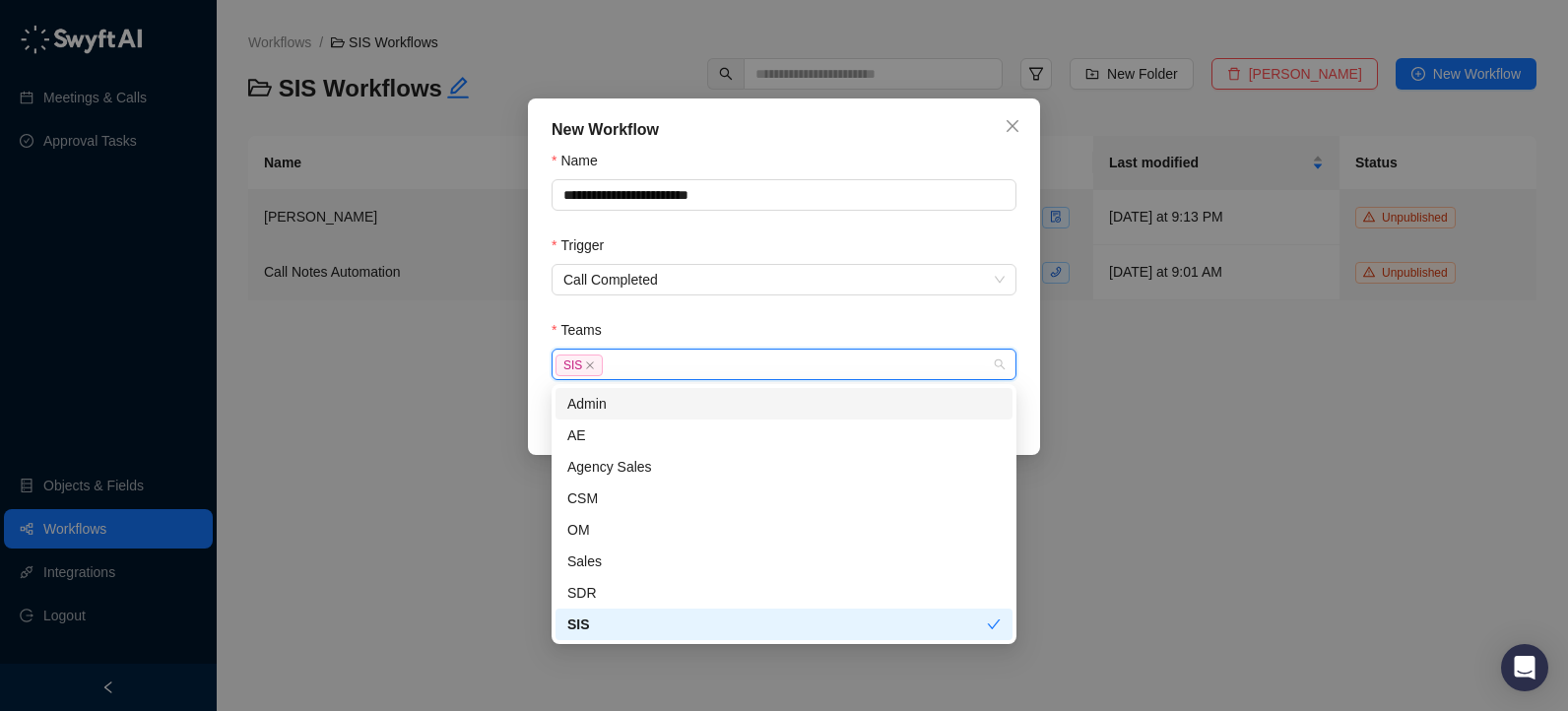 click on "Teams" at bounding box center (784, 334) 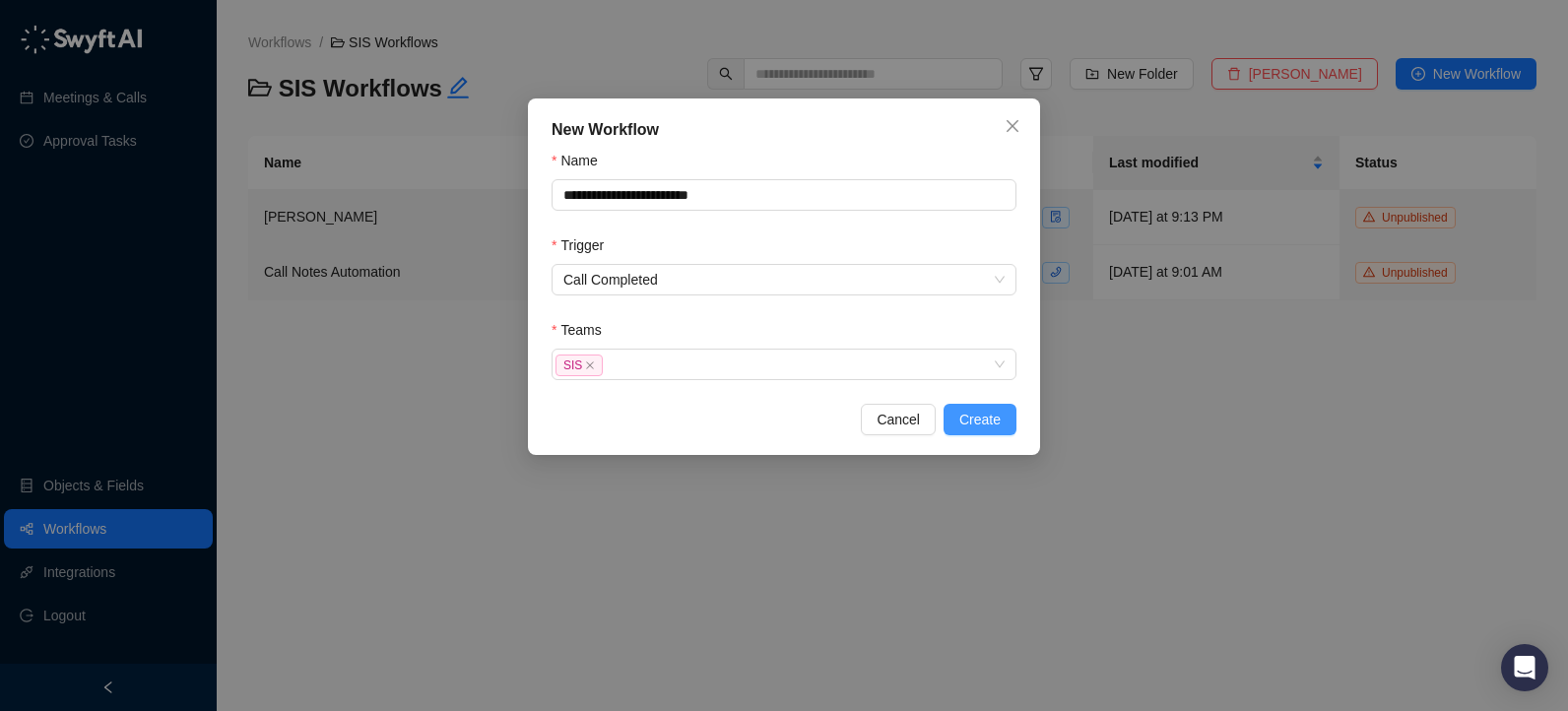 click on "Create" at bounding box center [980, 420] 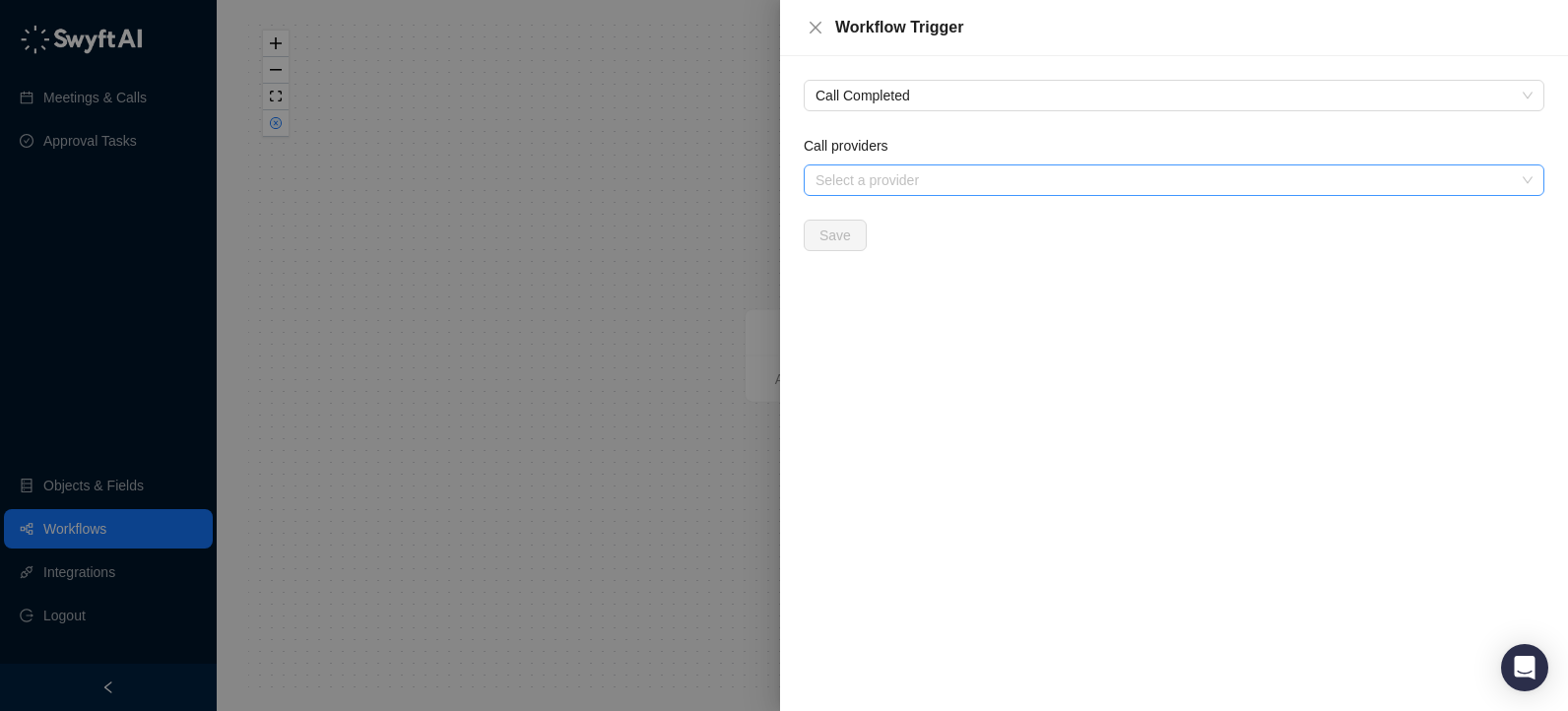 click at bounding box center (1163, 180) 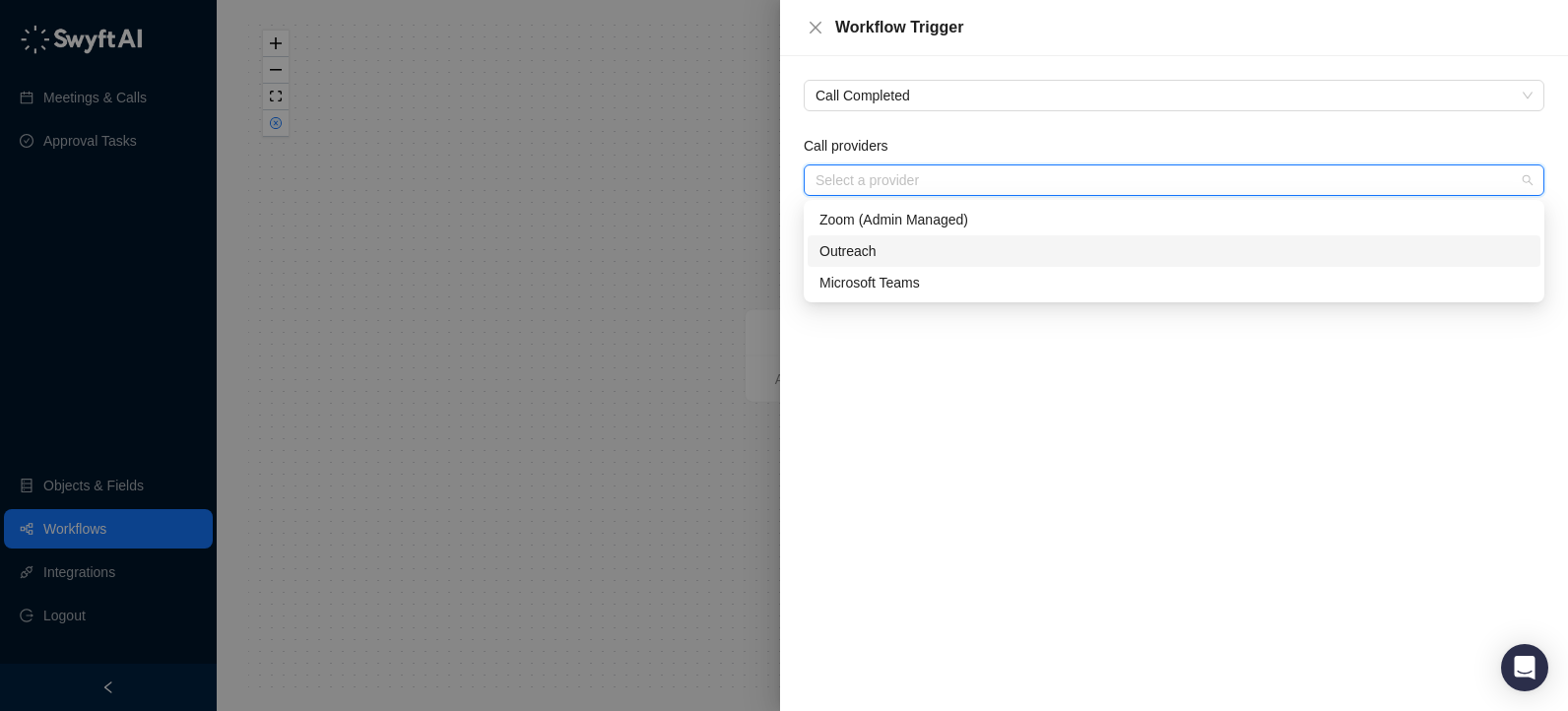 click on "Outreach" at bounding box center (1174, 251) 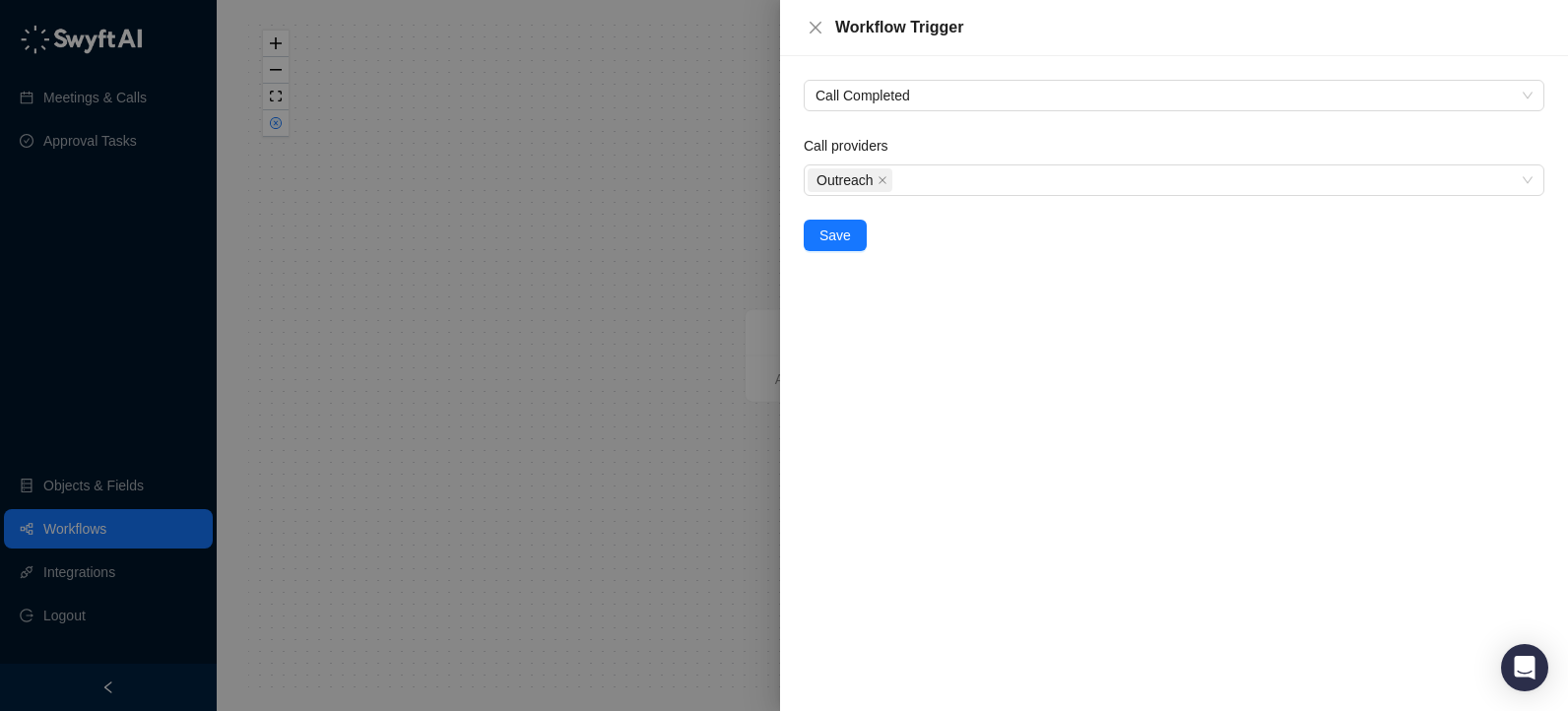 click at bounding box center [784, 356] 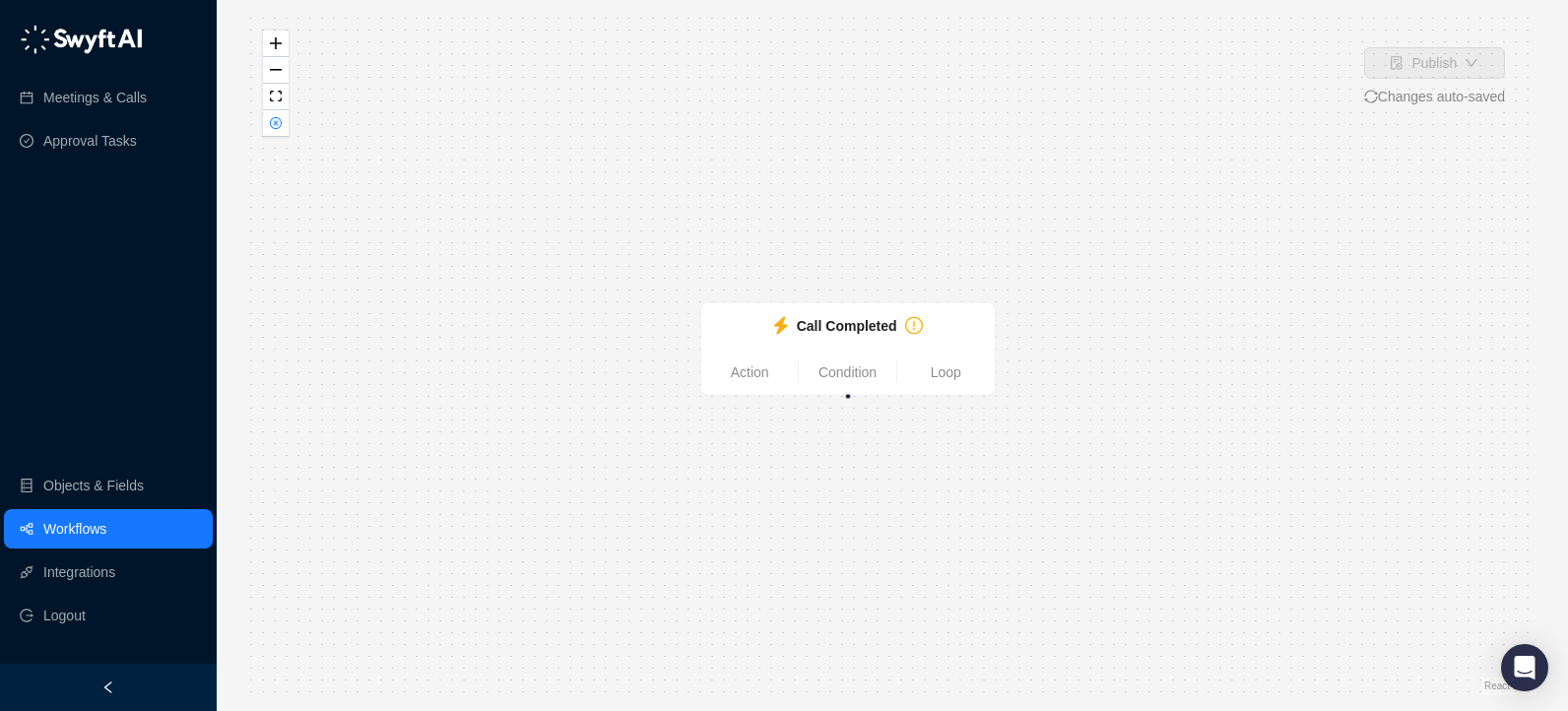 drag, startPoint x: 1177, startPoint y: 369, endPoint x: 1008, endPoint y: 316, distance: 177.11578 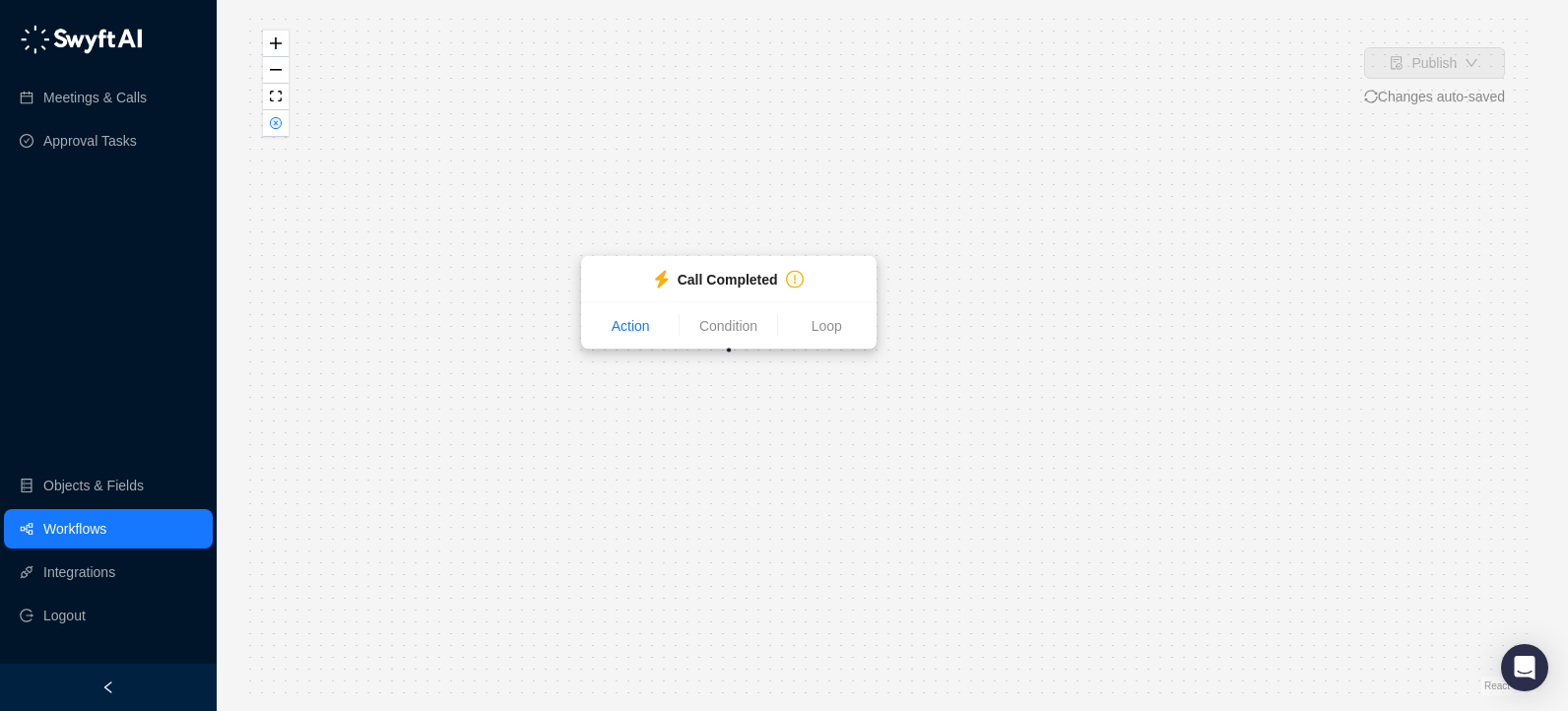 click on "Action" at bounding box center (630, 326) 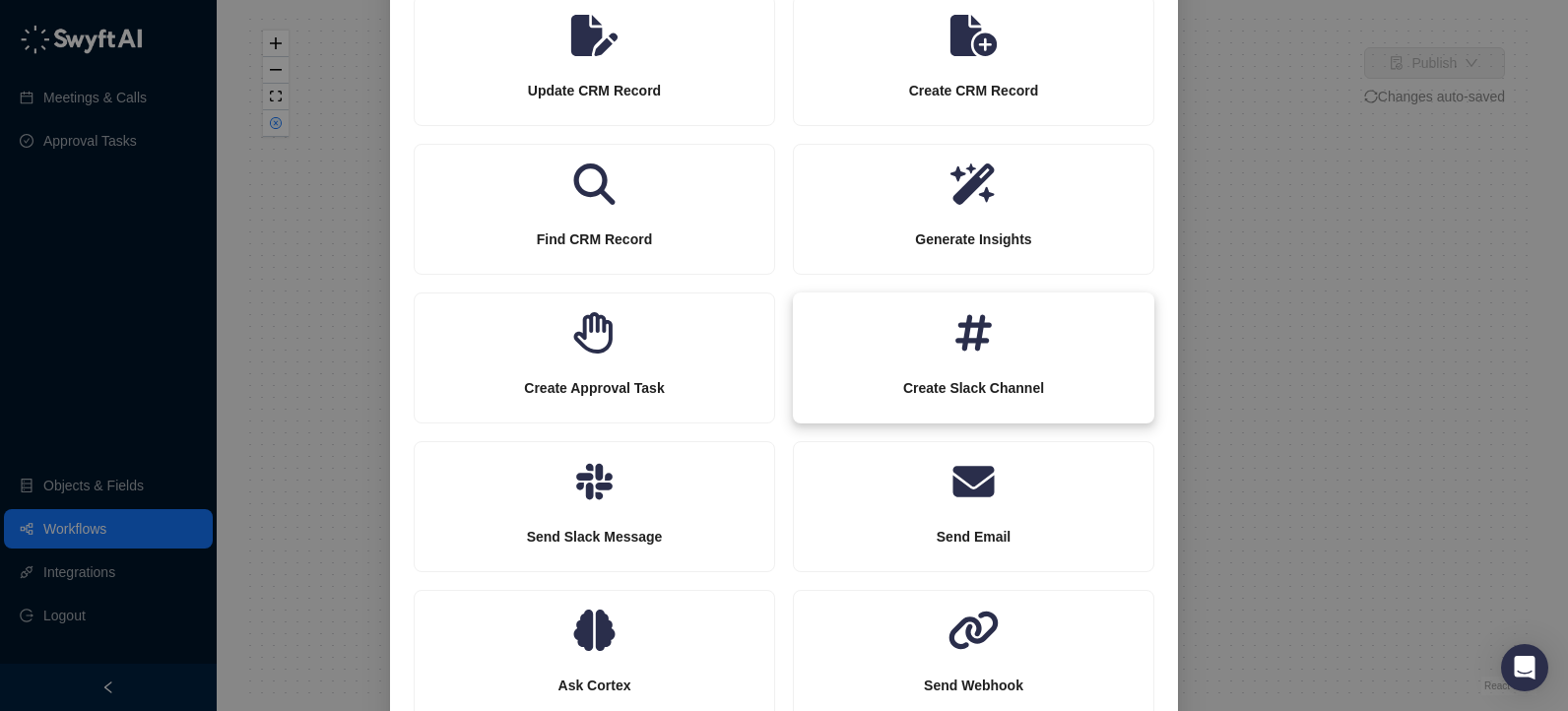scroll, scrollTop: 120, scrollLeft: 0, axis: vertical 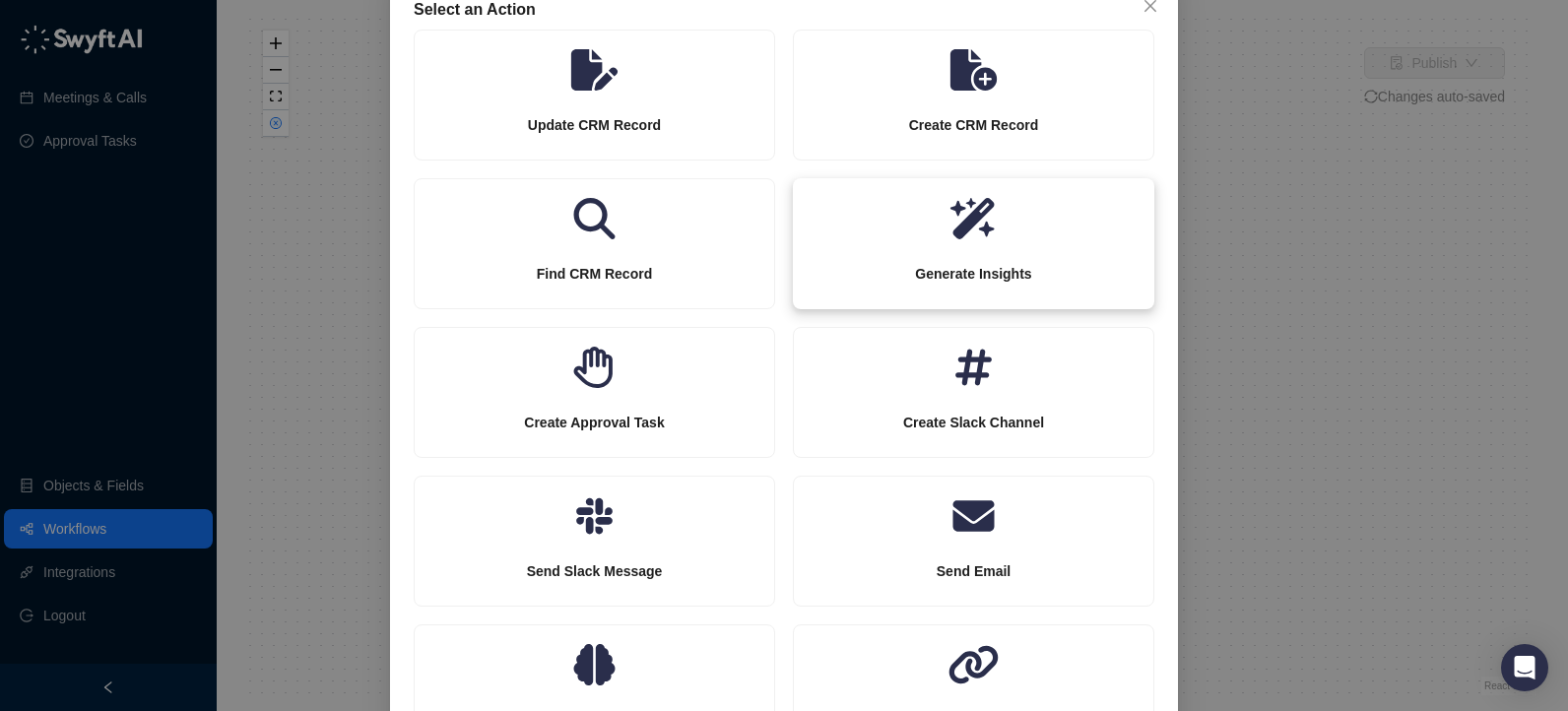 click 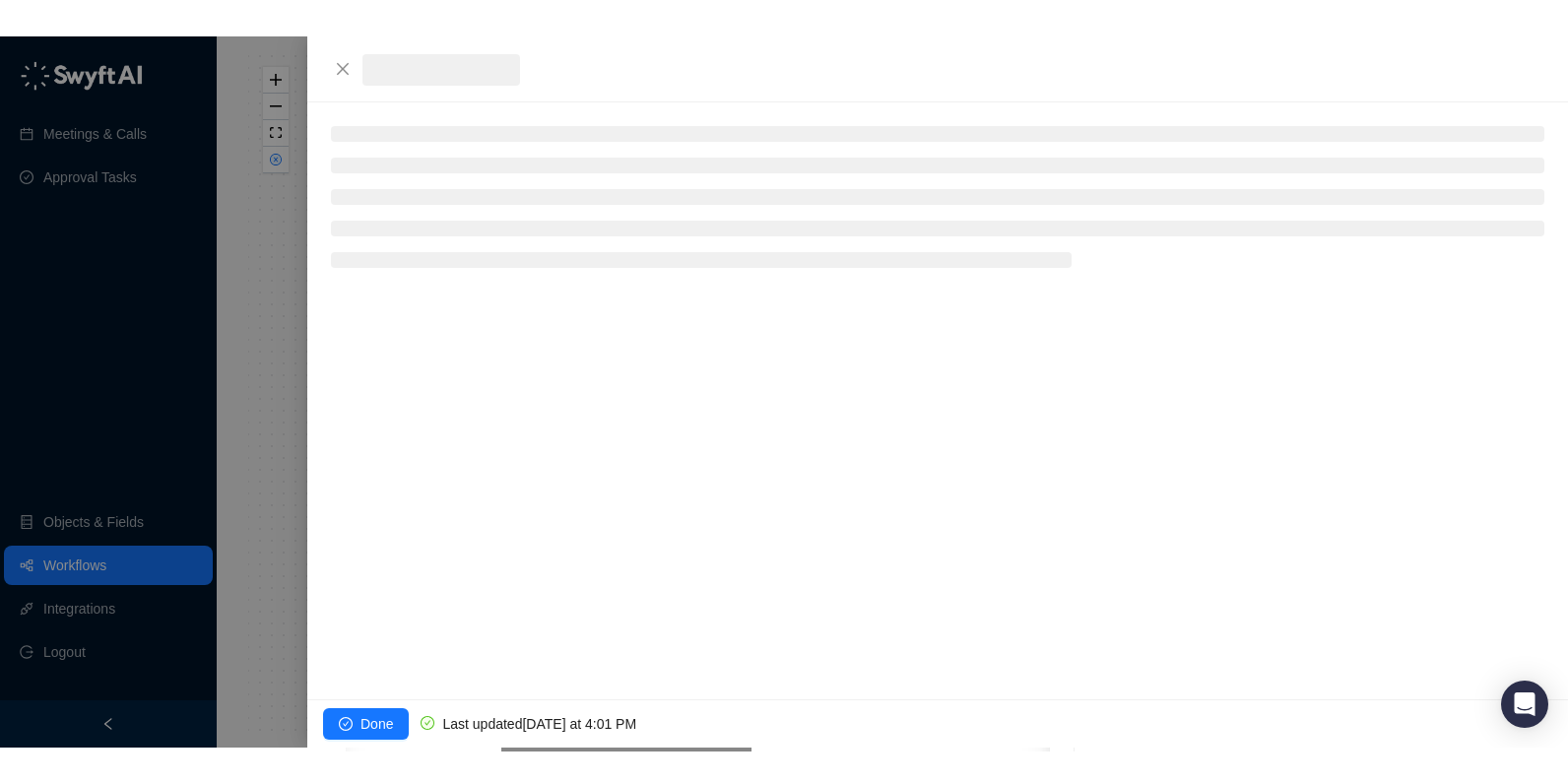 scroll, scrollTop: 109, scrollLeft: 0, axis: vertical 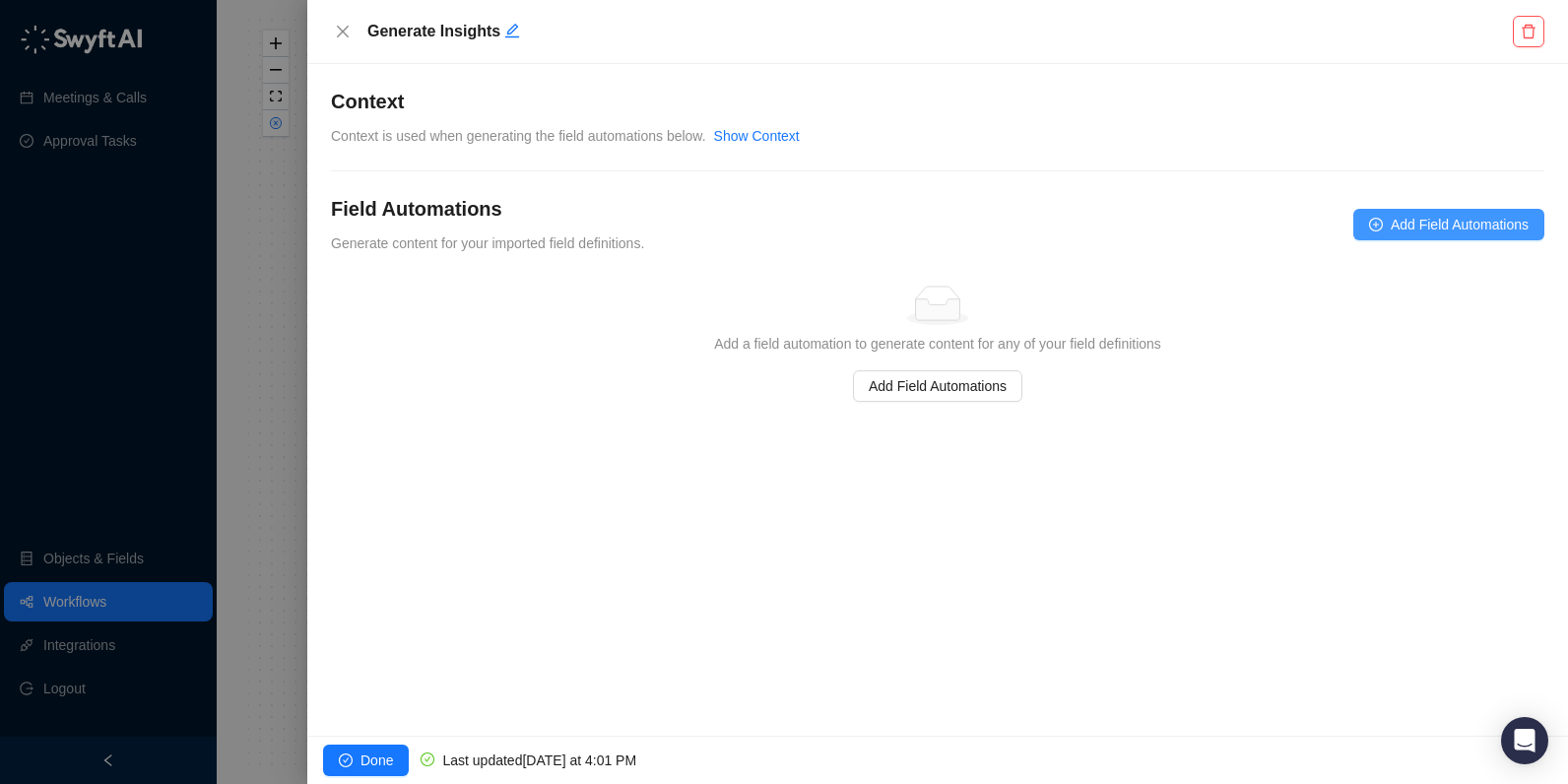click on "Add Field Automations" at bounding box center (1460, 225) 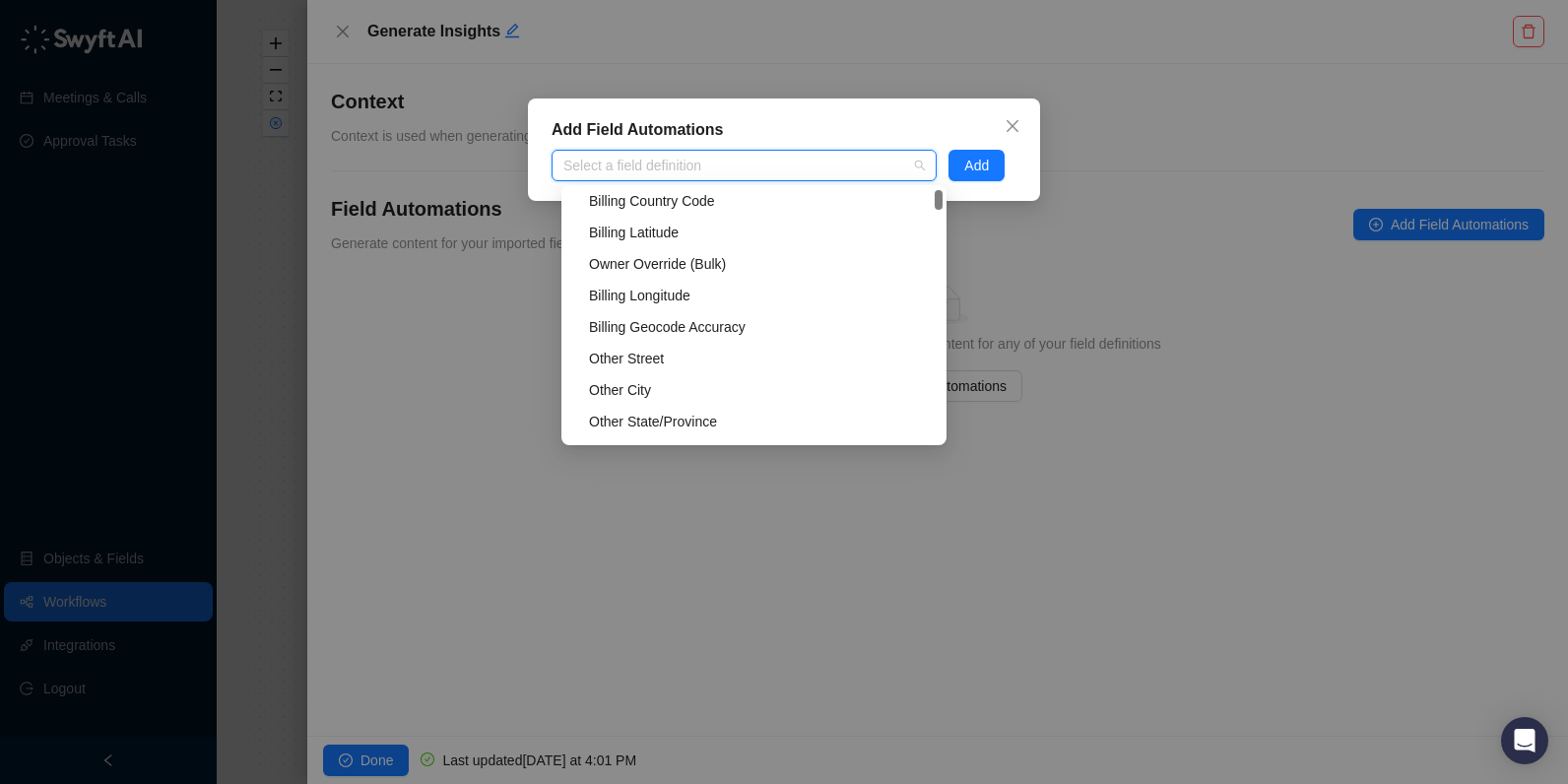 scroll, scrollTop: 606, scrollLeft: 0, axis: vertical 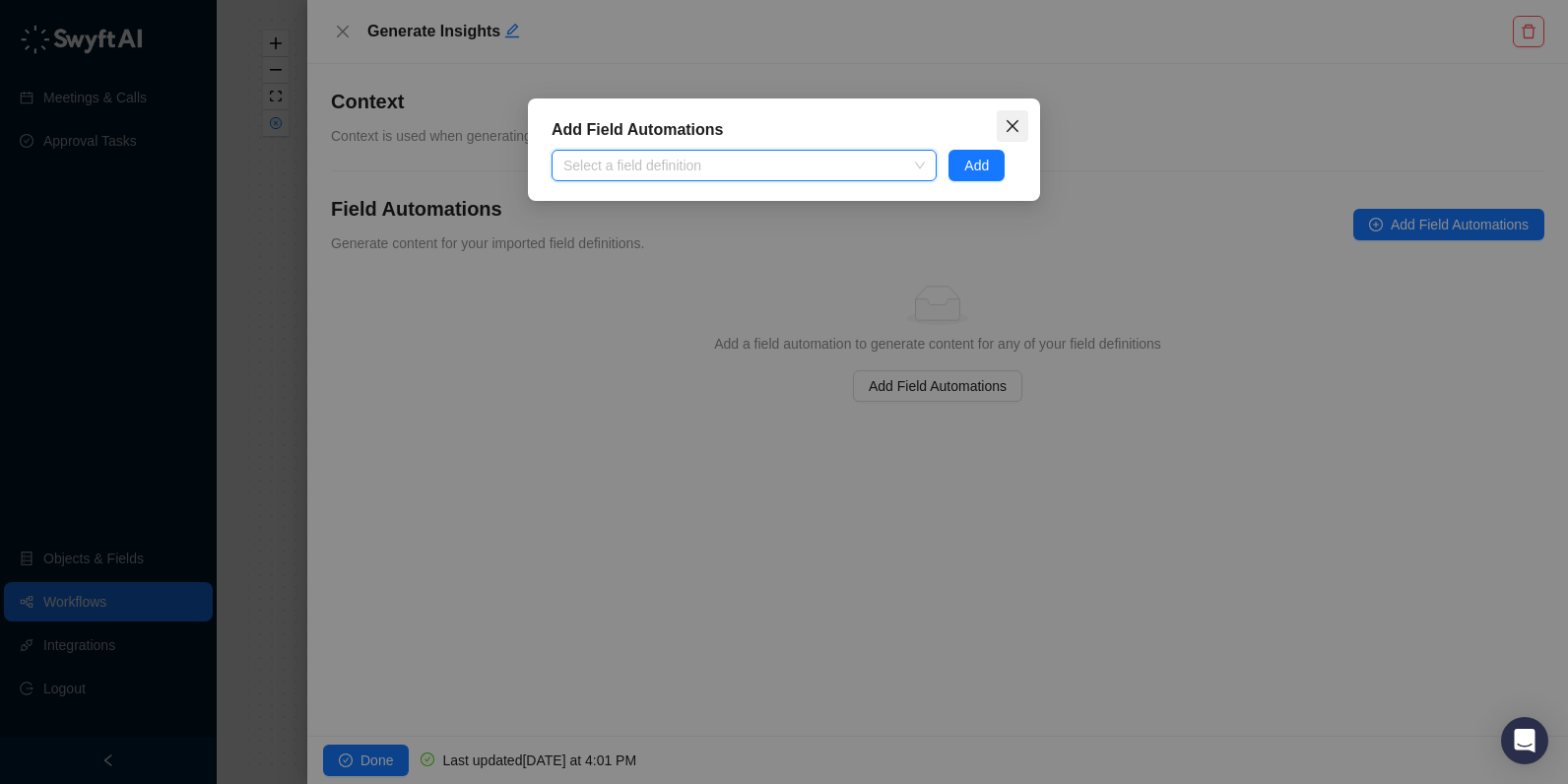 click 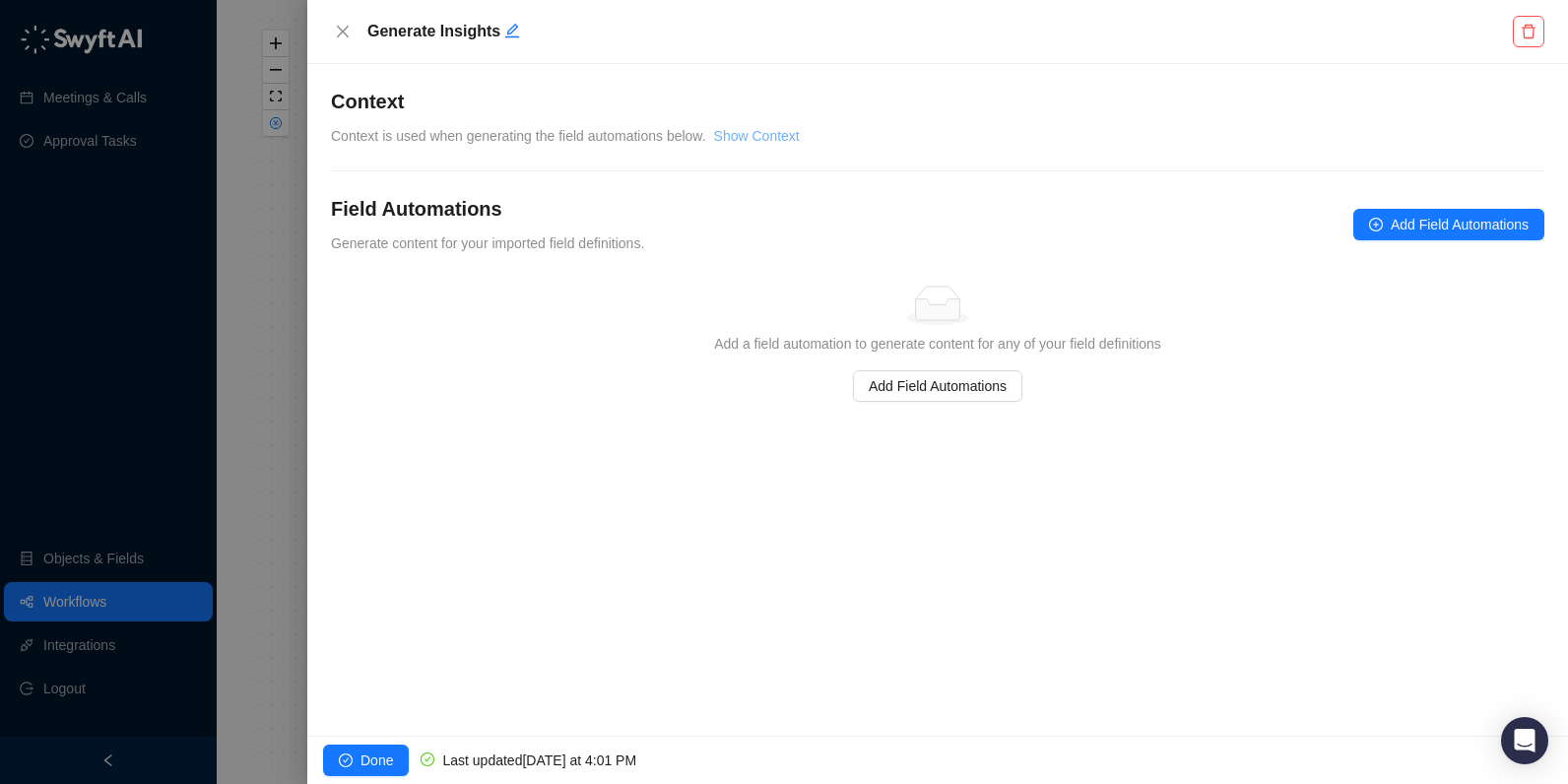 click on "Show Context" at bounding box center (756, 136) 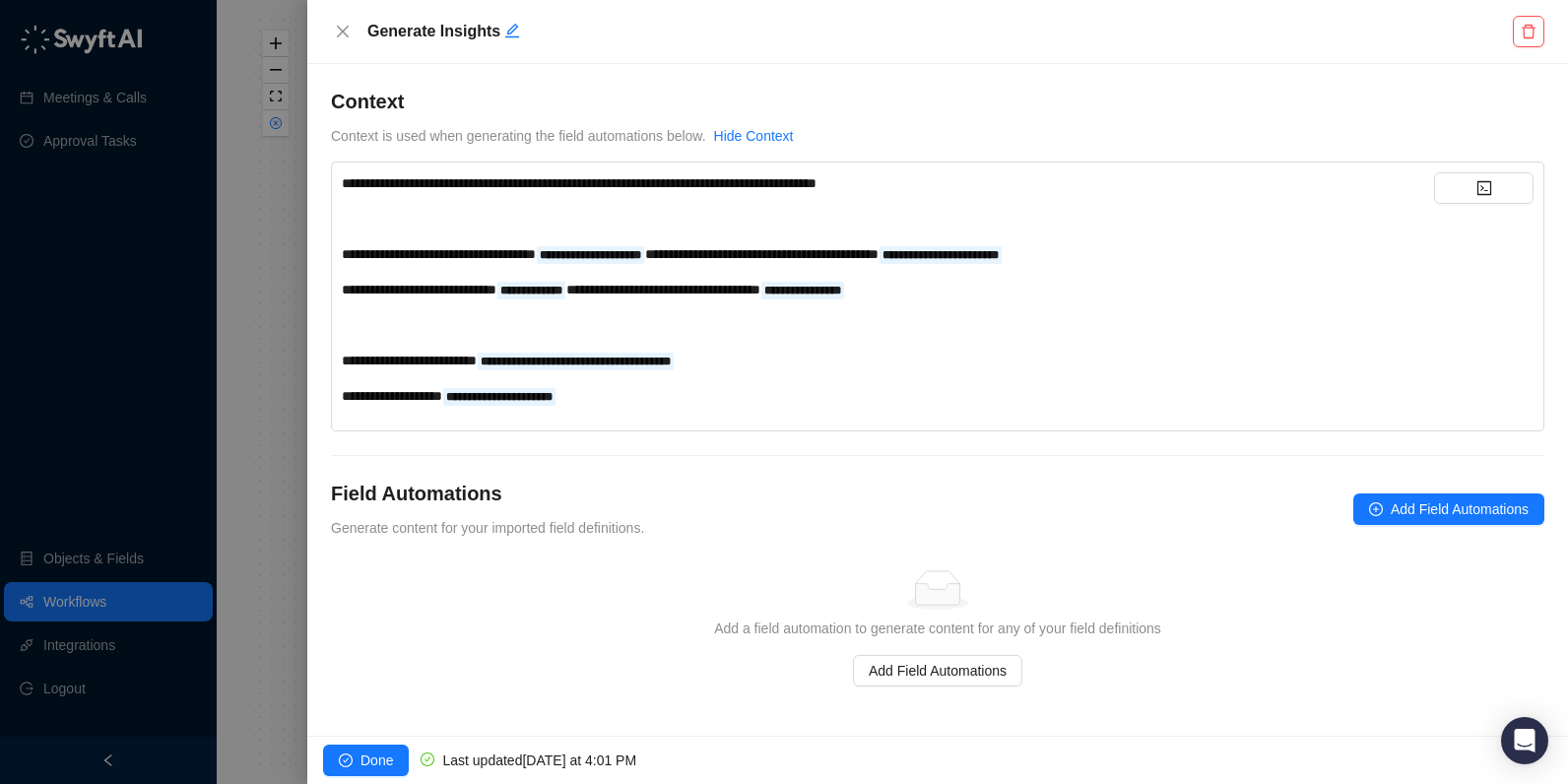 click on "**********" at bounding box center (887, 290) 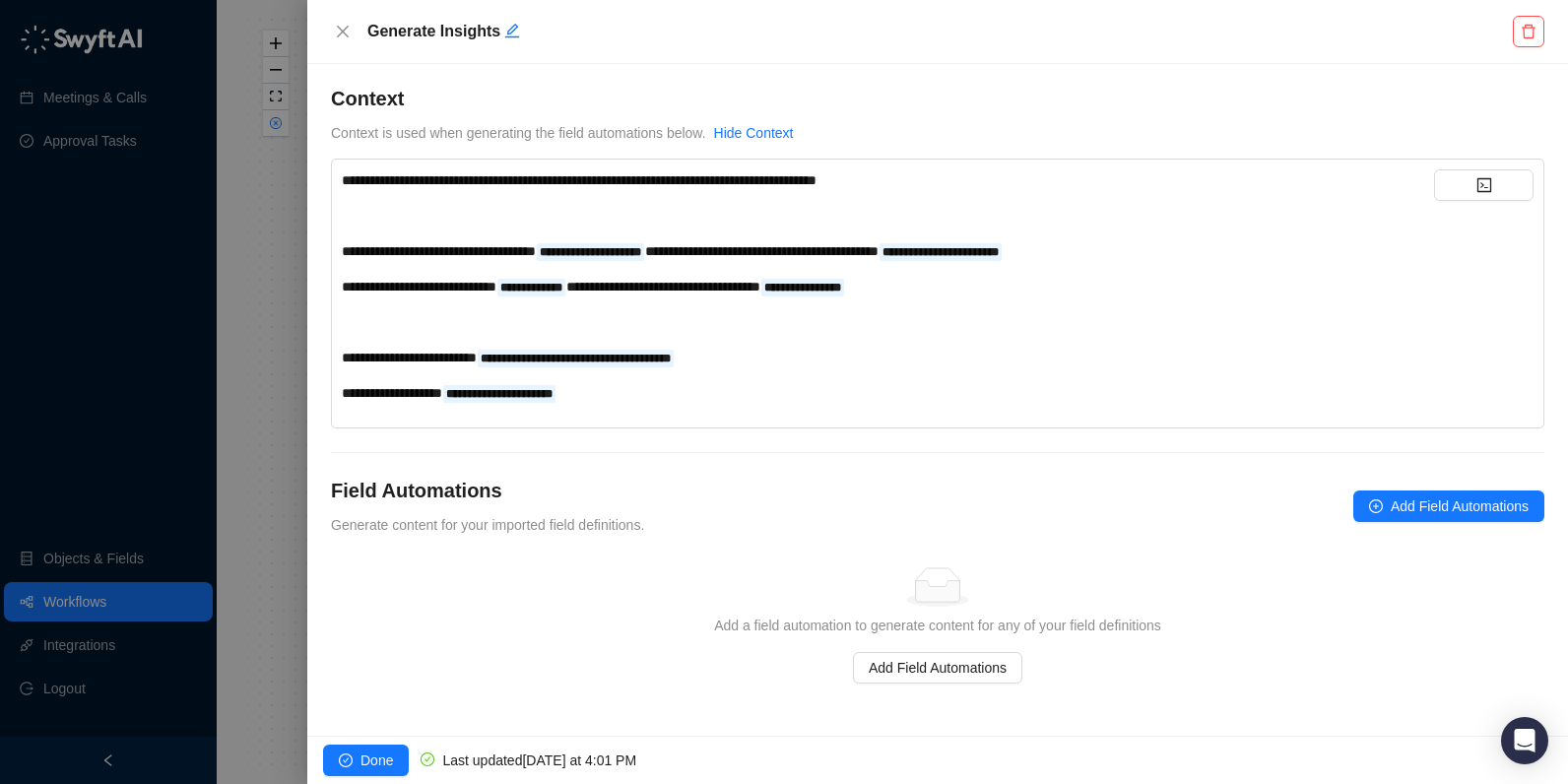 scroll, scrollTop: 6, scrollLeft: 0, axis: vertical 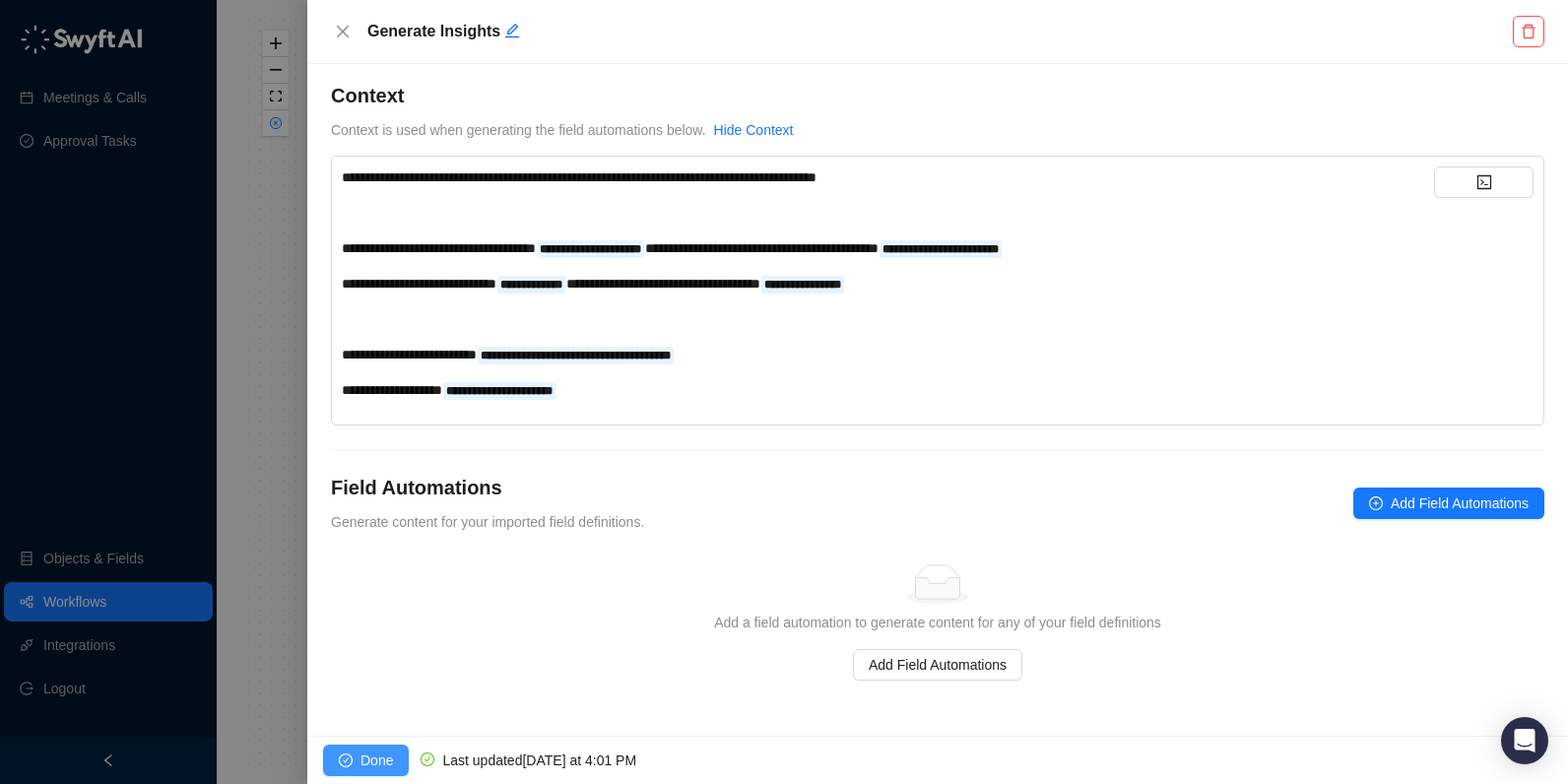 click on "Done" at bounding box center (376, 760) 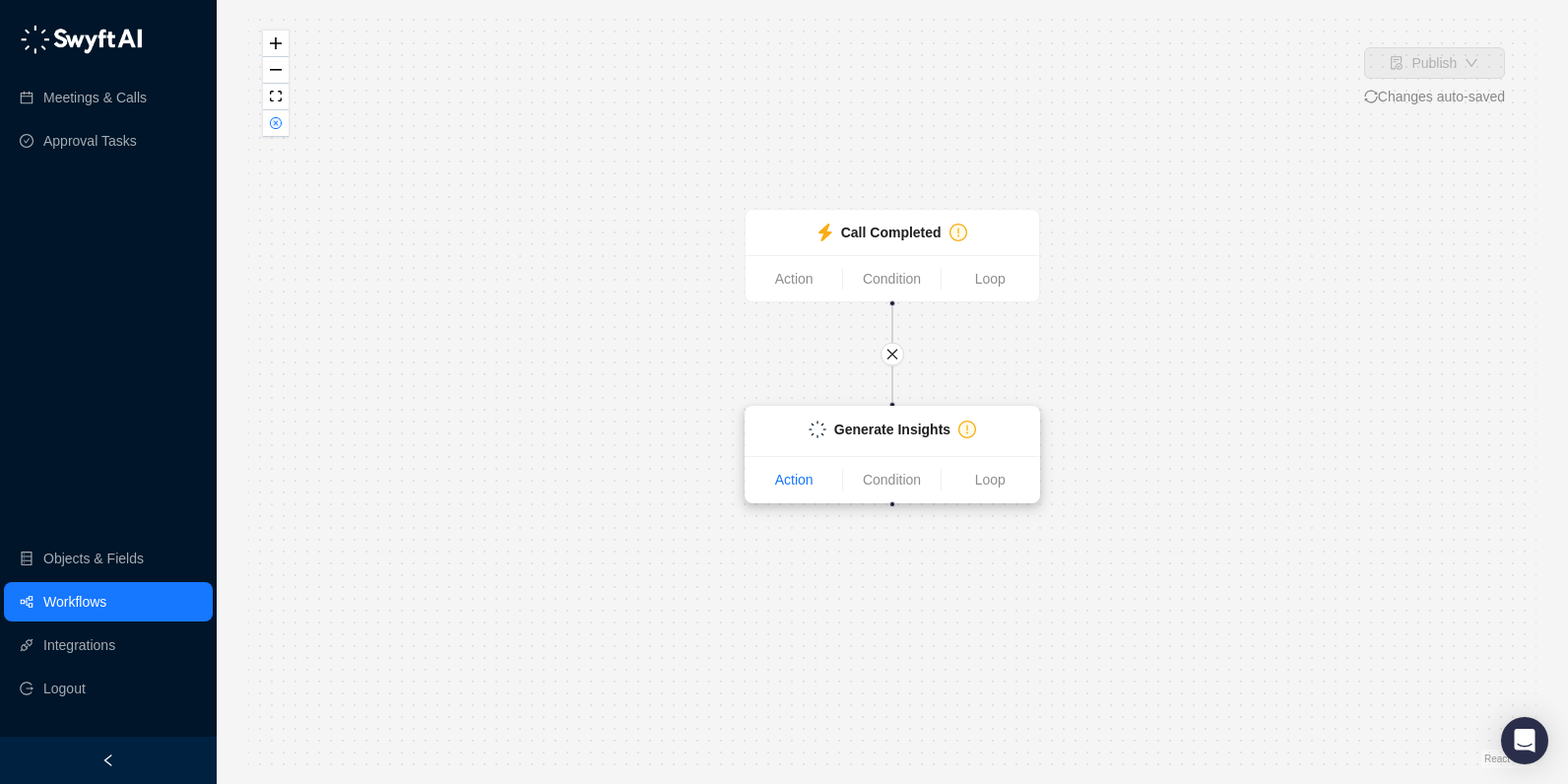 click on "Action" at bounding box center (794, 480) 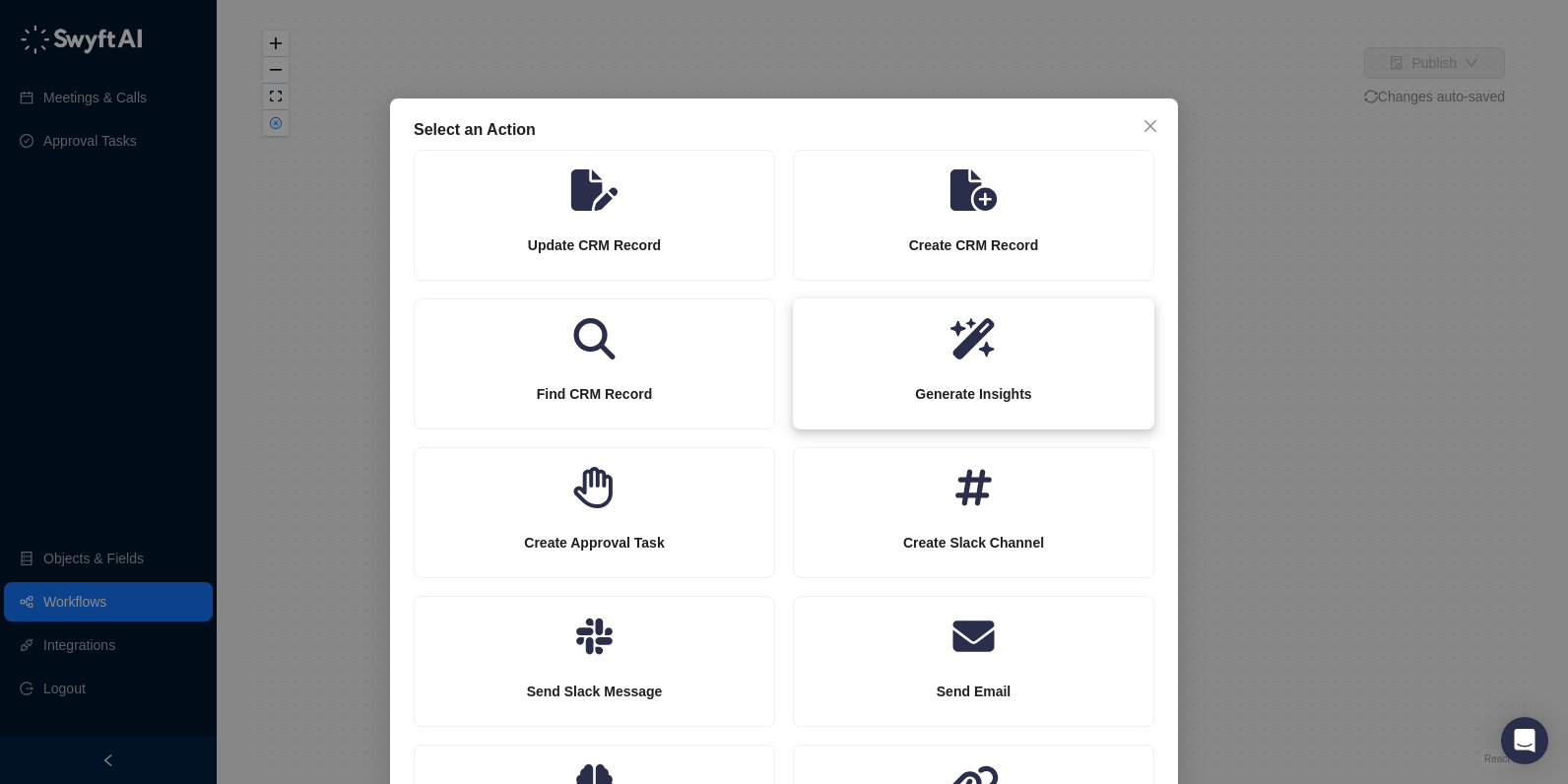 click on "Generate Insights" at bounding box center [973, 394] 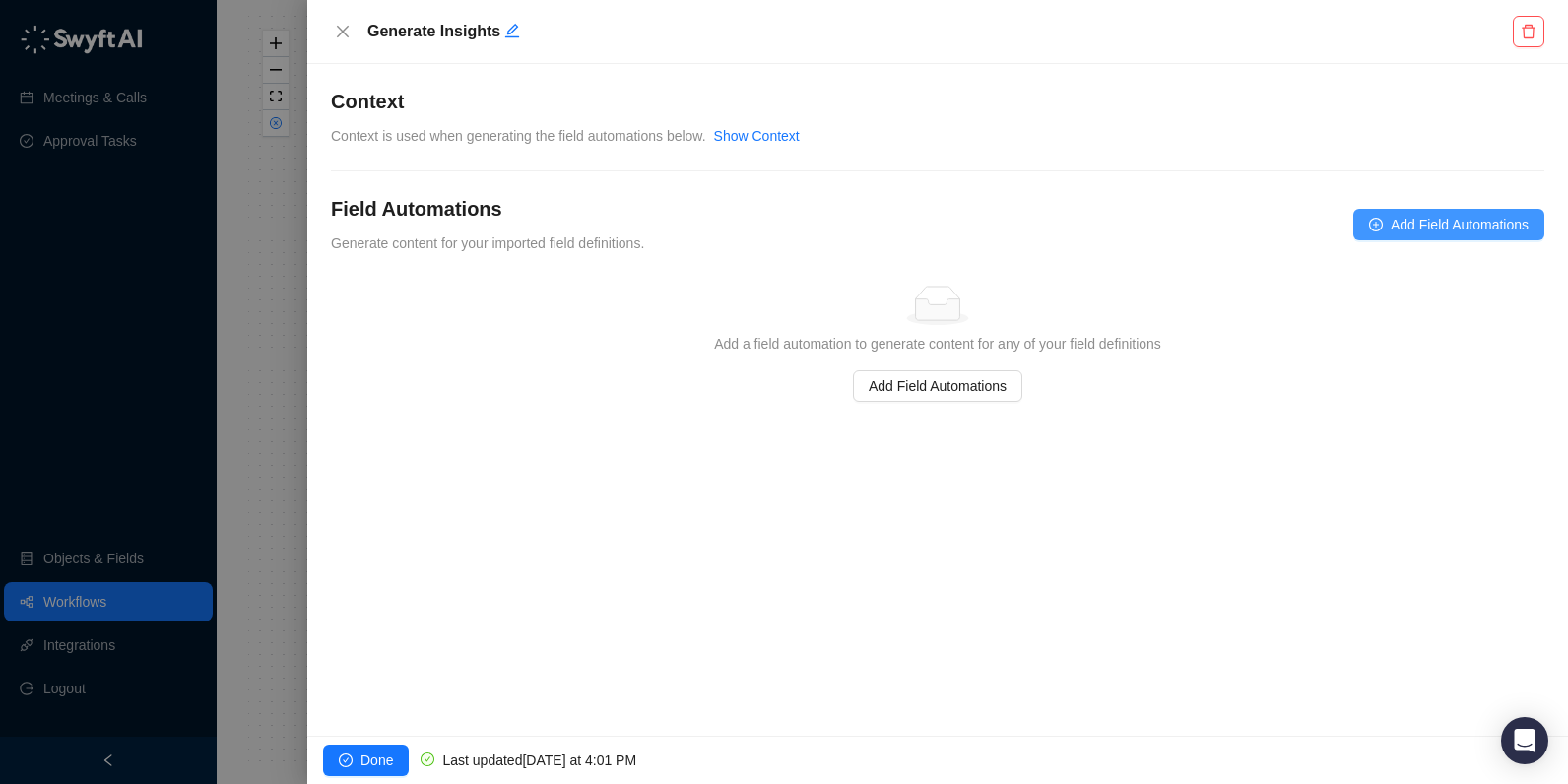 click on "Add Field Automations" at bounding box center (1460, 225) 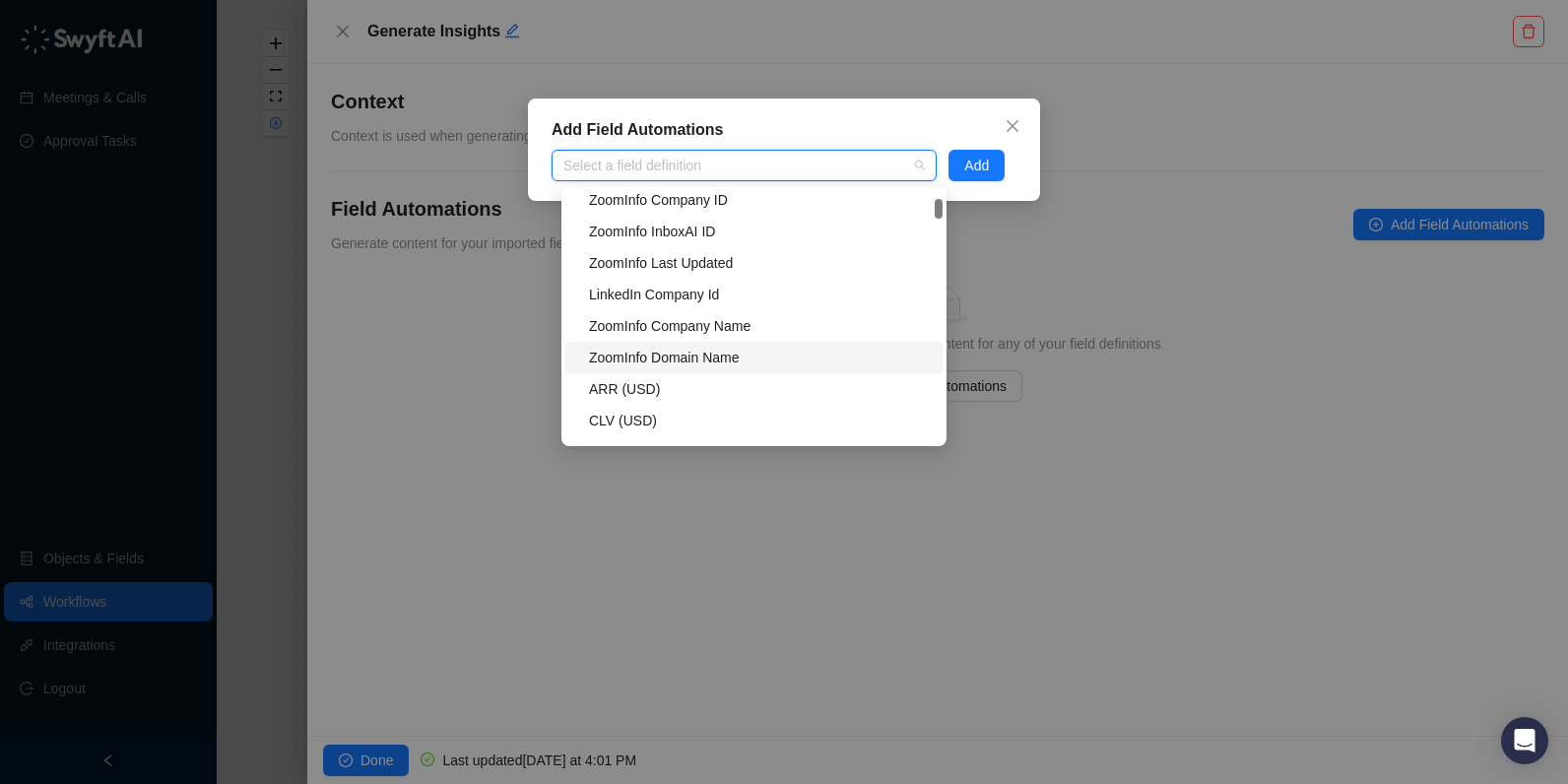 scroll, scrollTop: 3982, scrollLeft: 0, axis: vertical 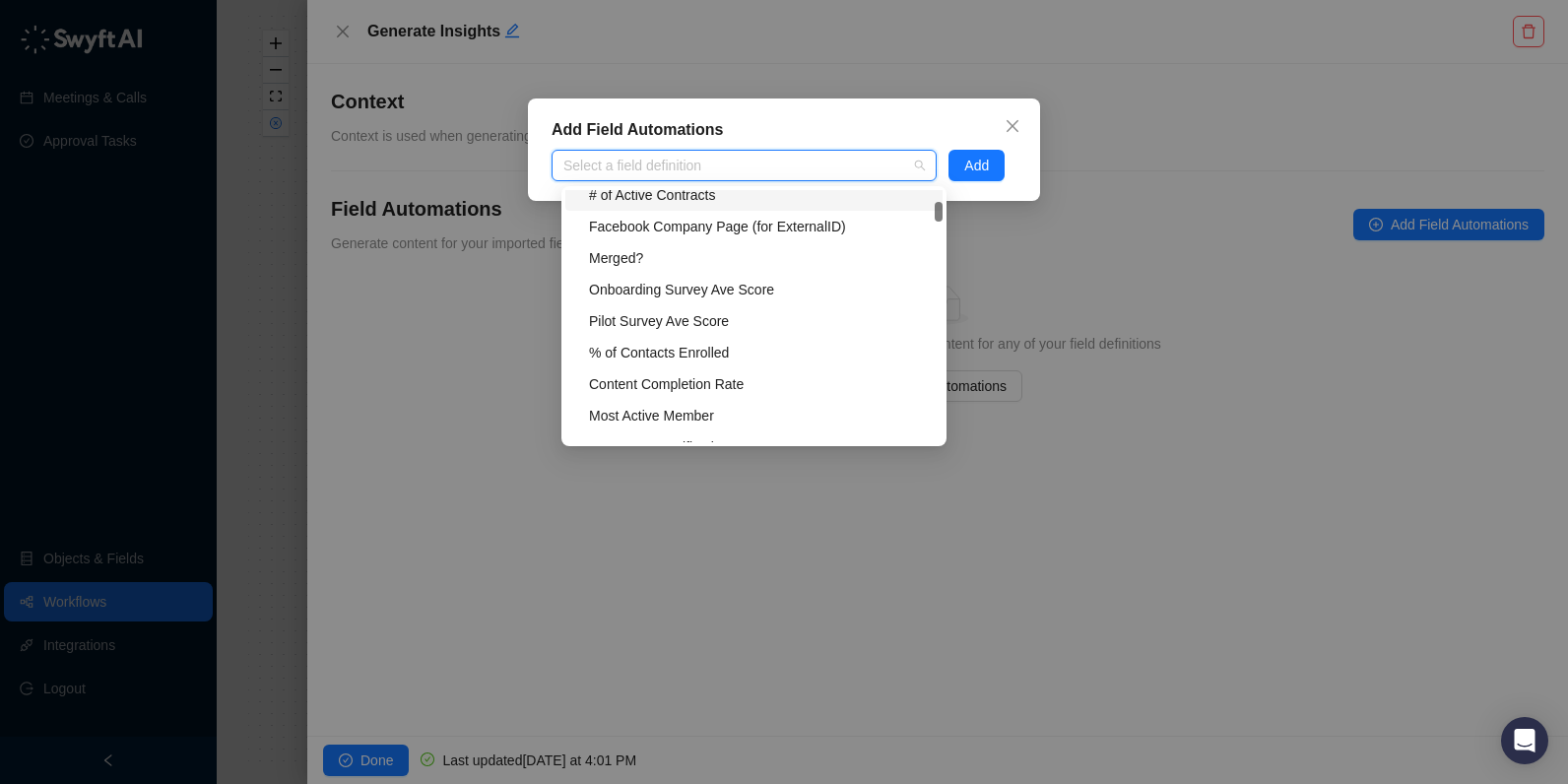 click on "Add Field Automations" at bounding box center (784, 130) 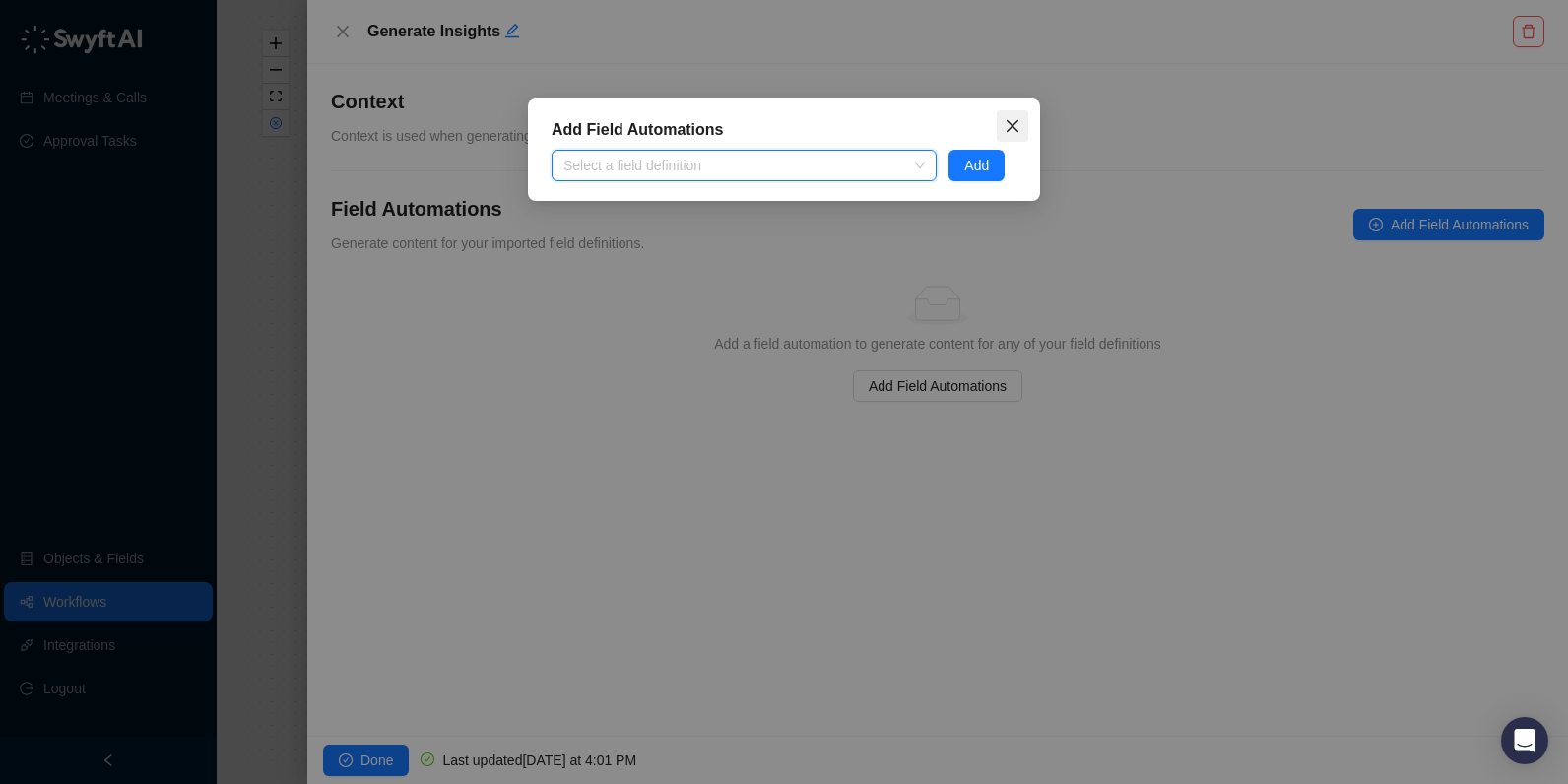 click 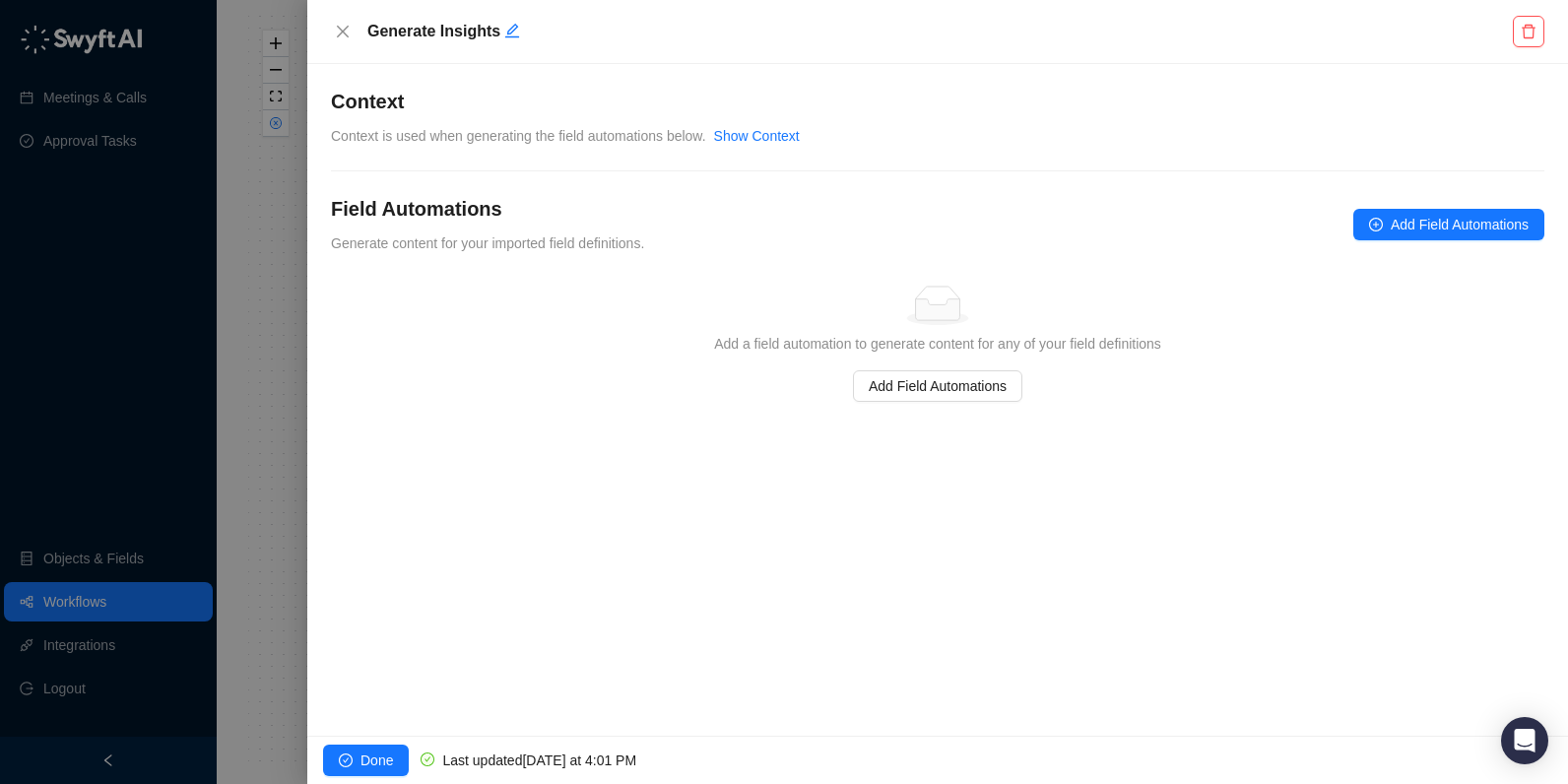 click on "Context" at bounding box center (938, 101) 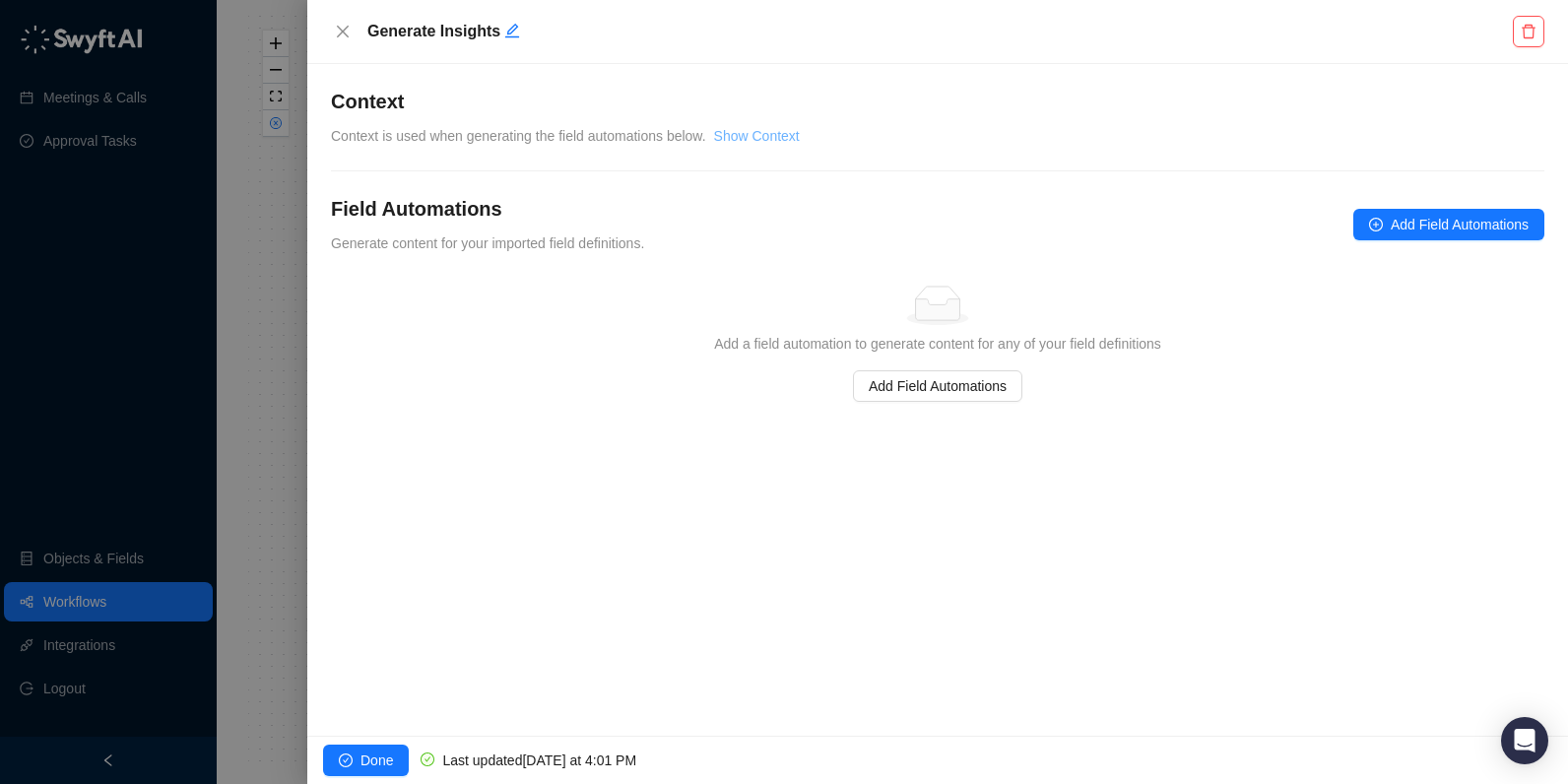 click on "Show Context" at bounding box center [756, 136] 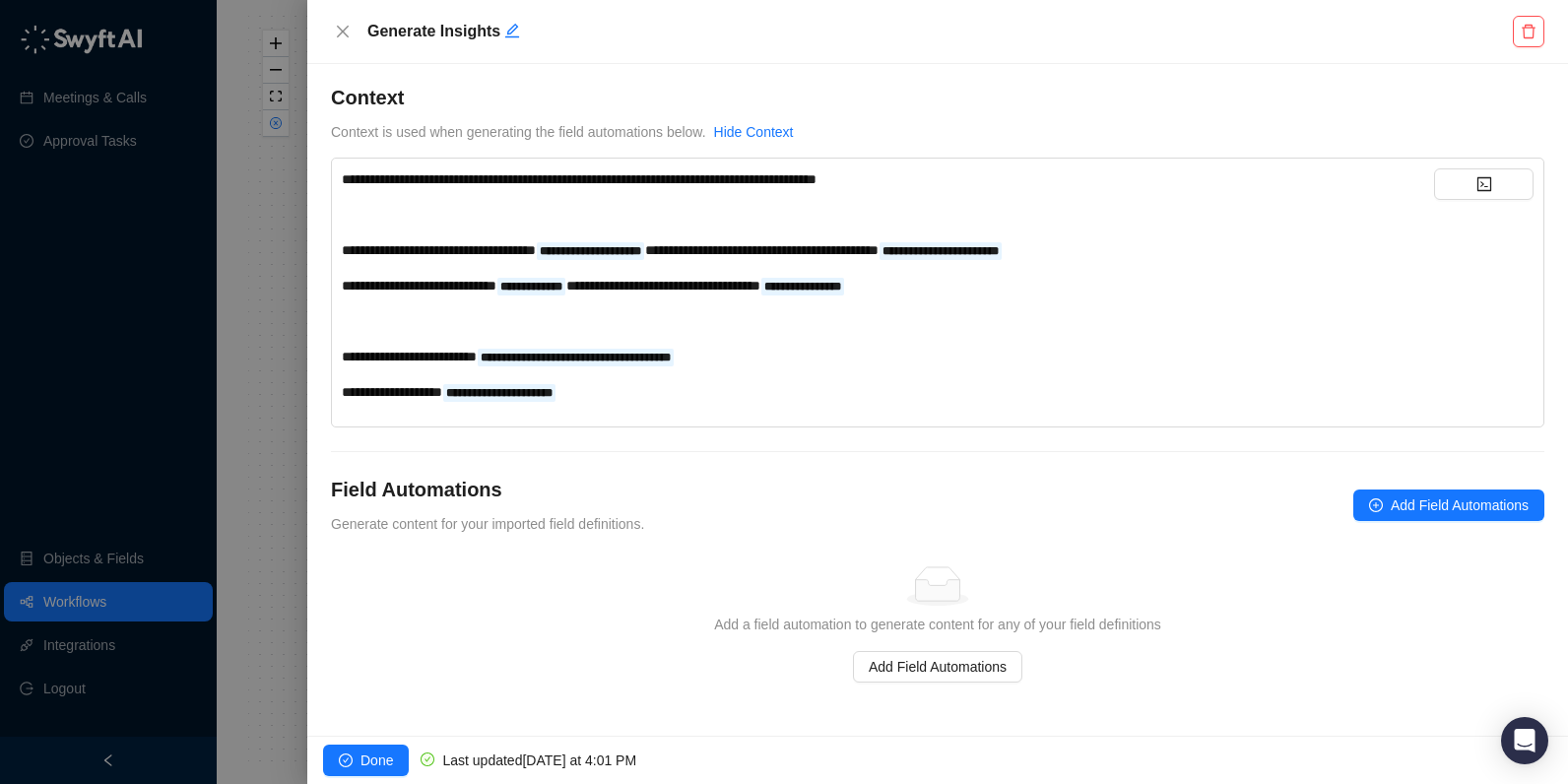 scroll, scrollTop: 6, scrollLeft: 0, axis: vertical 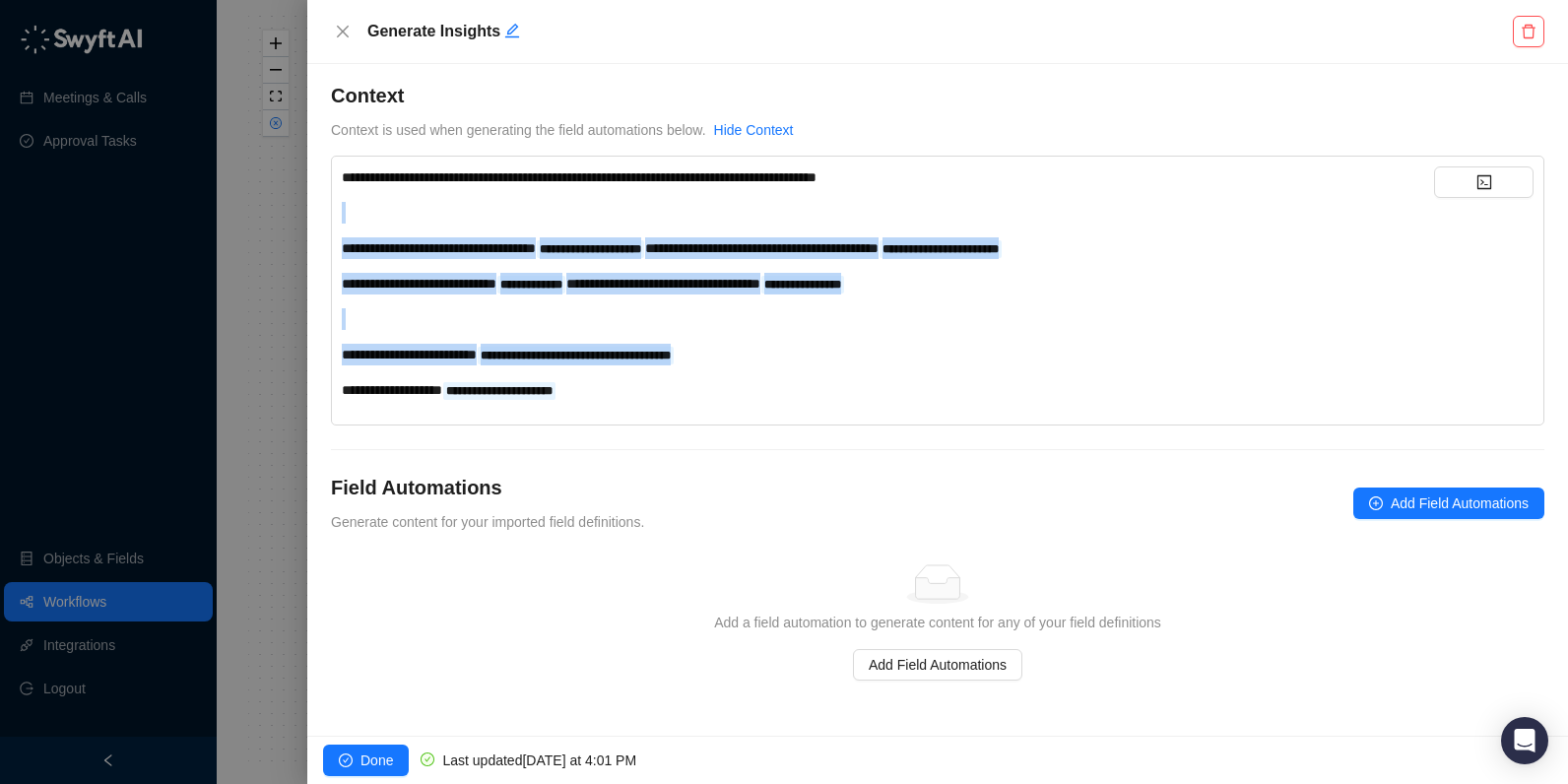 drag, startPoint x: 827, startPoint y: 352, endPoint x: 335, endPoint y: 199, distance: 515.241 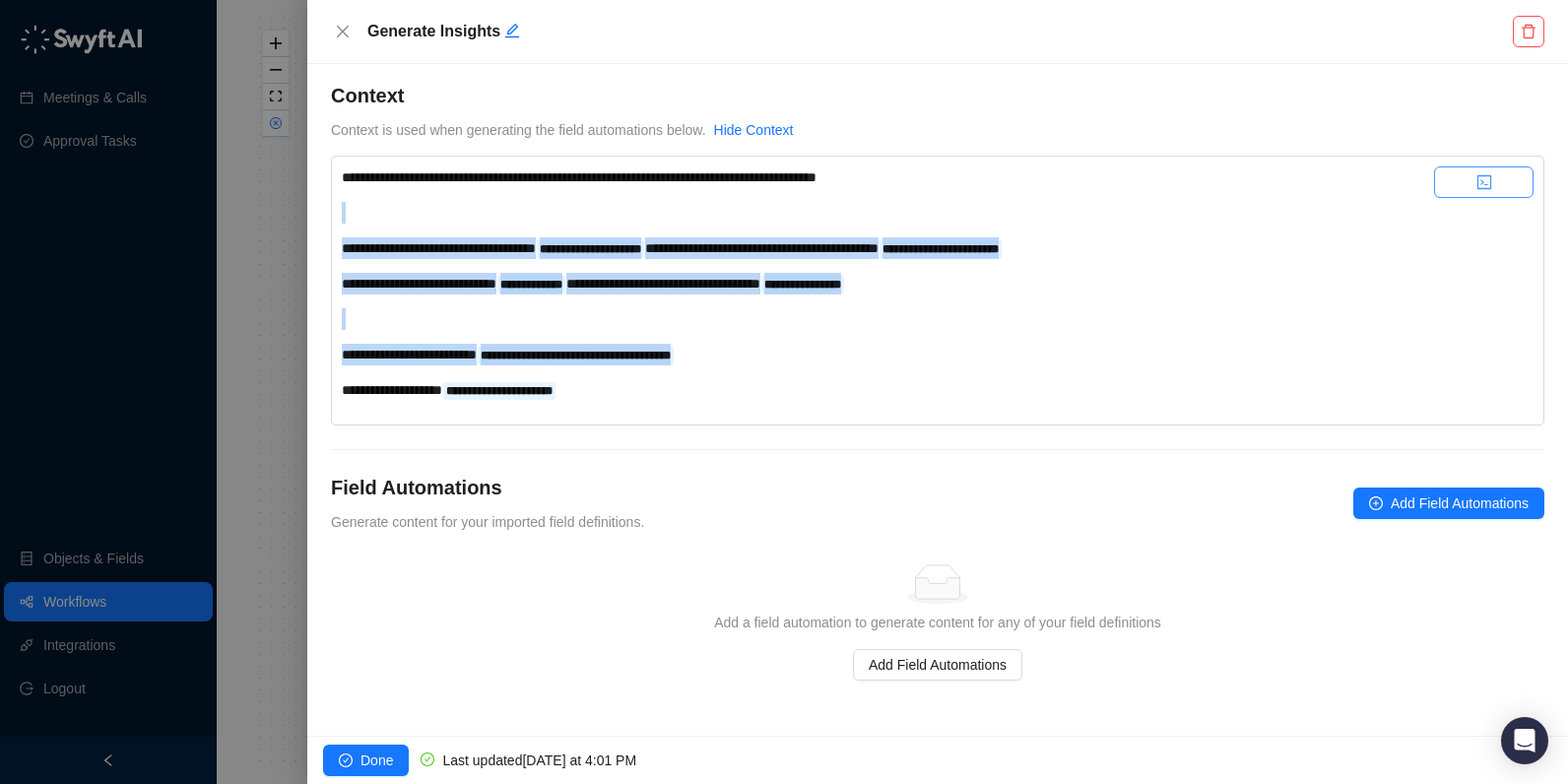 click at bounding box center (1483, 182) 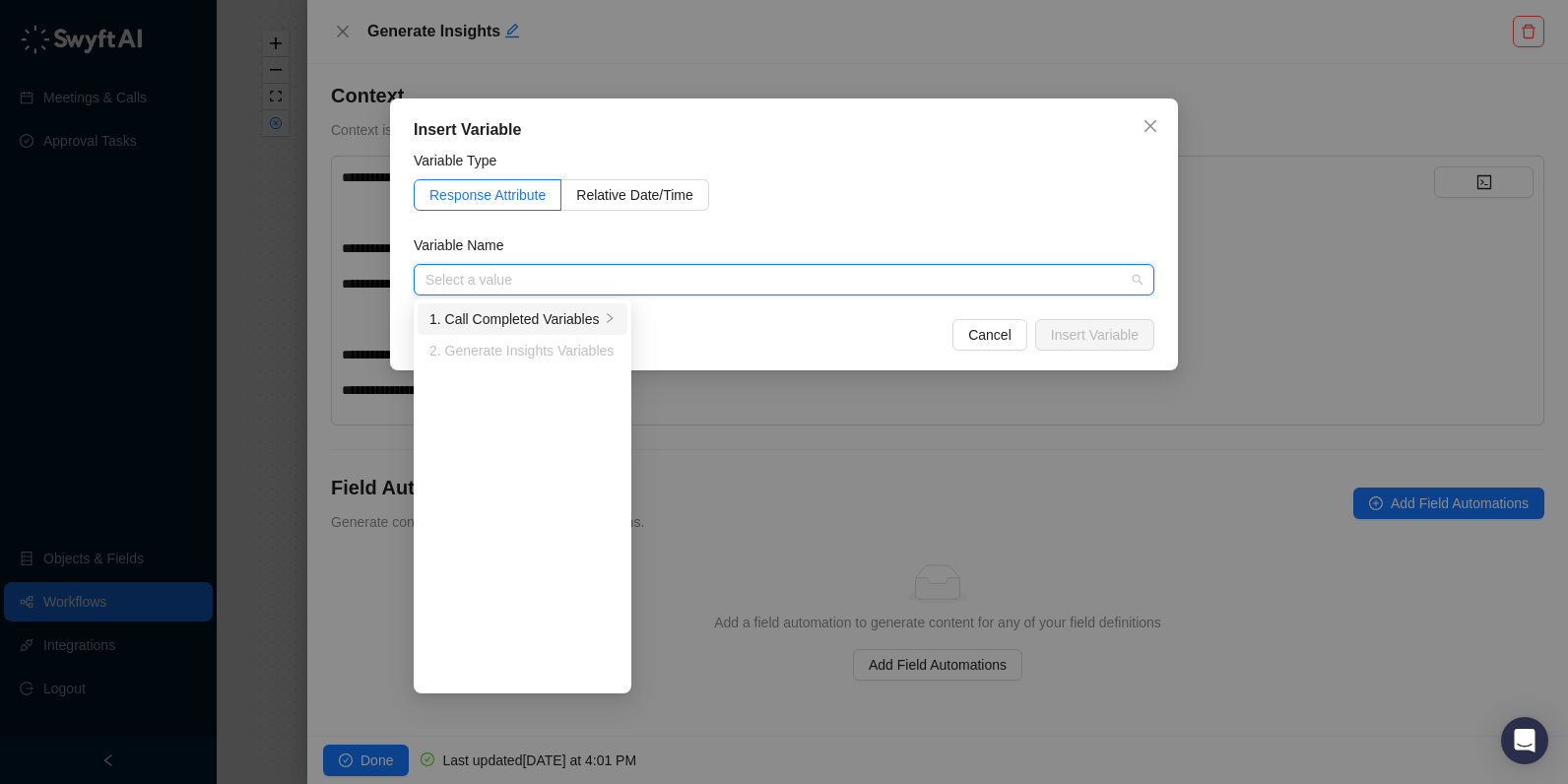 click on "1. Call Completed Variables" at bounding box center [514, 319] 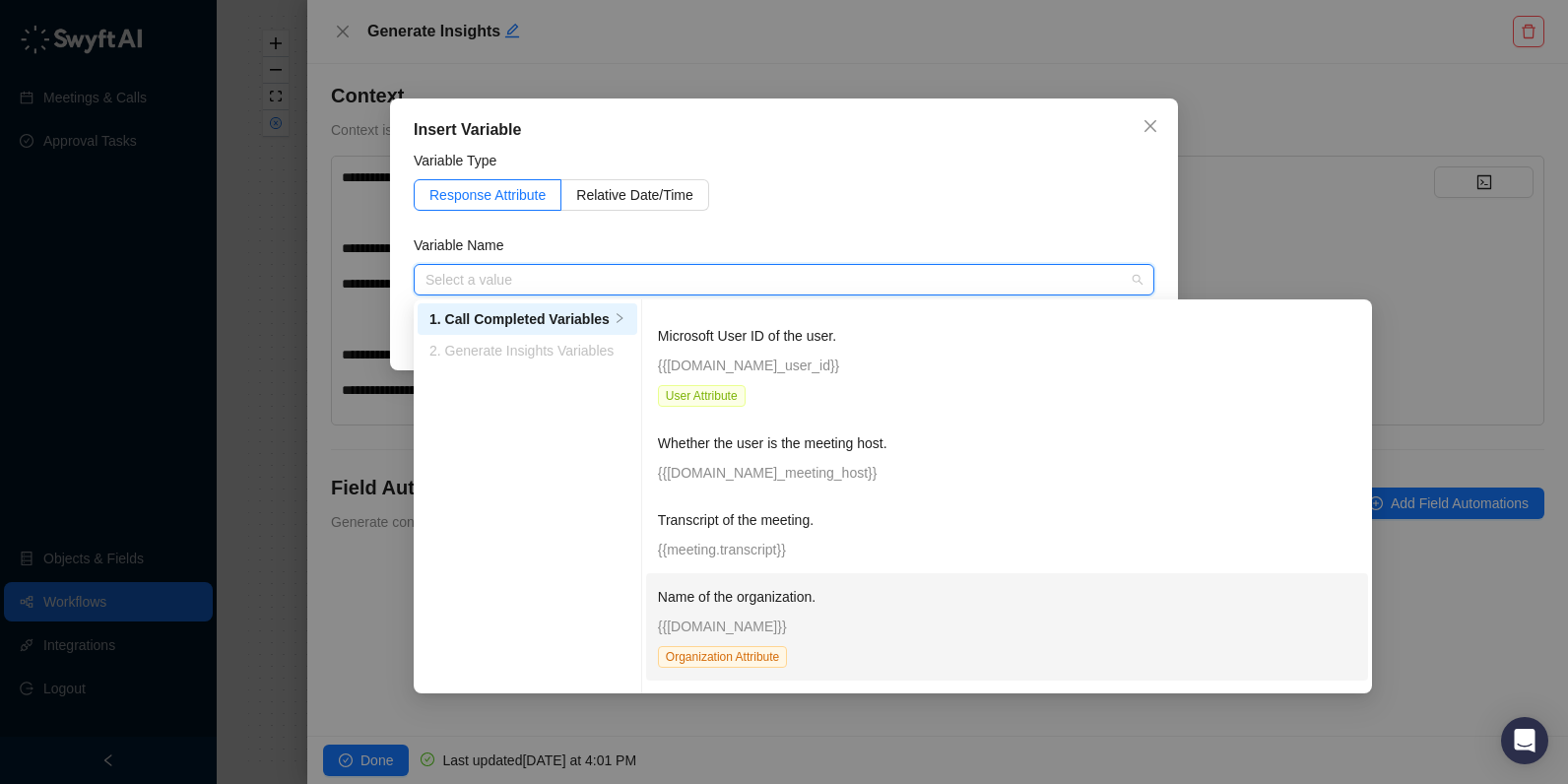 scroll, scrollTop: 422, scrollLeft: 0, axis: vertical 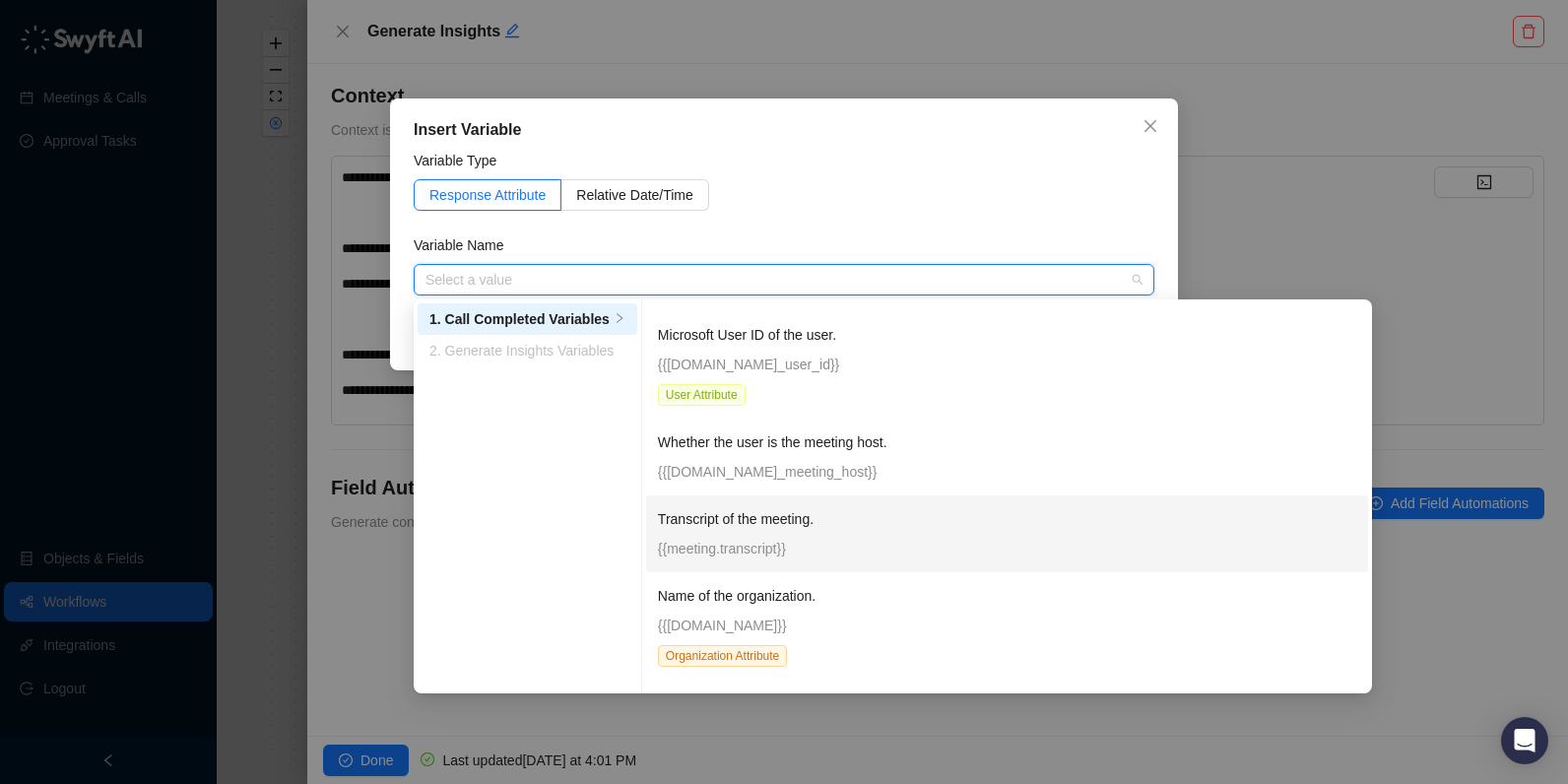 click on "{{meeting.transcript}}" at bounding box center [1007, 549] 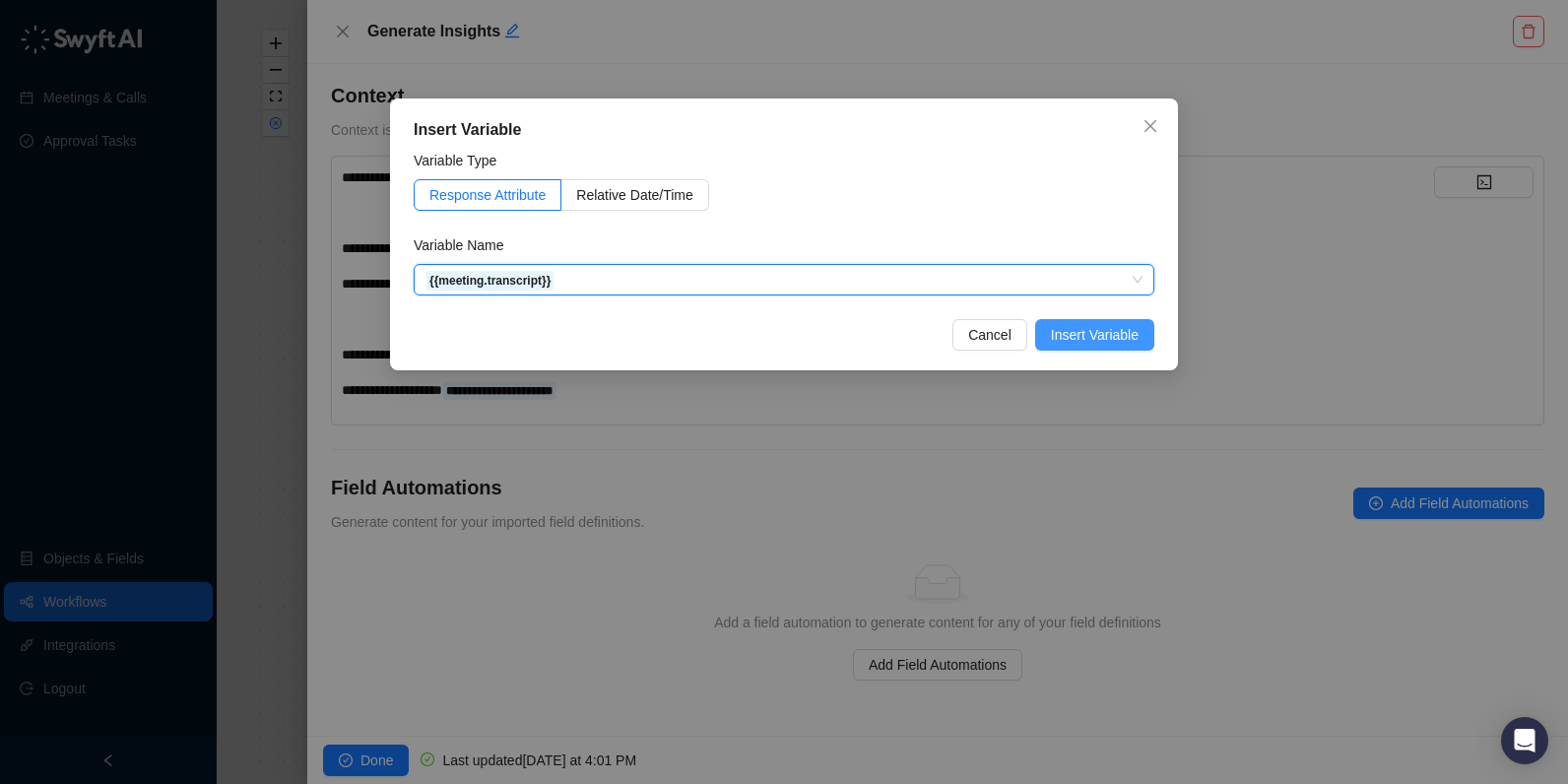 click on "Insert Variable" at bounding box center [1094, 335] 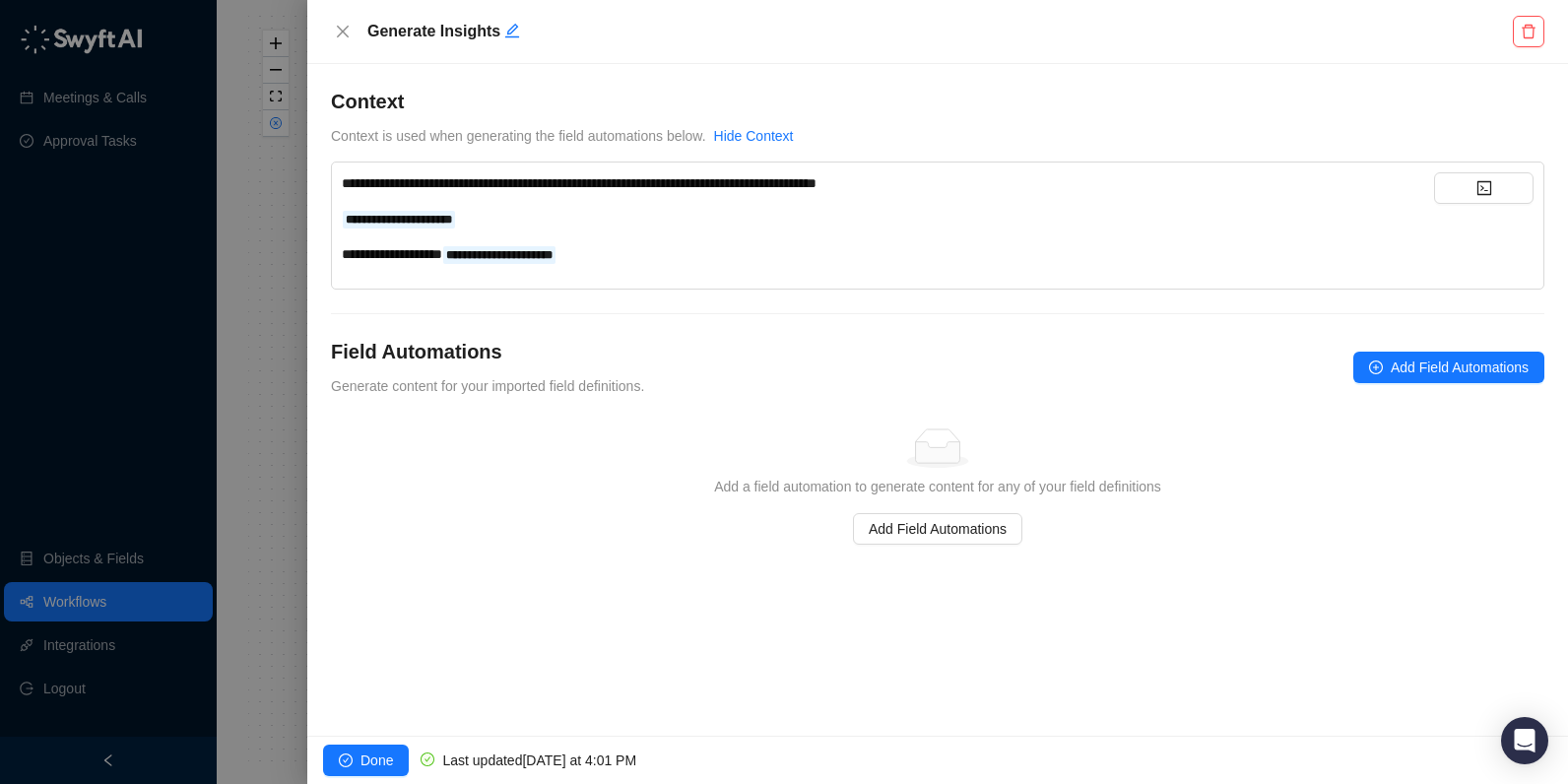 scroll, scrollTop: 0, scrollLeft: 0, axis: both 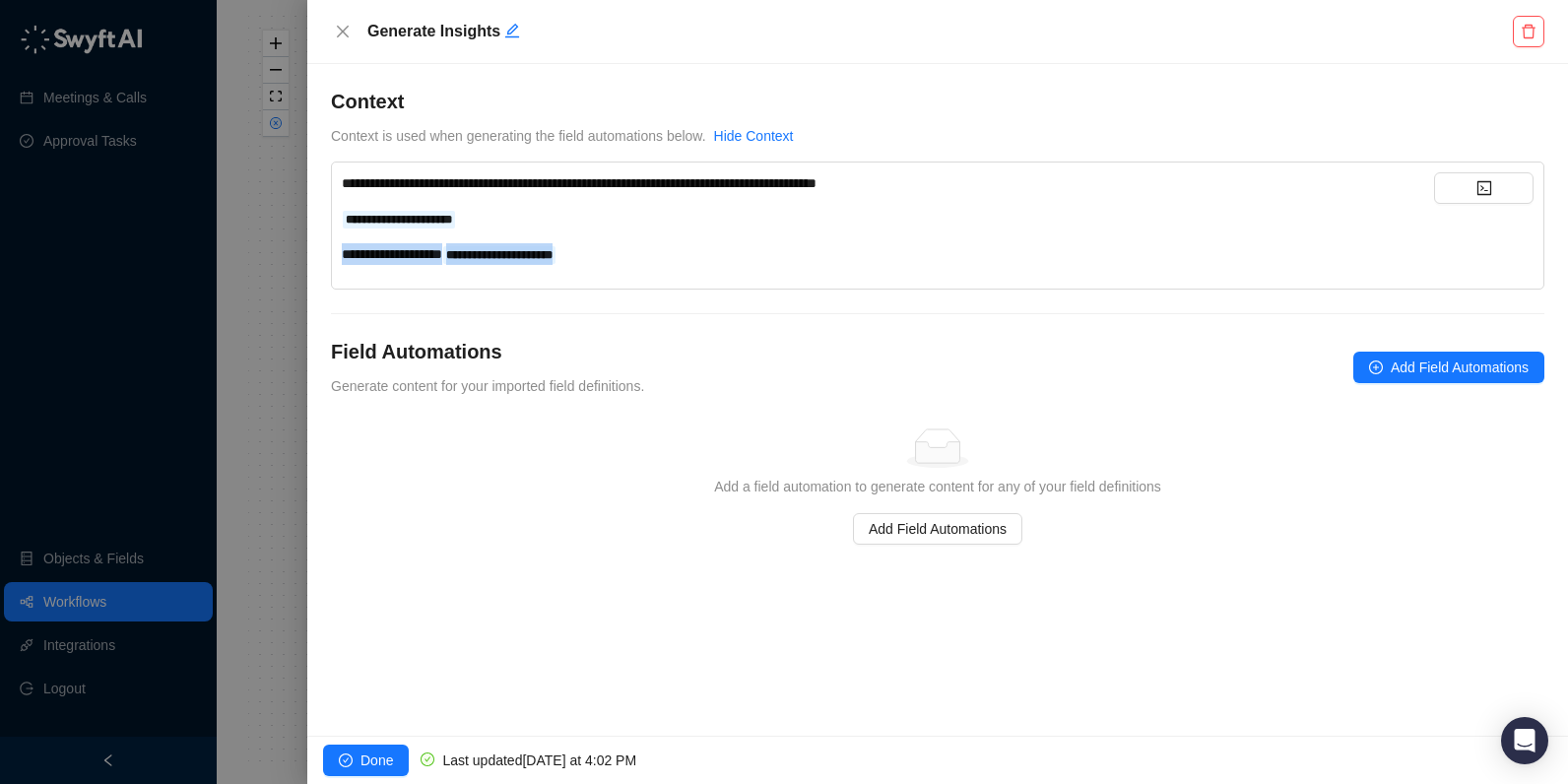 drag, startPoint x: 711, startPoint y: 251, endPoint x: 314, endPoint y: 259, distance: 397.0806 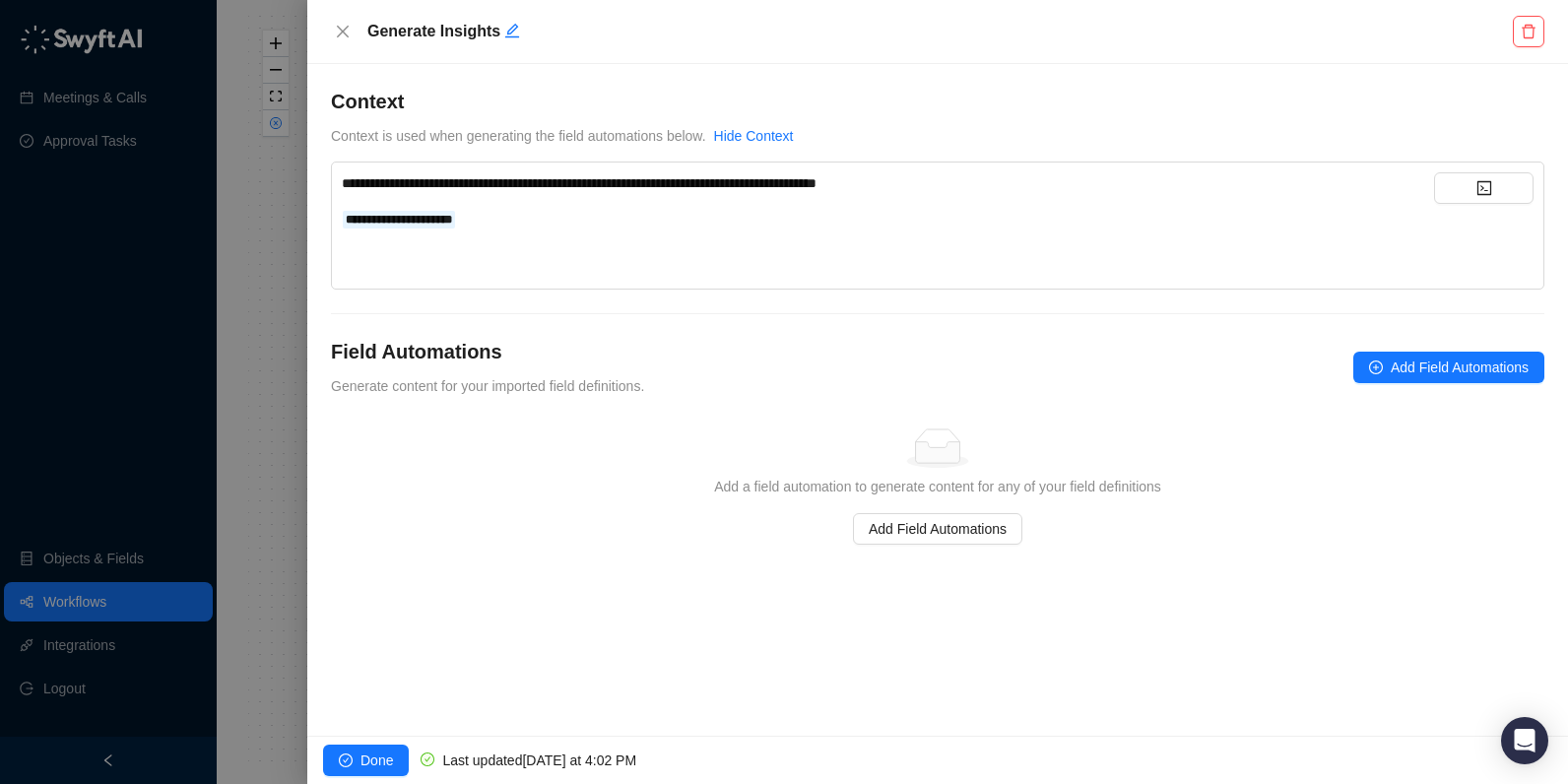 click on "**********" at bounding box center [887, 183] 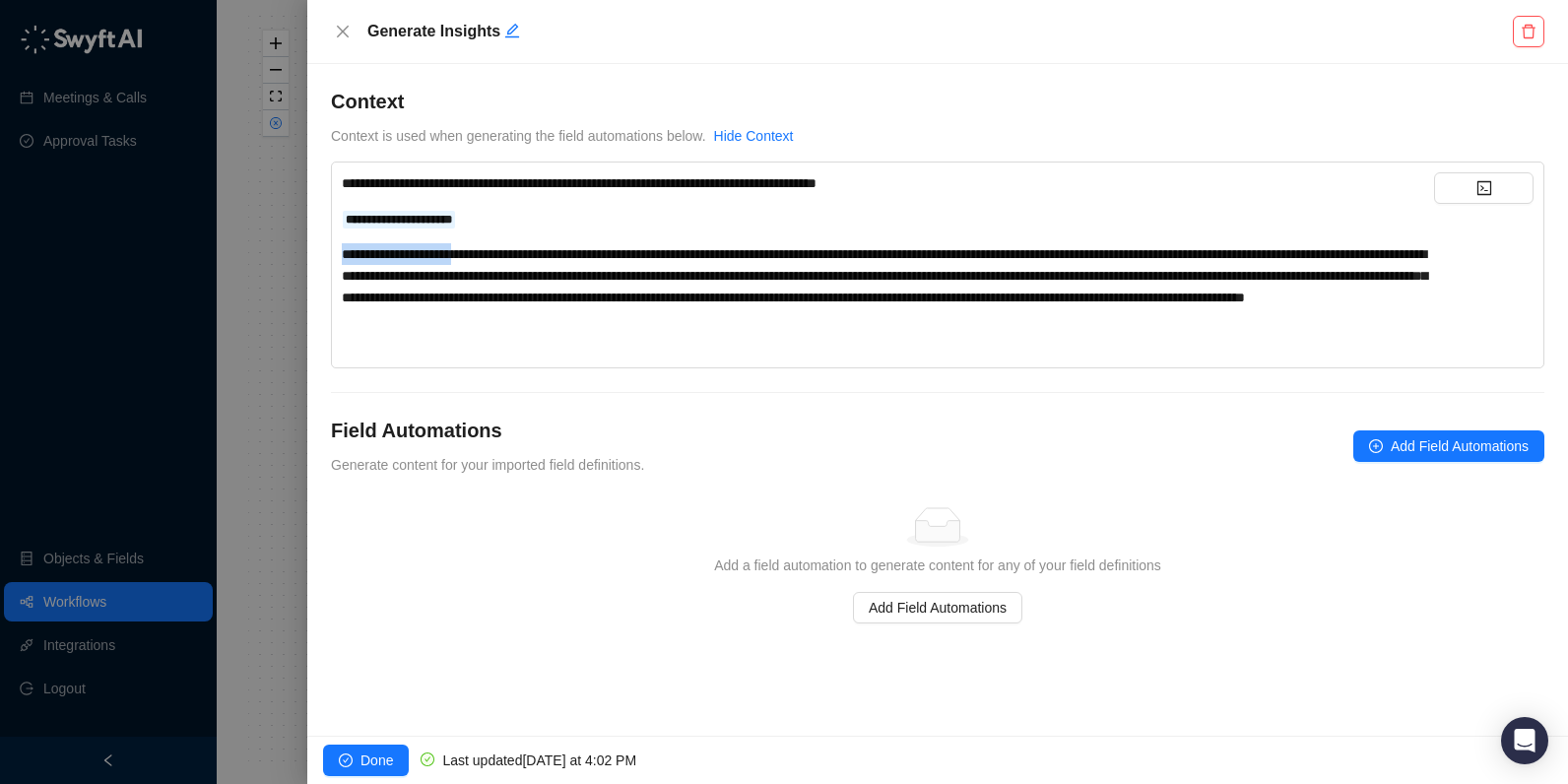 drag, startPoint x: 487, startPoint y: 255, endPoint x: 311, endPoint y: 254, distance: 176.0028 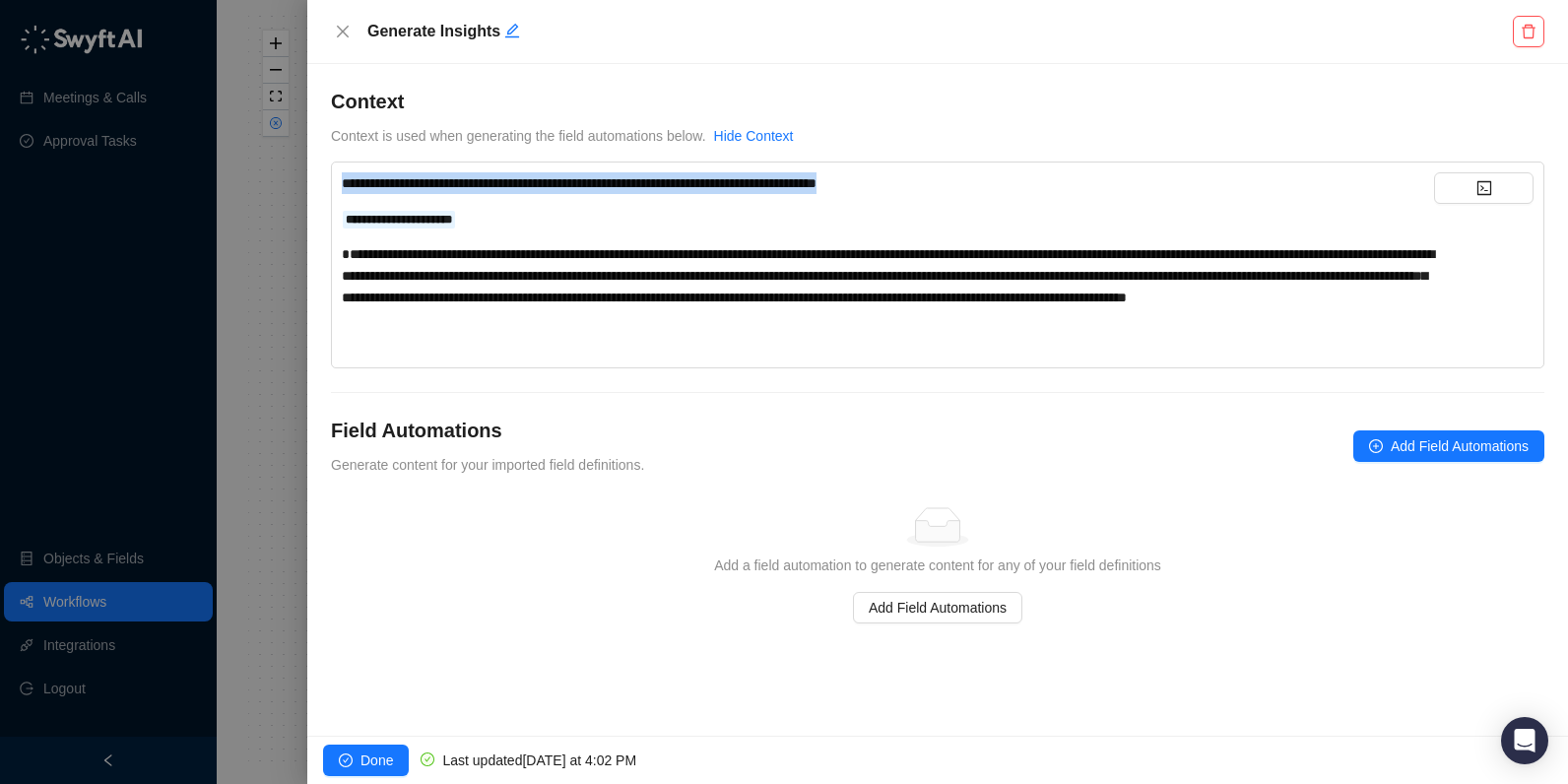 drag, startPoint x: 1030, startPoint y: 186, endPoint x: 308, endPoint y: 178, distance: 722.04432 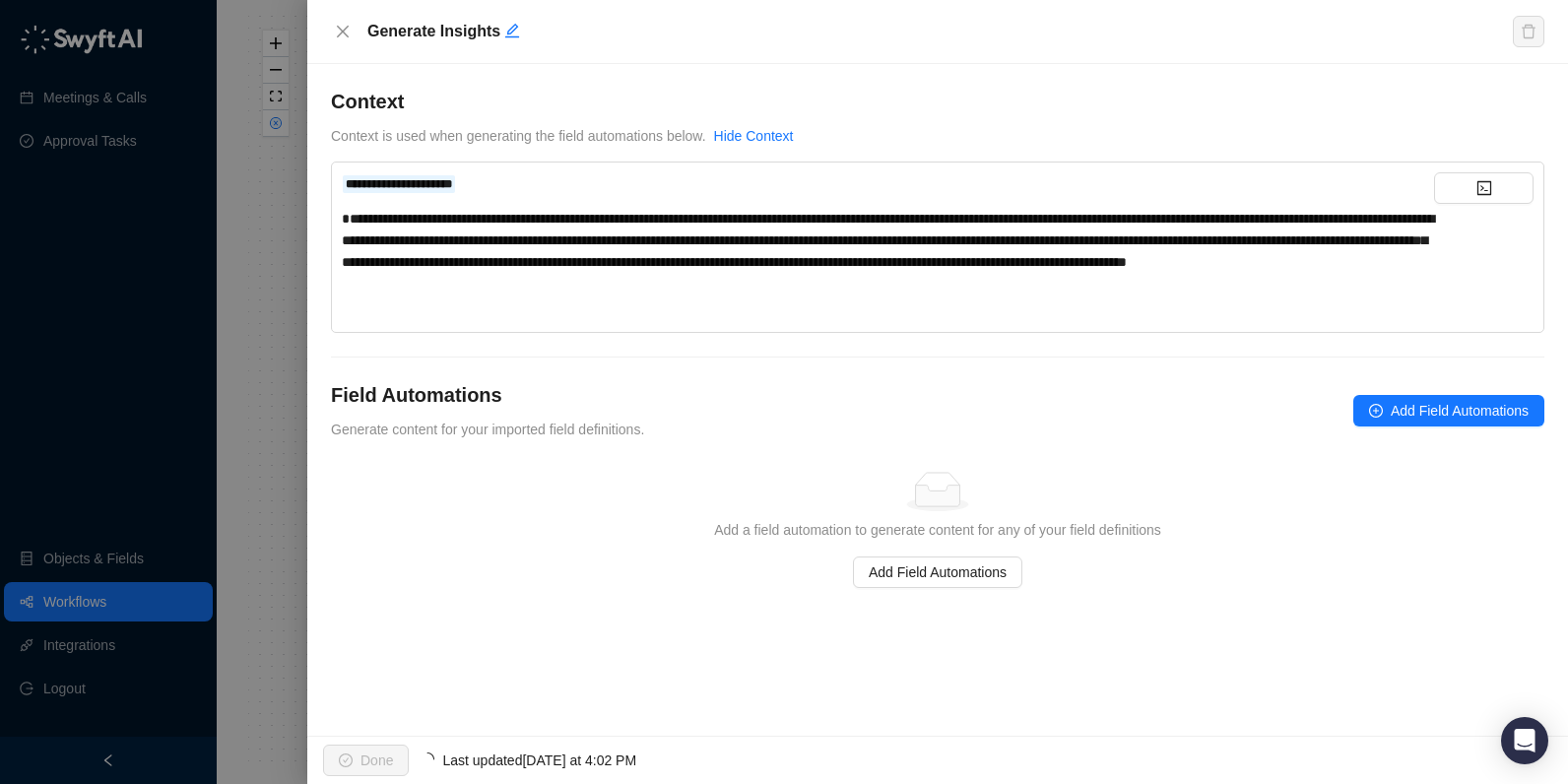 click on "**********" at bounding box center [887, 240] 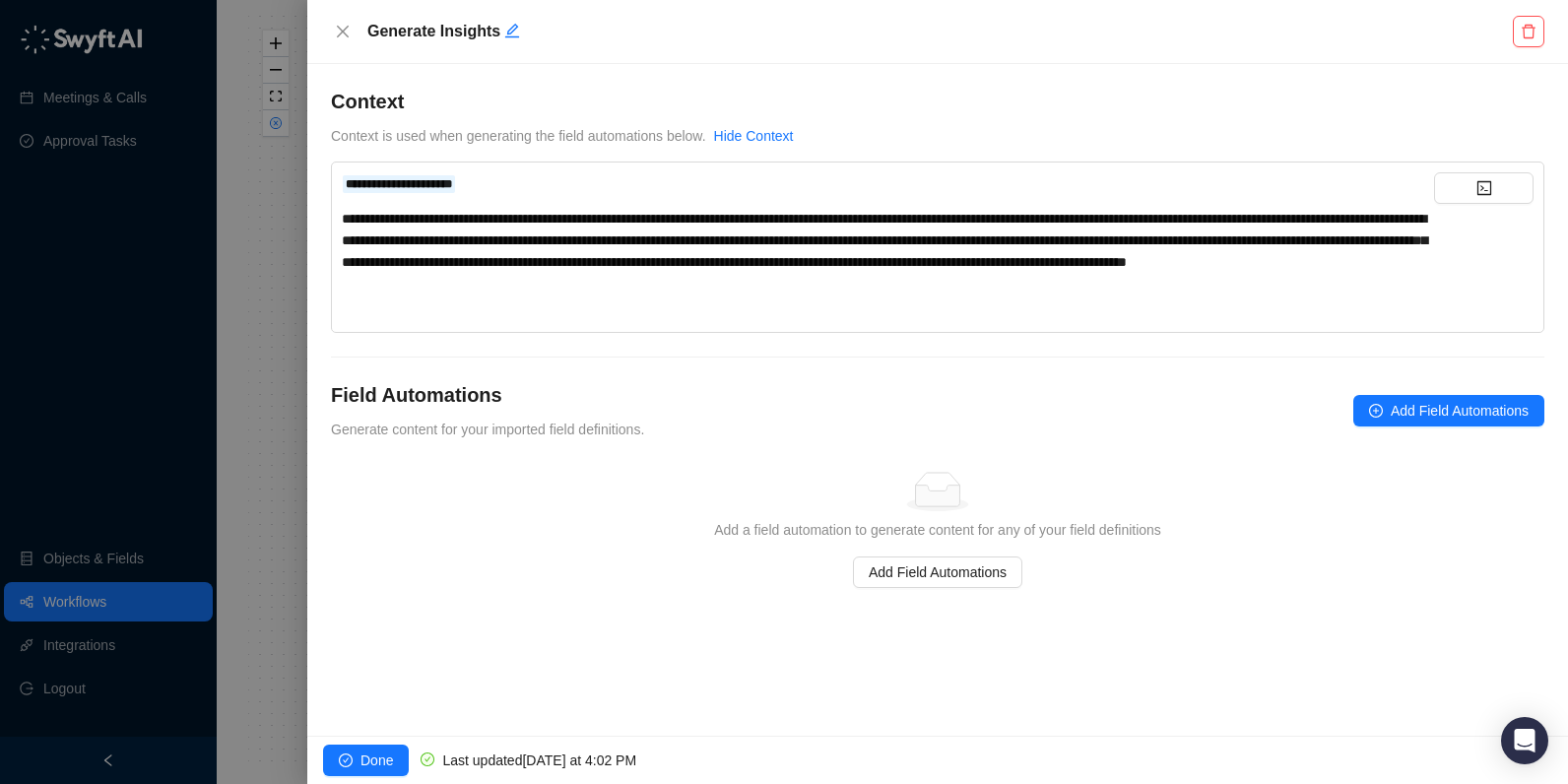 click on "**********" at bounding box center [887, 183] 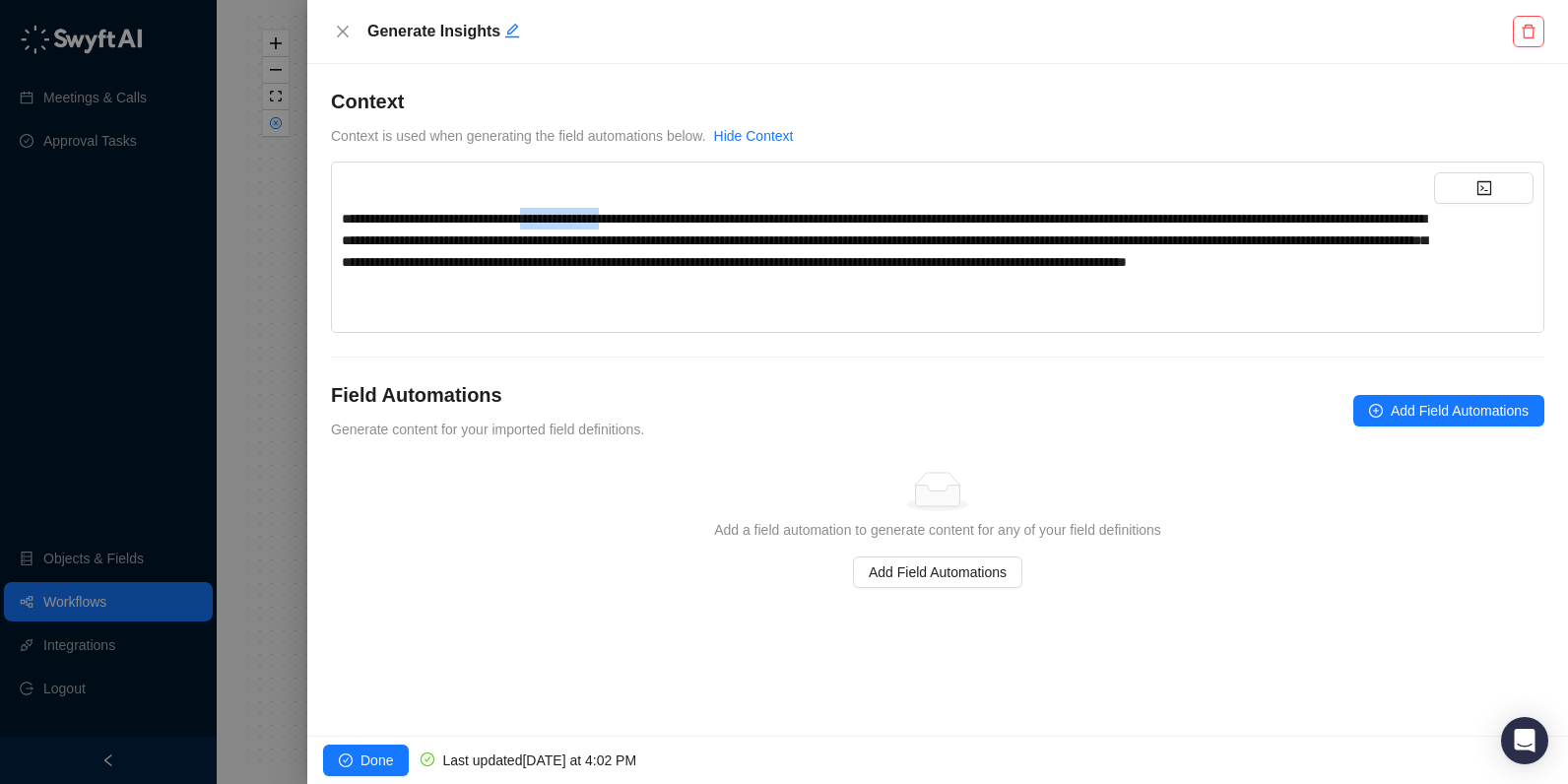 drag, startPoint x: 685, startPoint y: 217, endPoint x: 574, endPoint y: 210, distance: 111.2205 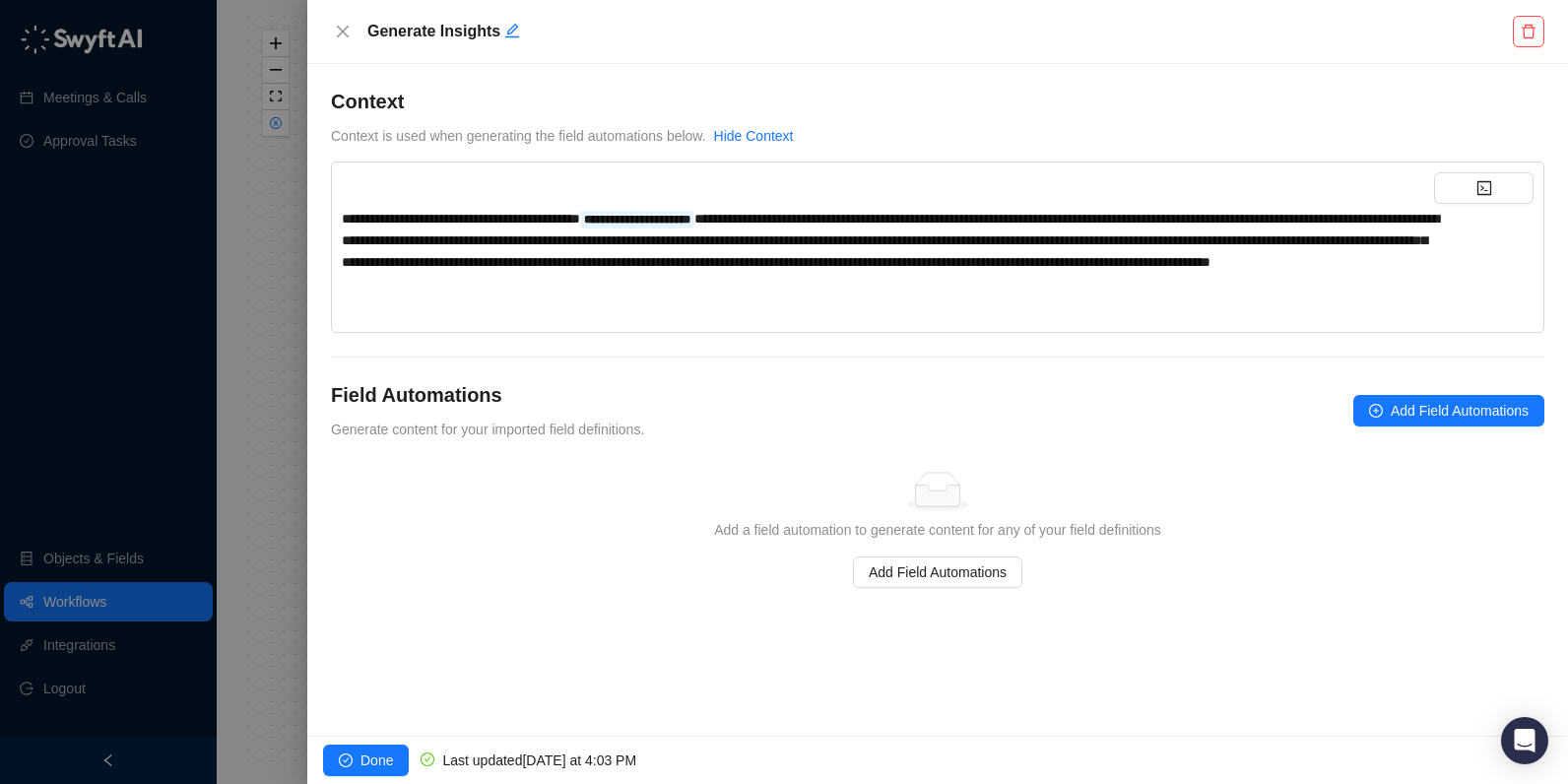click on "**********" at bounding box center [890, 240] 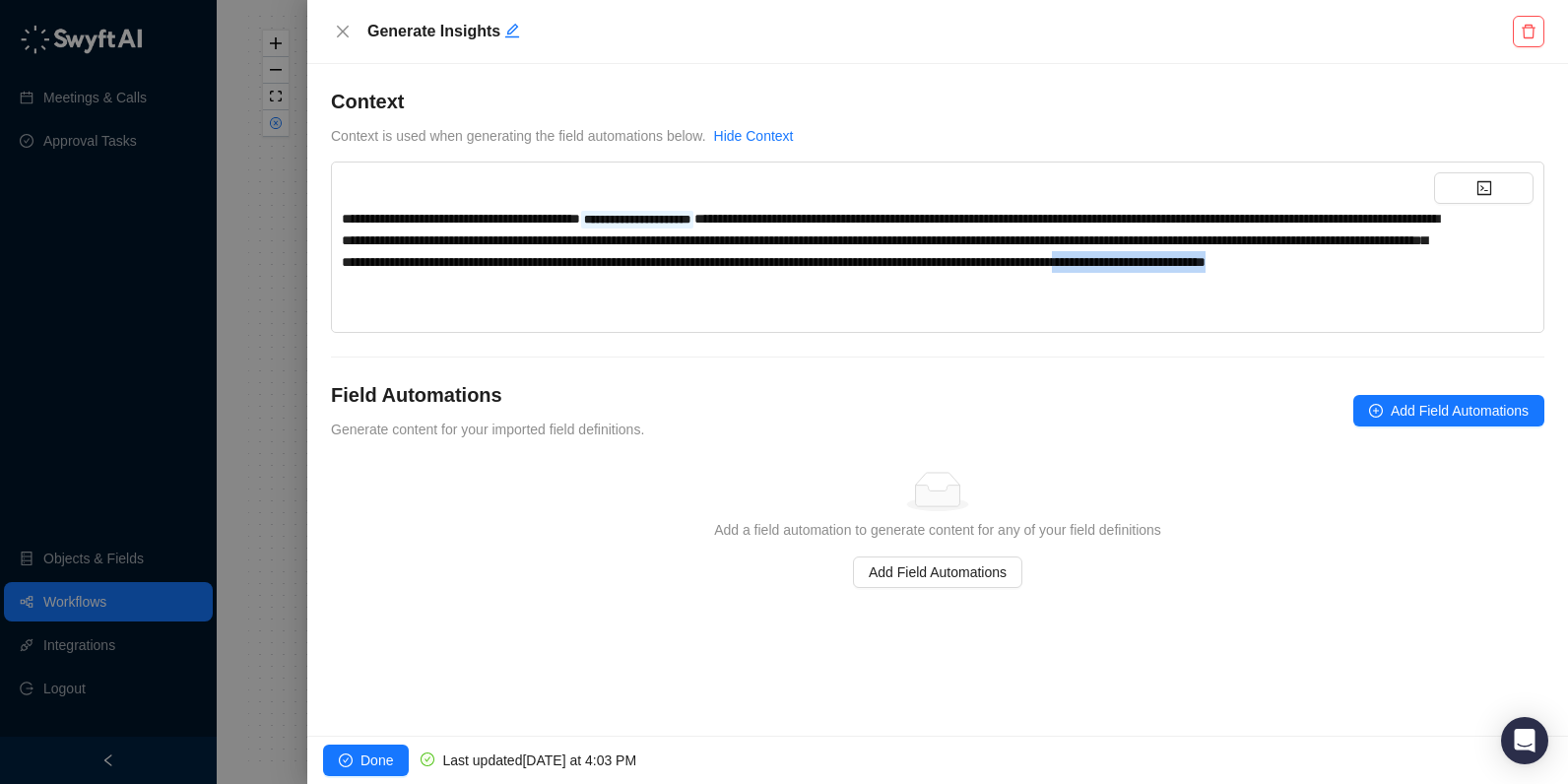 drag, startPoint x: 849, startPoint y: 283, endPoint x: 1088, endPoint y: 283, distance: 239 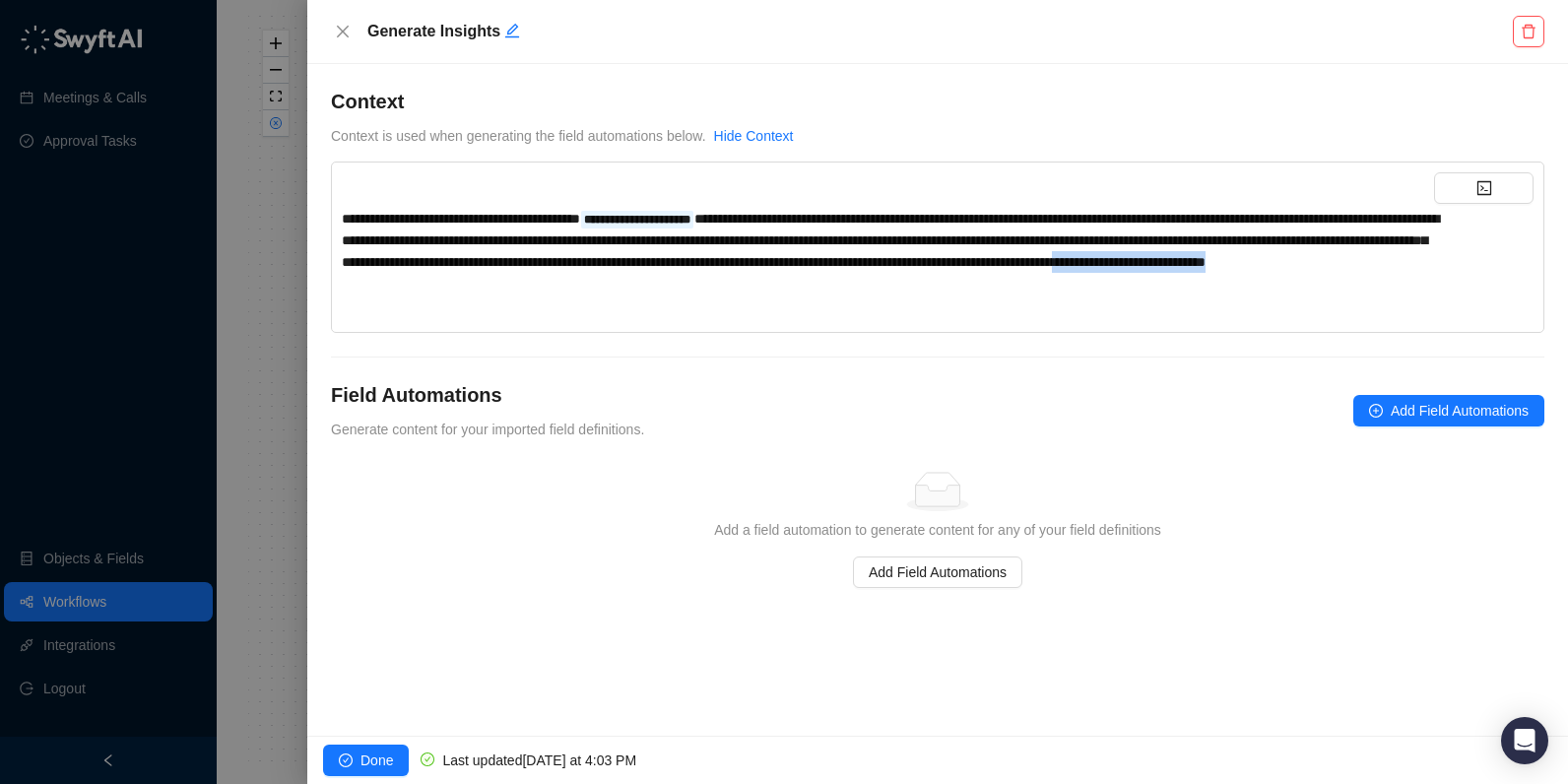 click on "**********" at bounding box center (887, 240) 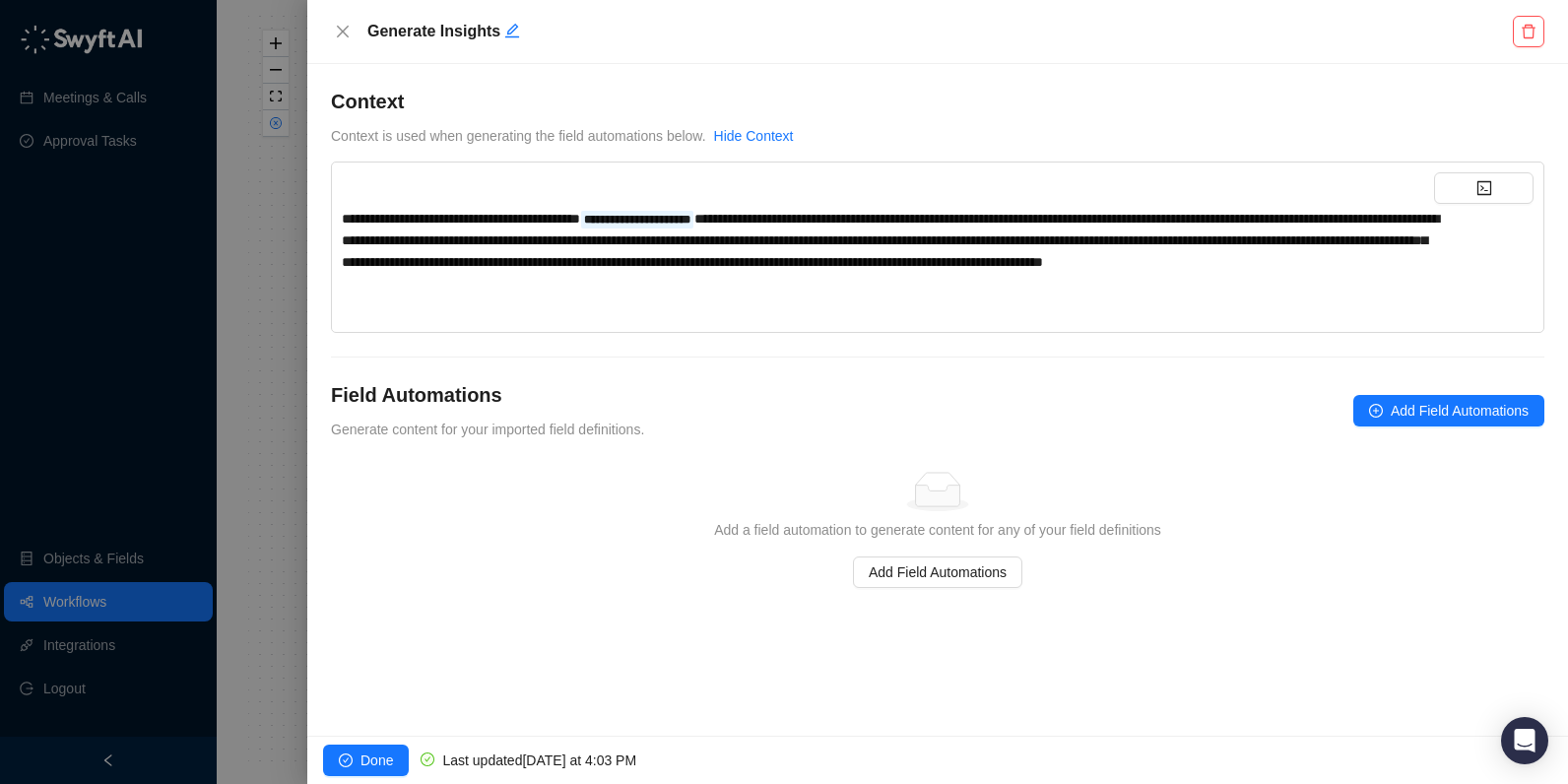 click on "**********" at bounding box center (938, 338) 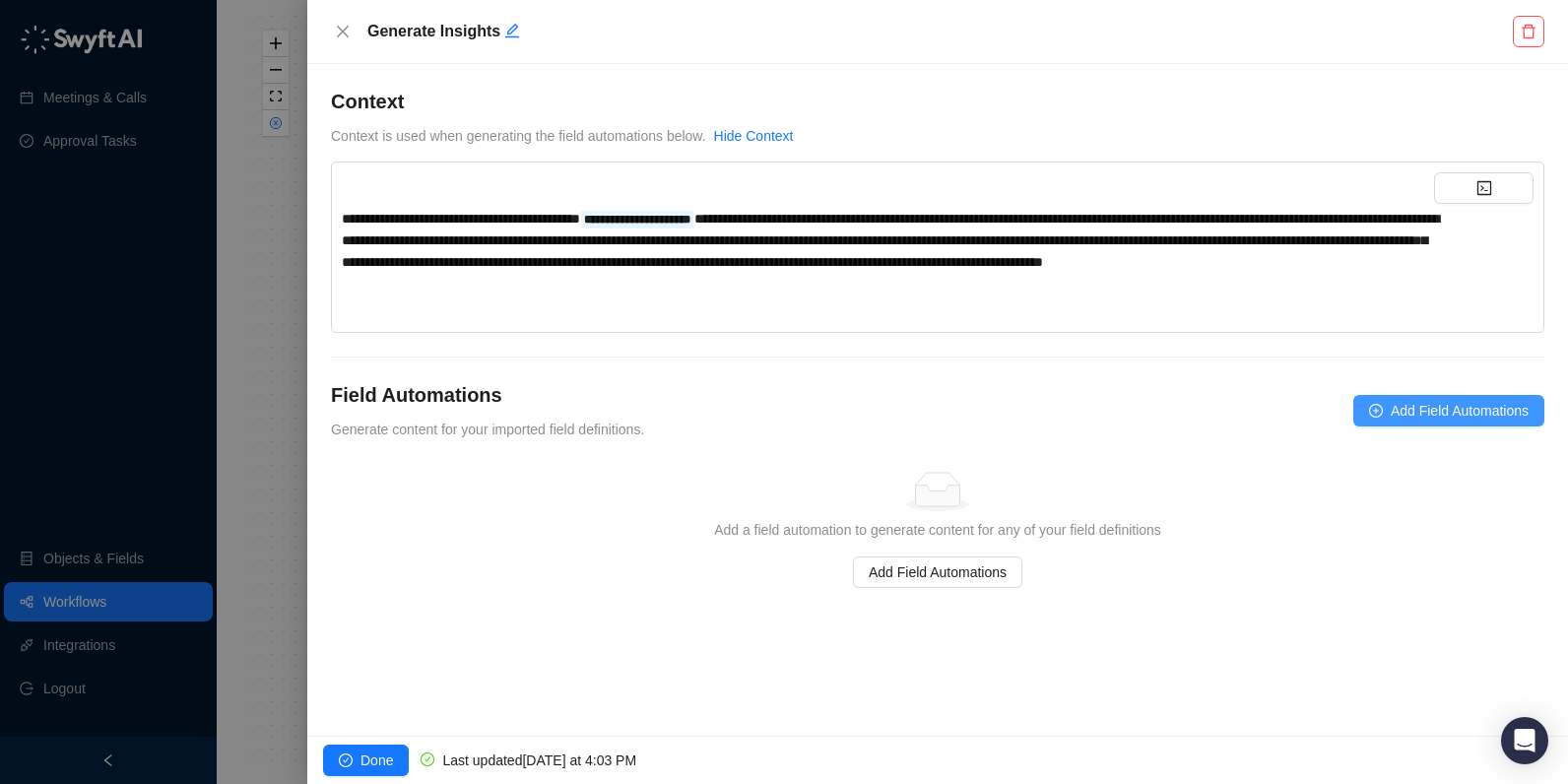 click on "Add Field Automations" at bounding box center (1449, 411) 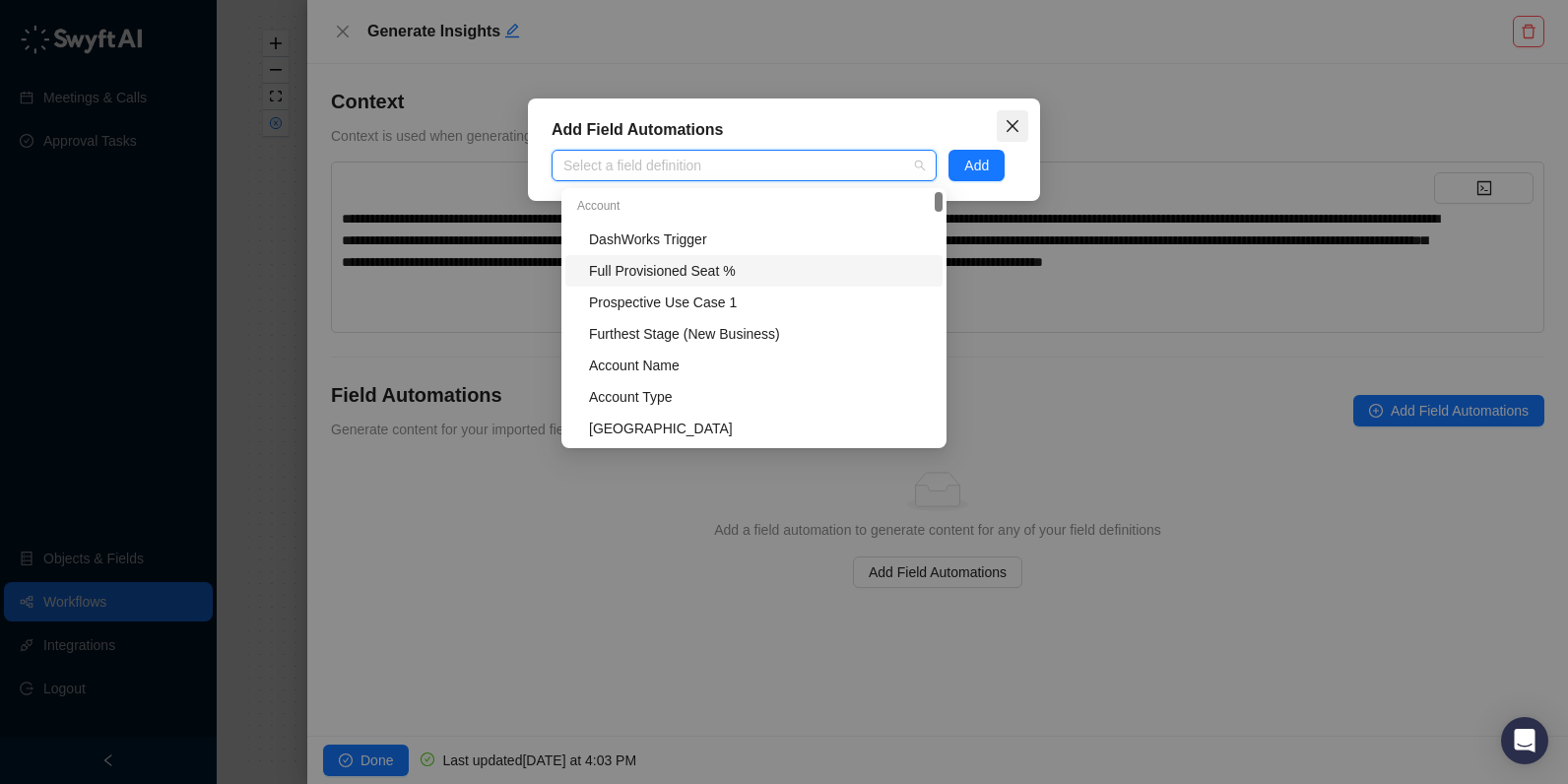 click on "Add Field Automations" at bounding box center [784, 130] 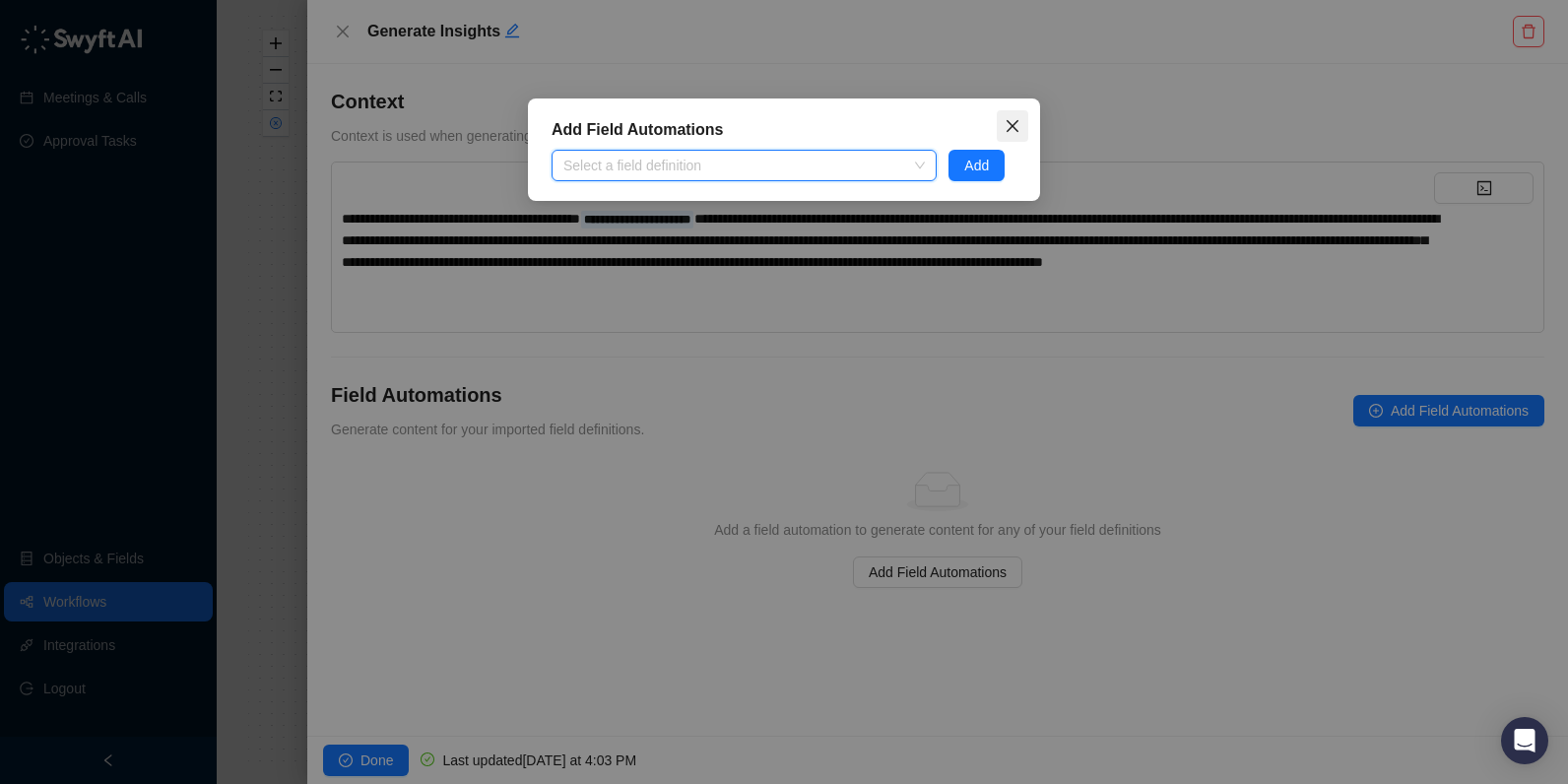 click 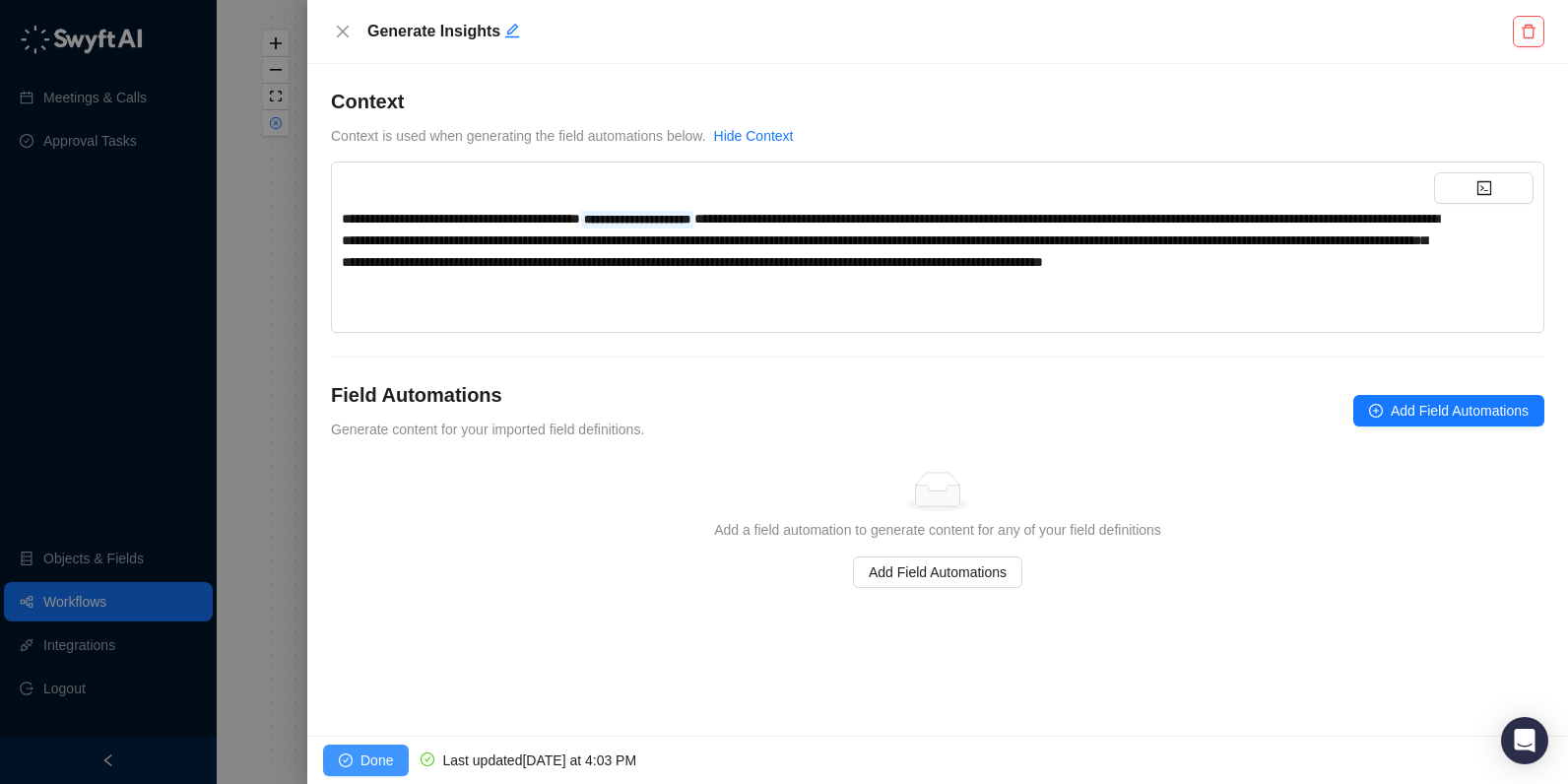 click on "Done" at bounding box center (376, 760) 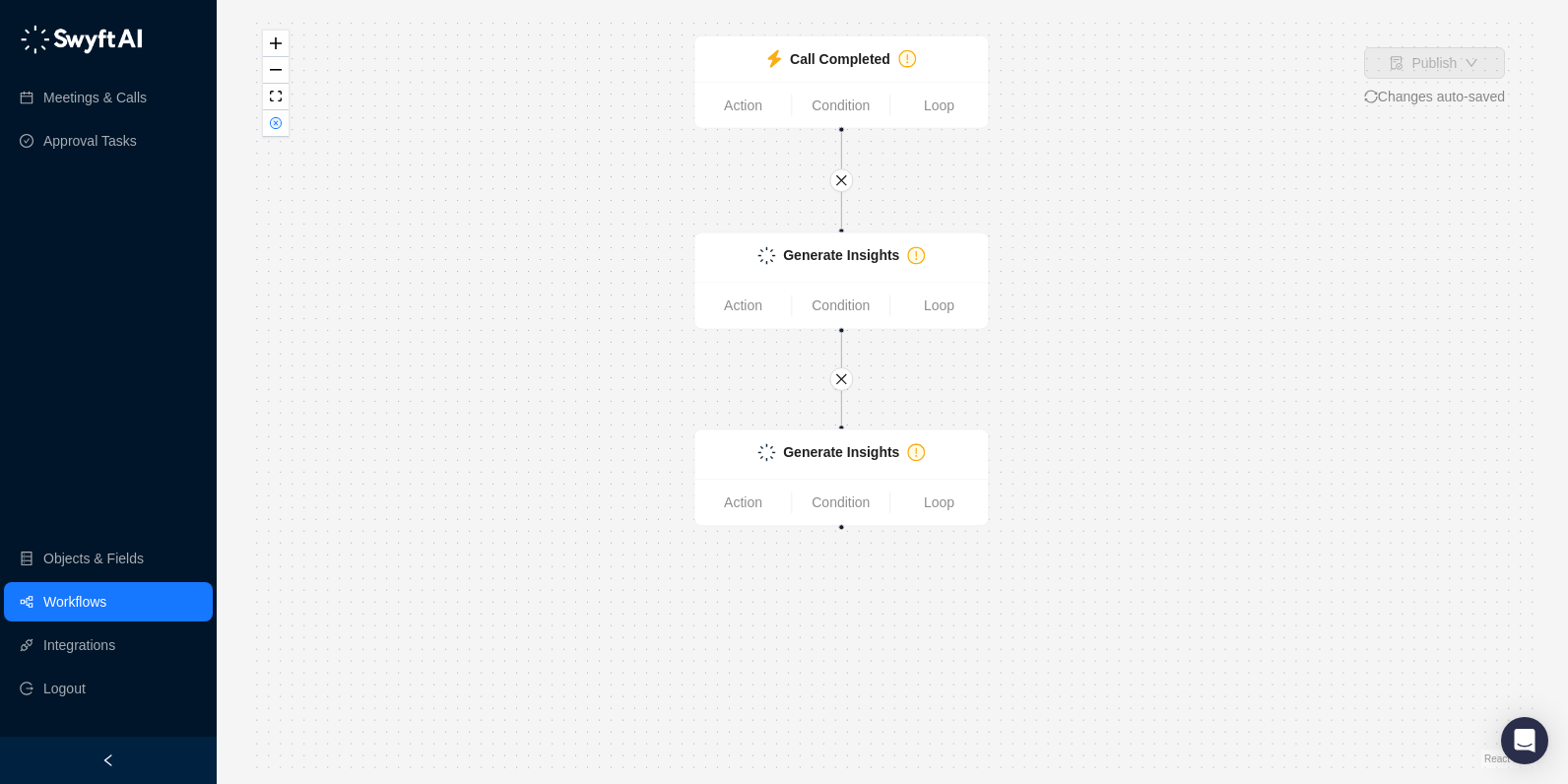 drag, startPoint x: 1108, startPoint y: 535, endPoint x: 1058, endPoint y: 397, distance: 147 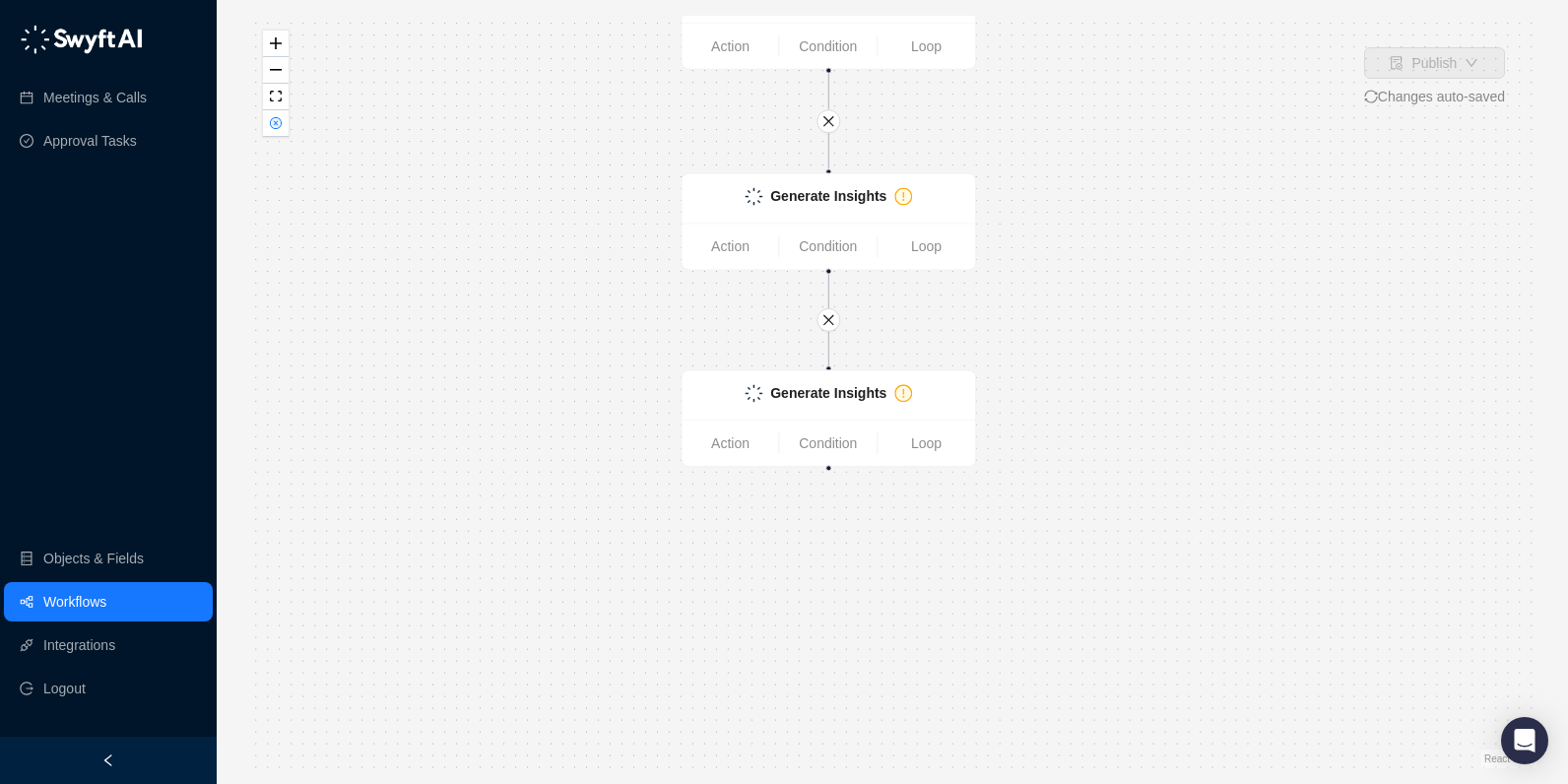 click at bounding box center [828, 468] 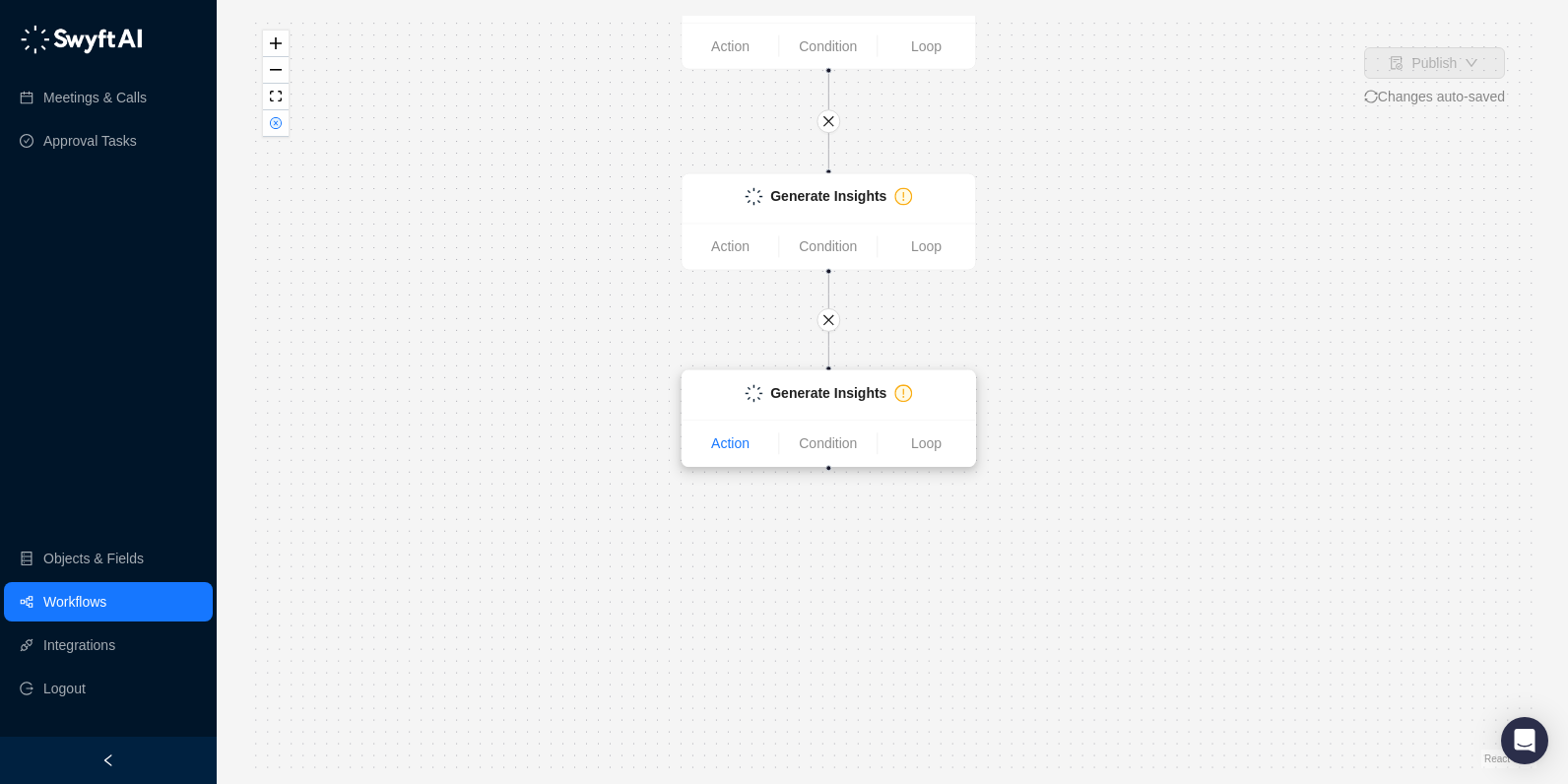 click on "Action" at bounding box center (730, 443) 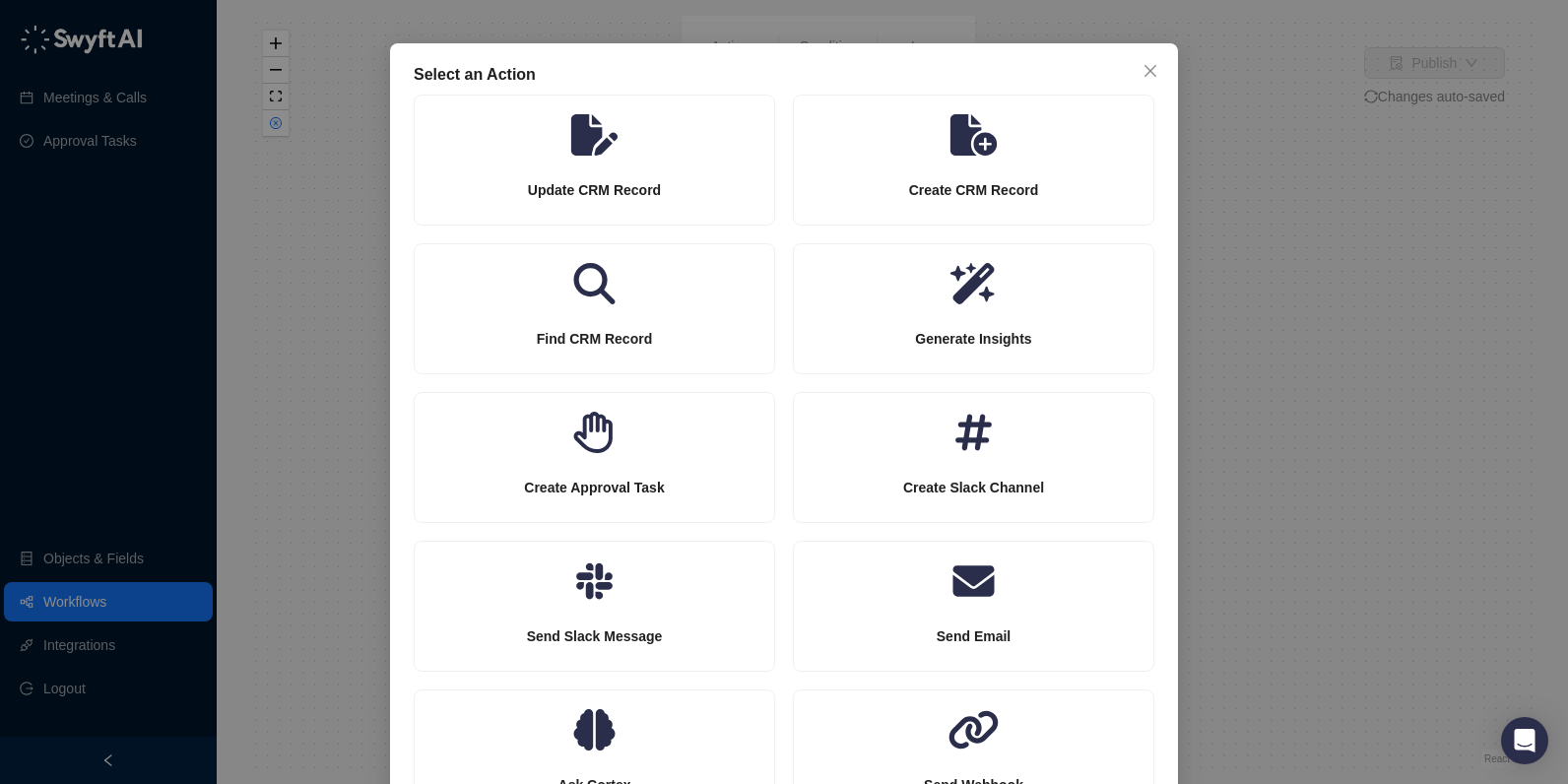 scroll, scrollTop: 135, scrollLeft: 0, axis: vertical 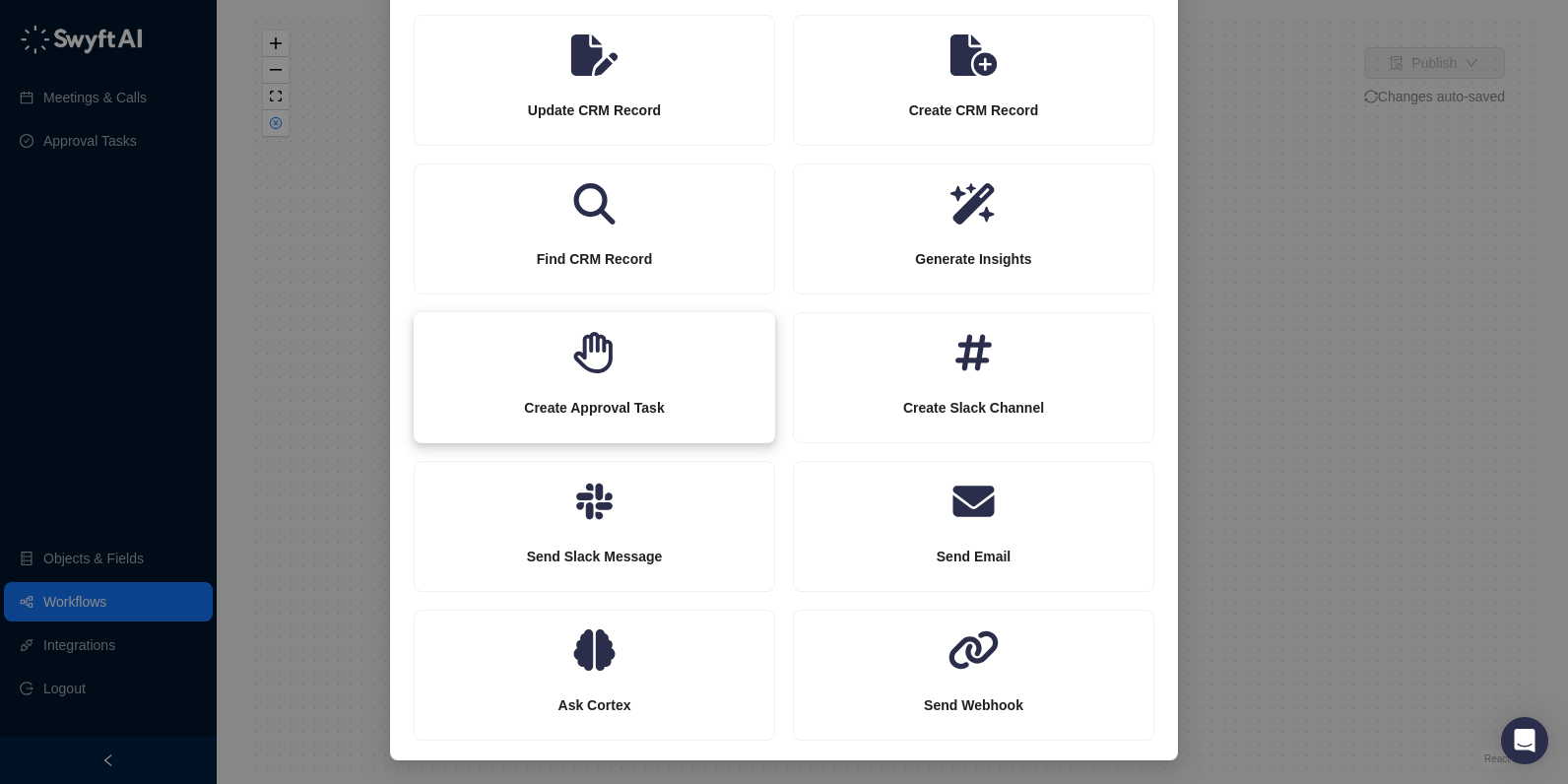 click on "Create Approval Task" at bounding box center (594, 408) 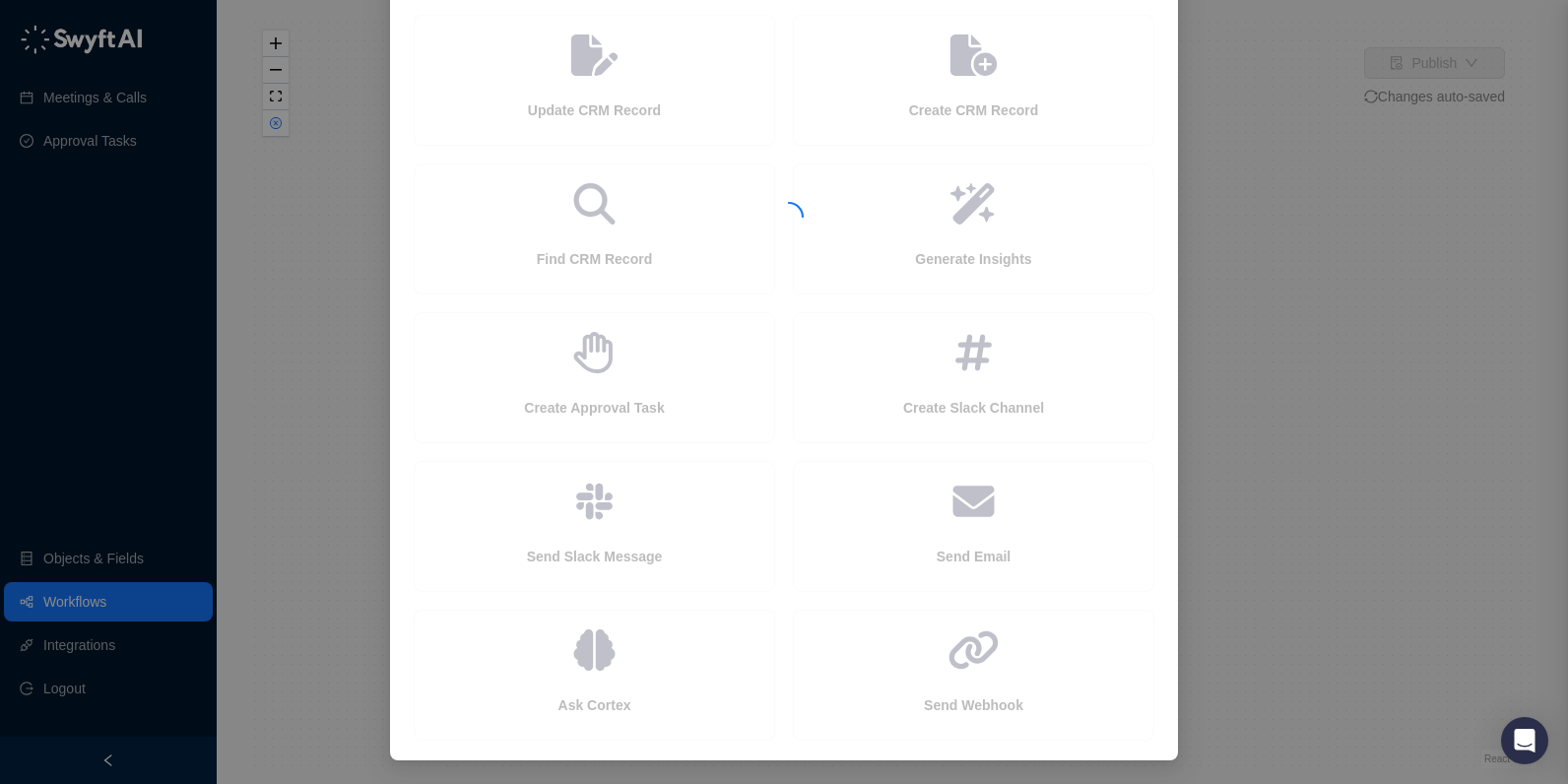 scroll, scrollTop: 36, scrollLeft: 0, axis: vertical 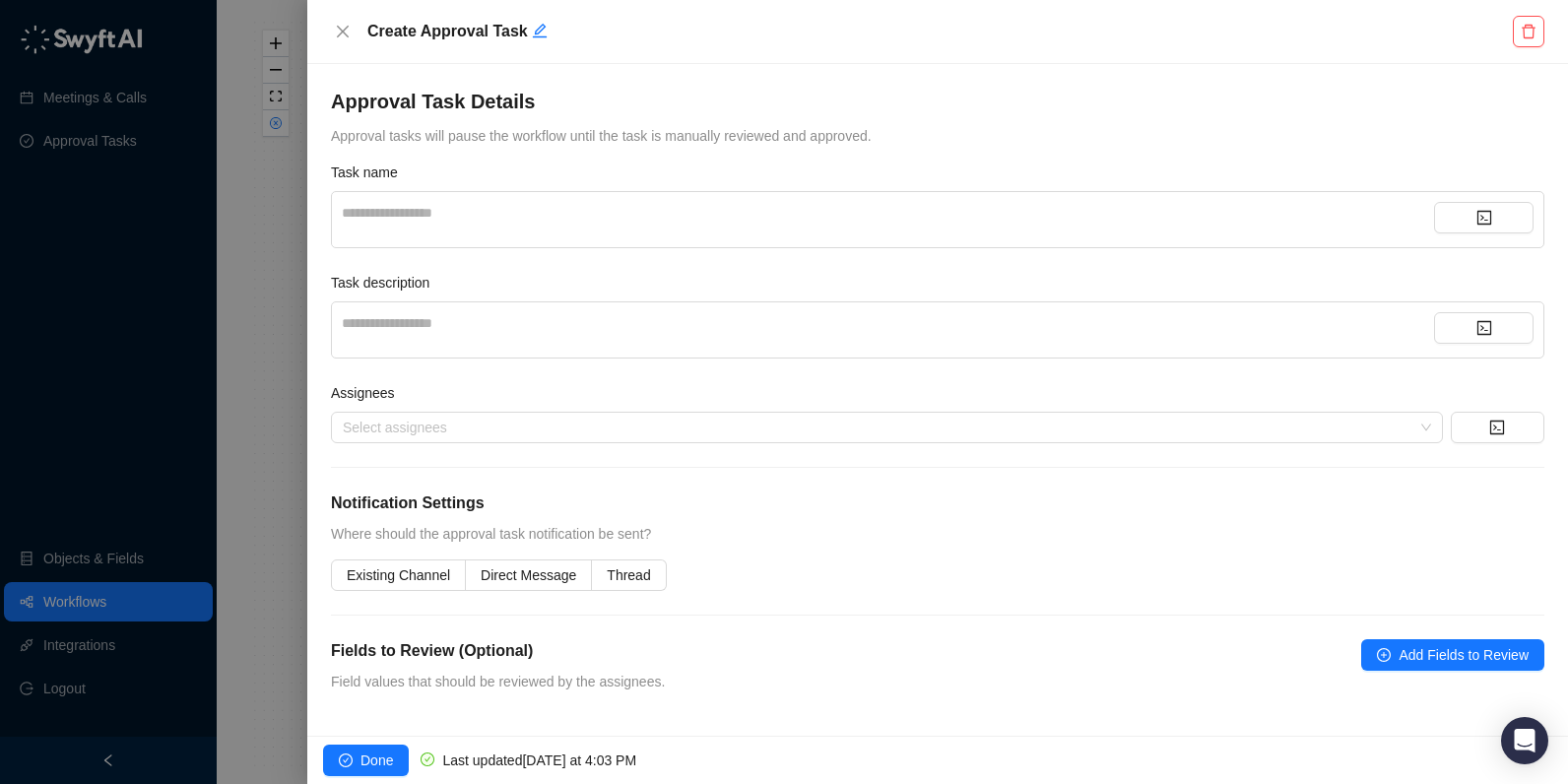 click on "**********" at bounding box center [938, 220] 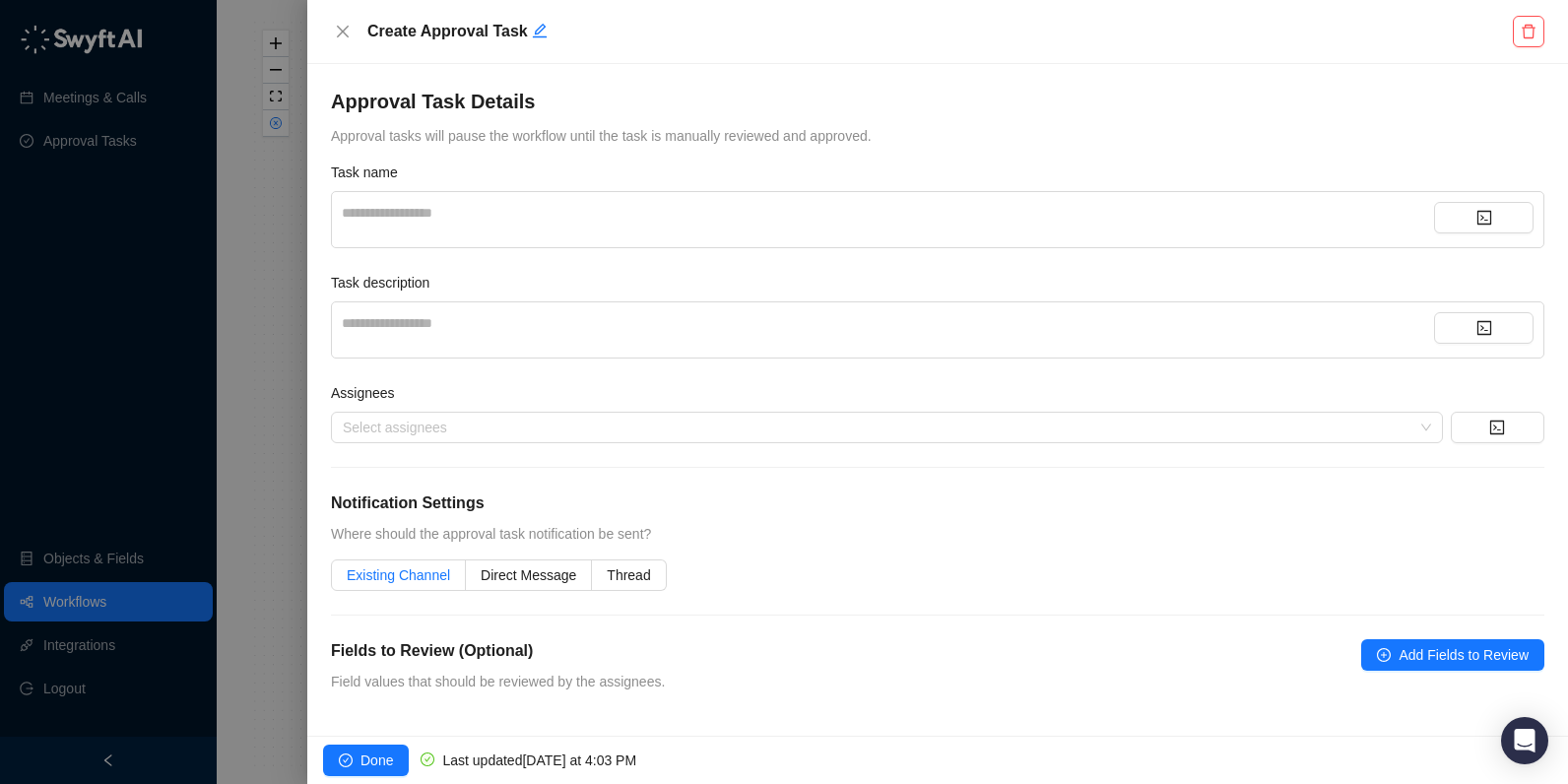 click on "Existing Channel" at bounding box center [398, 575] 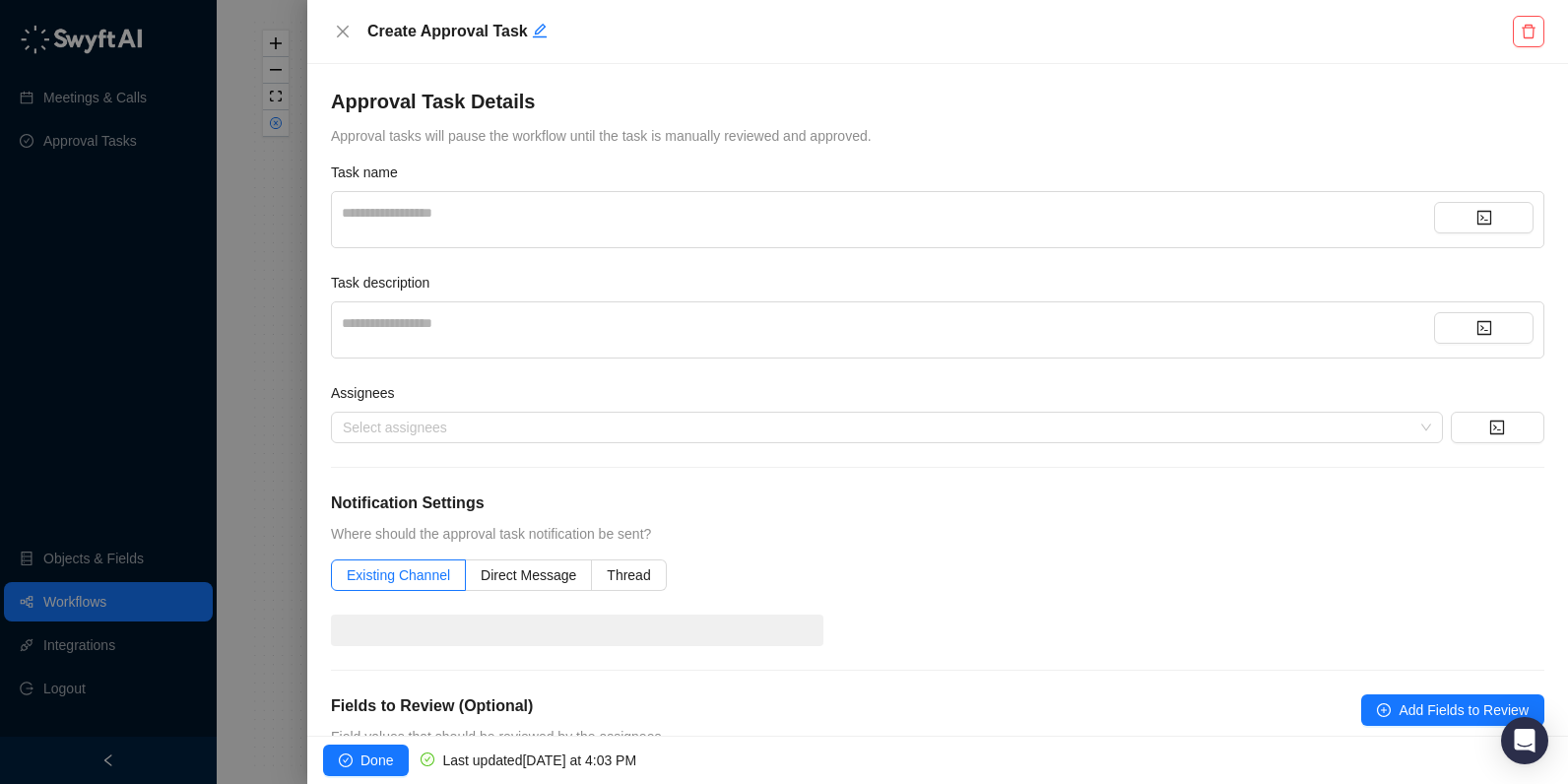 scroll, scrollTop: 146, scrollLeft: 0, axis: vertical 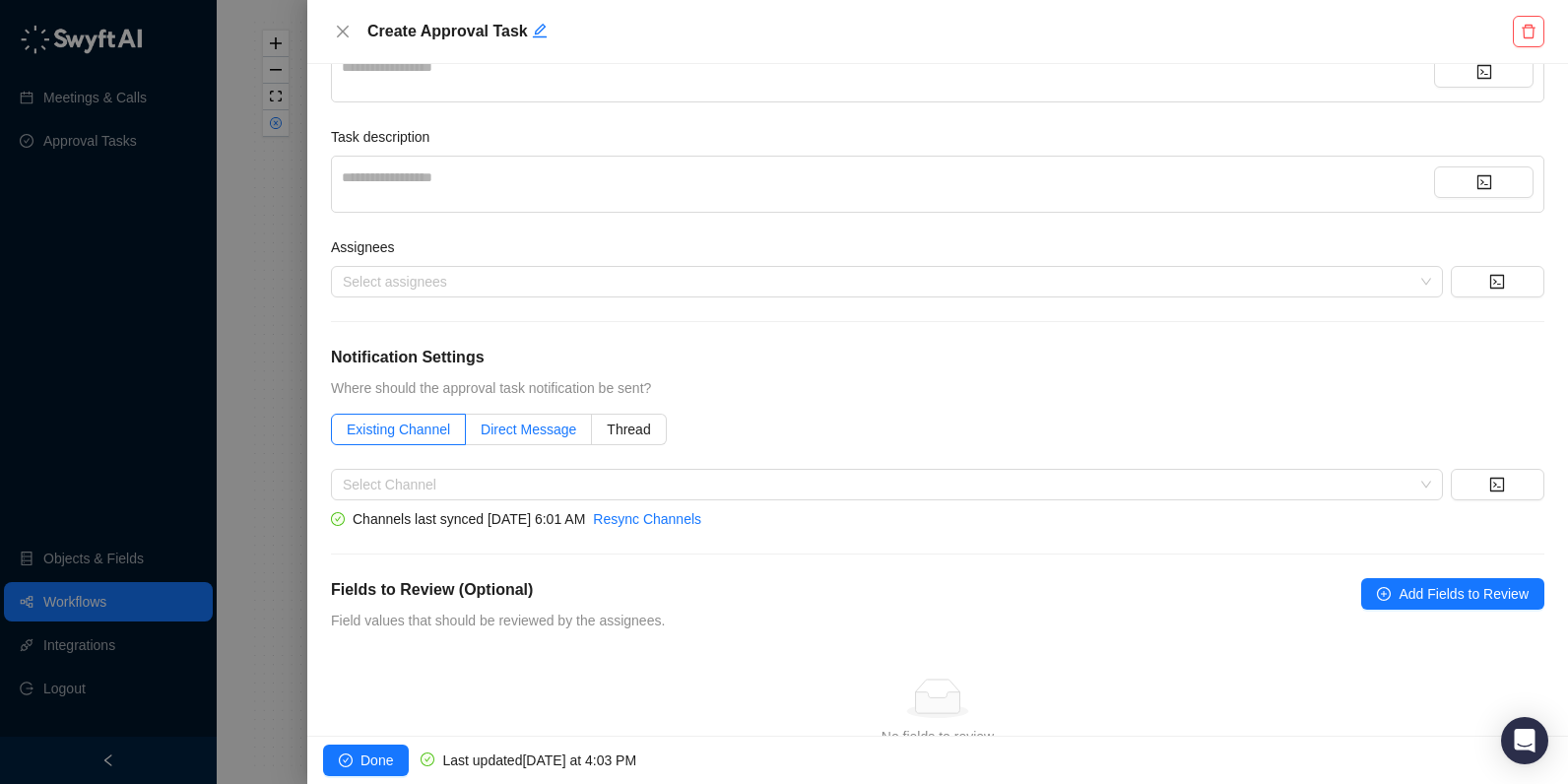 click on "Direct Message" at bounding box center [529, 429] 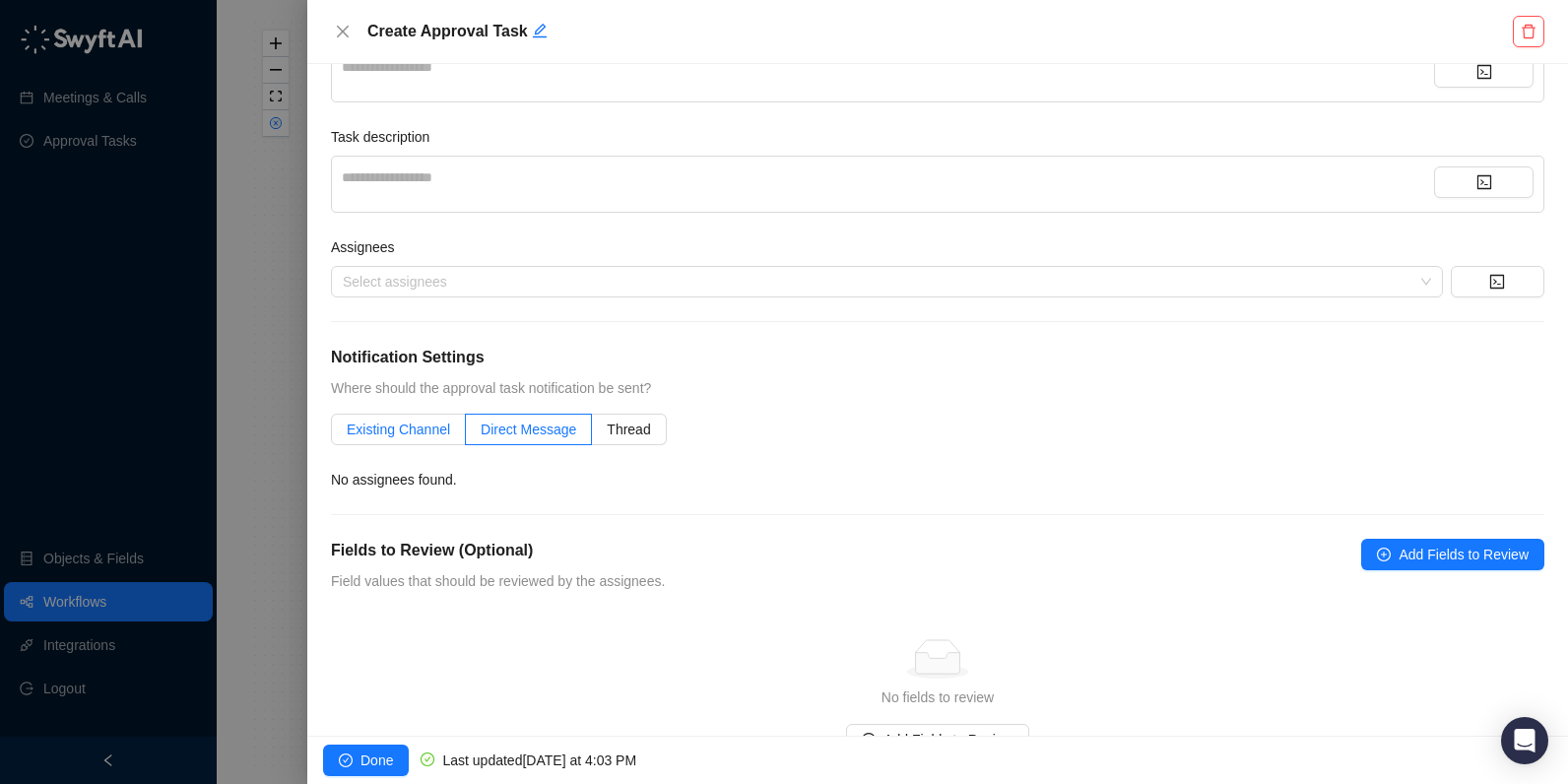 click on "Existing Channel" at bounding box center (398, 429) 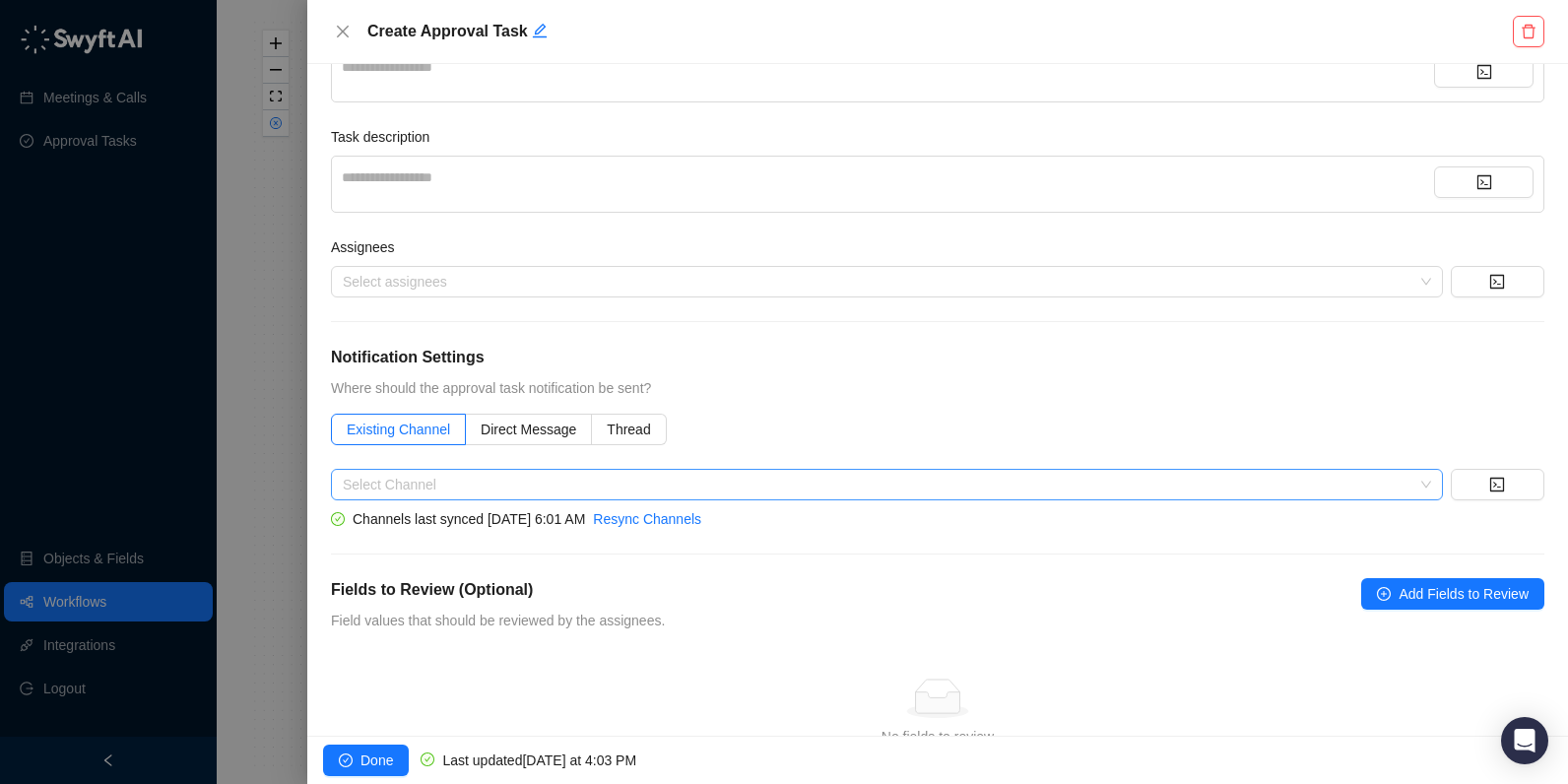 click at bounding box center [881, 485] 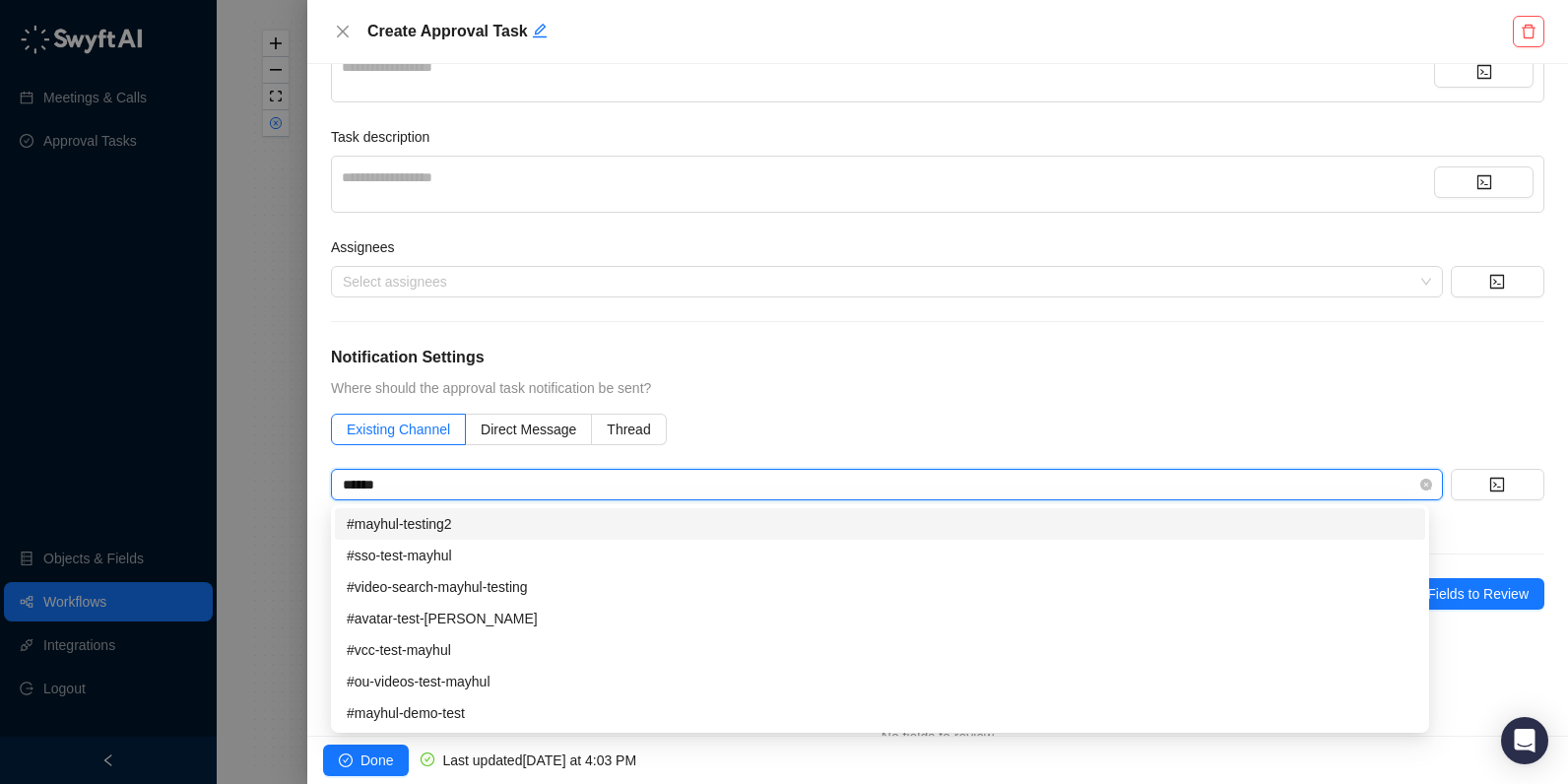 type on "******" 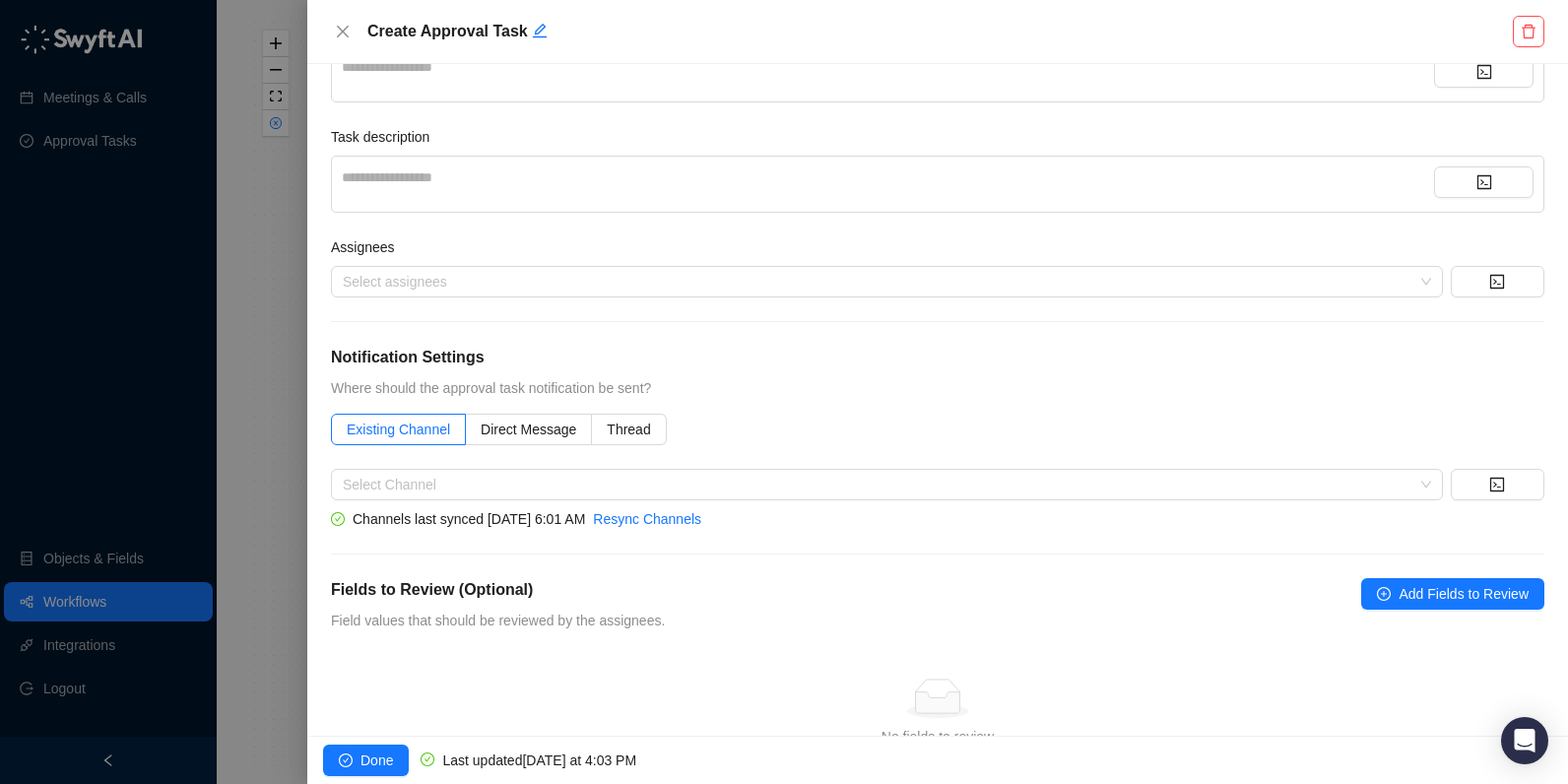 scroll, scrollTop: 0, scrollLeft: 0, axis: both 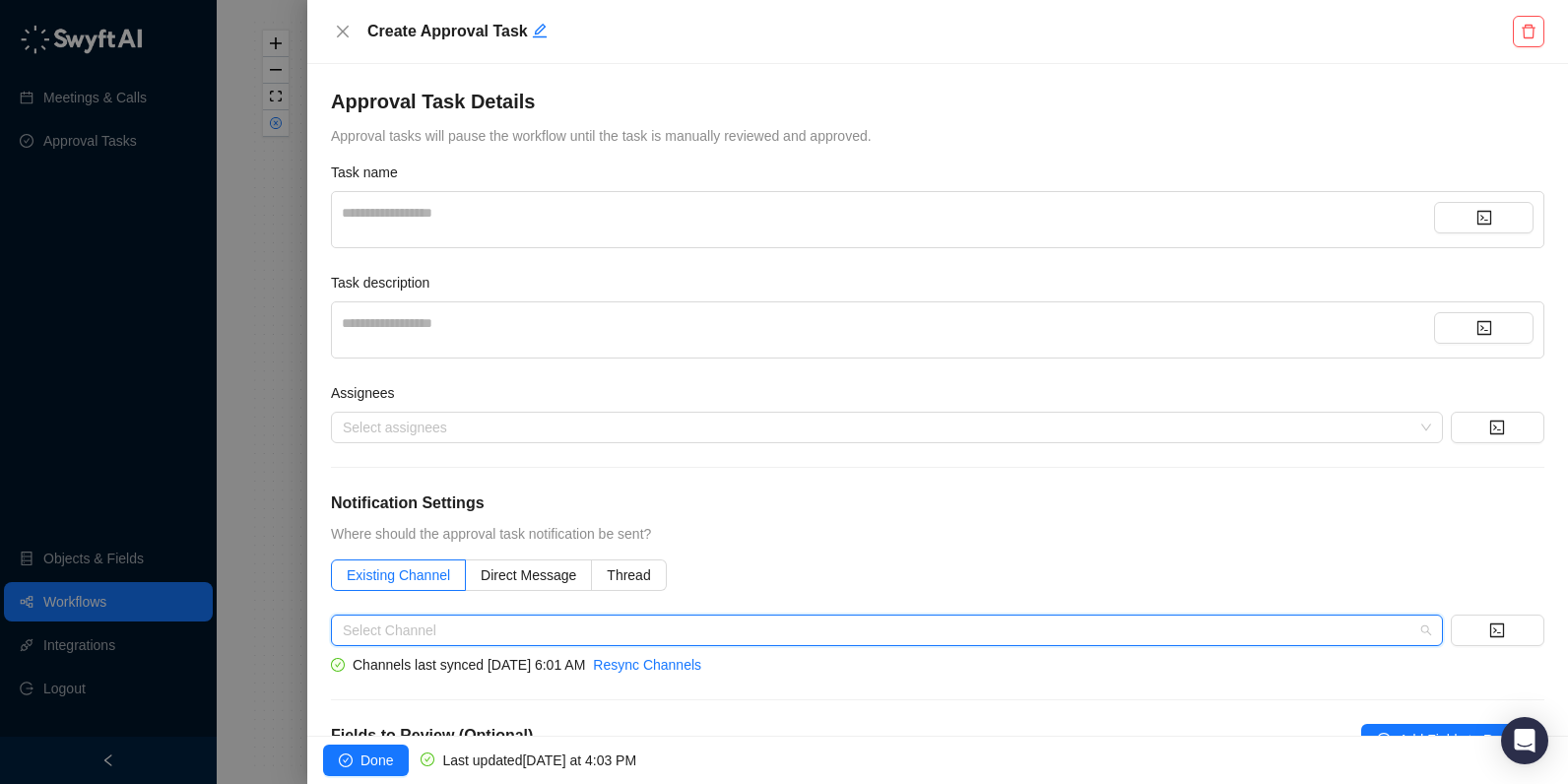click at bounding box center [881, 630] 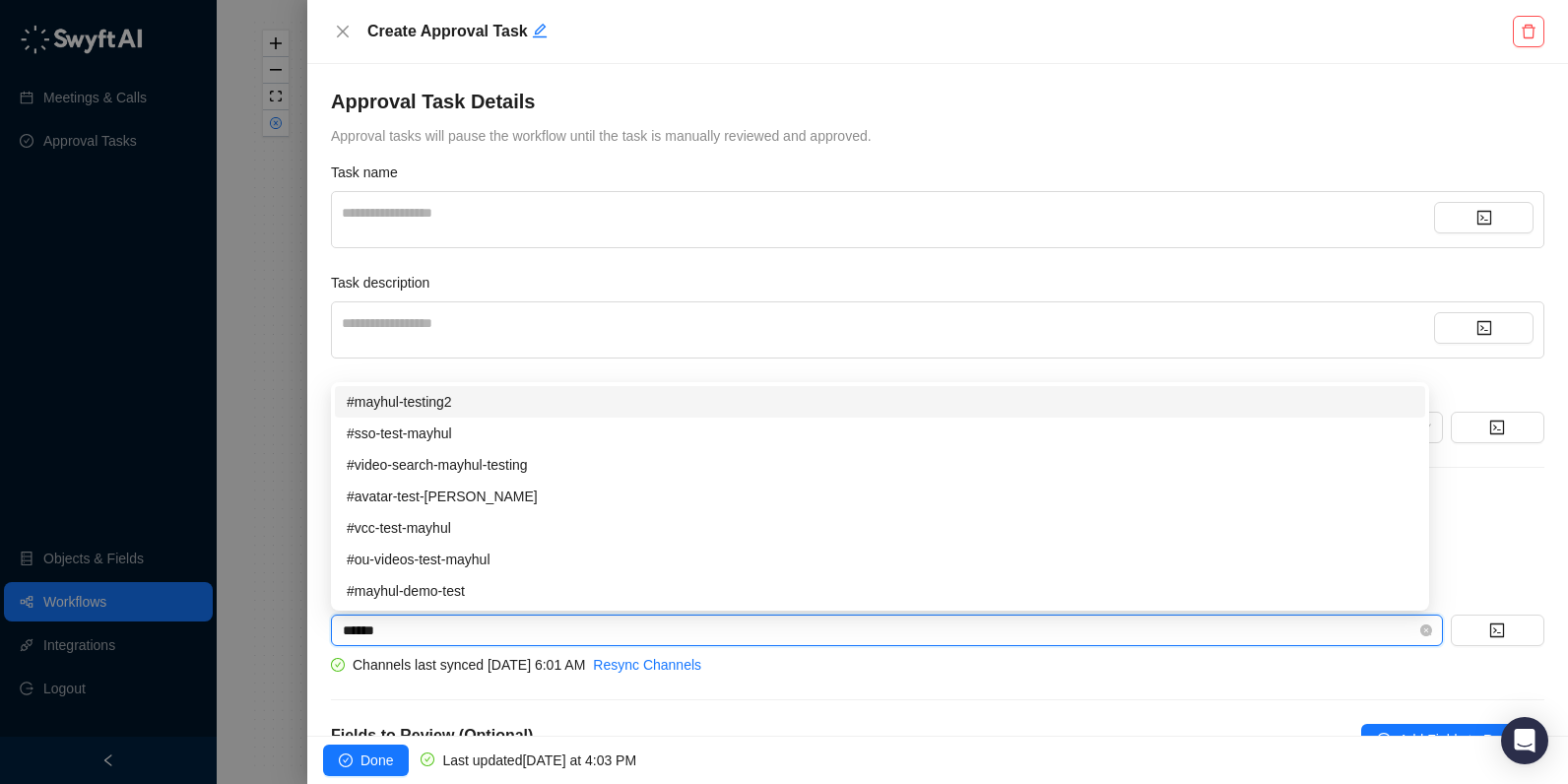 type on "******" 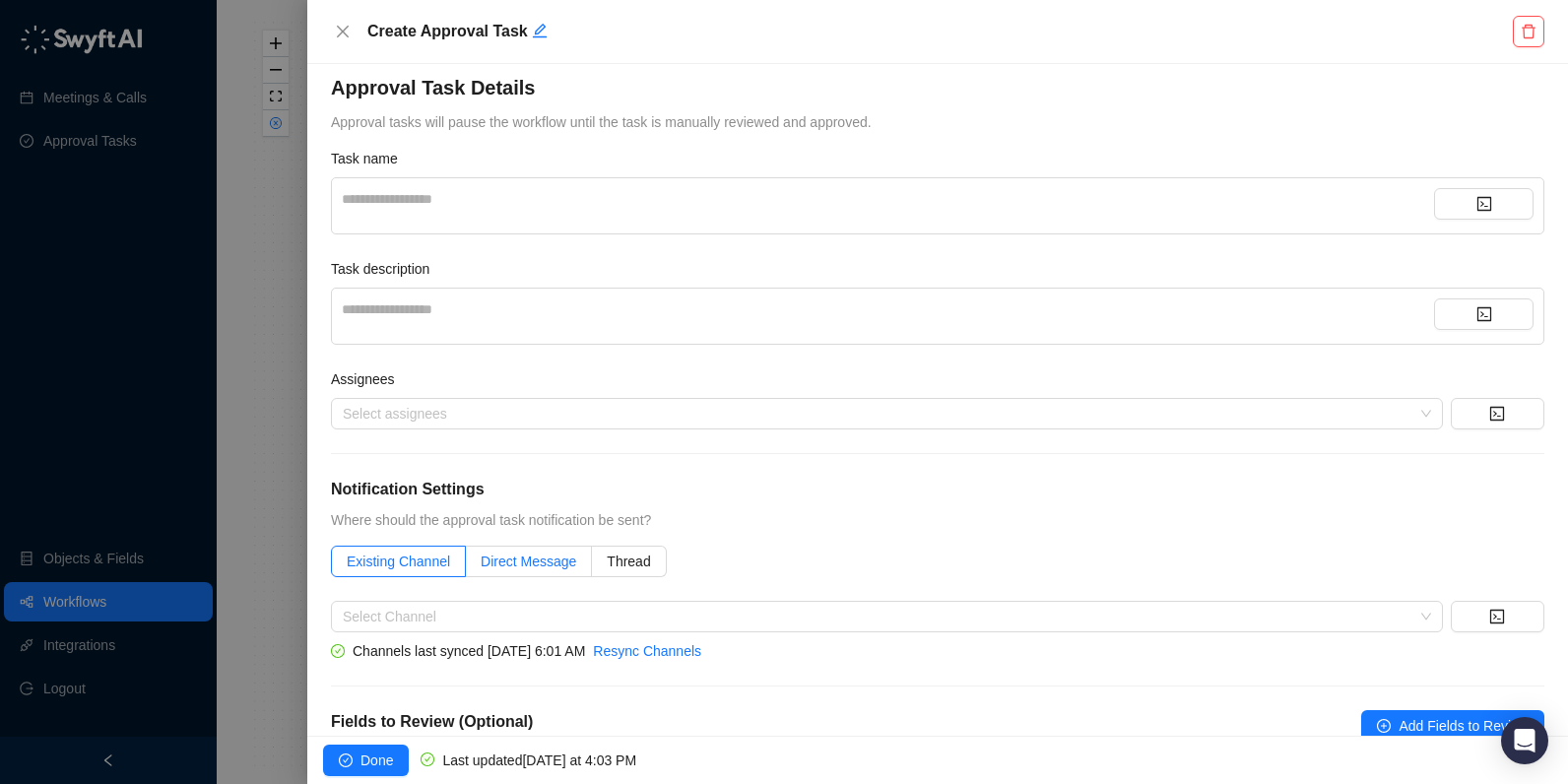 scroll, scrollTop: 34, scrollLeft: 0, axis: vertical 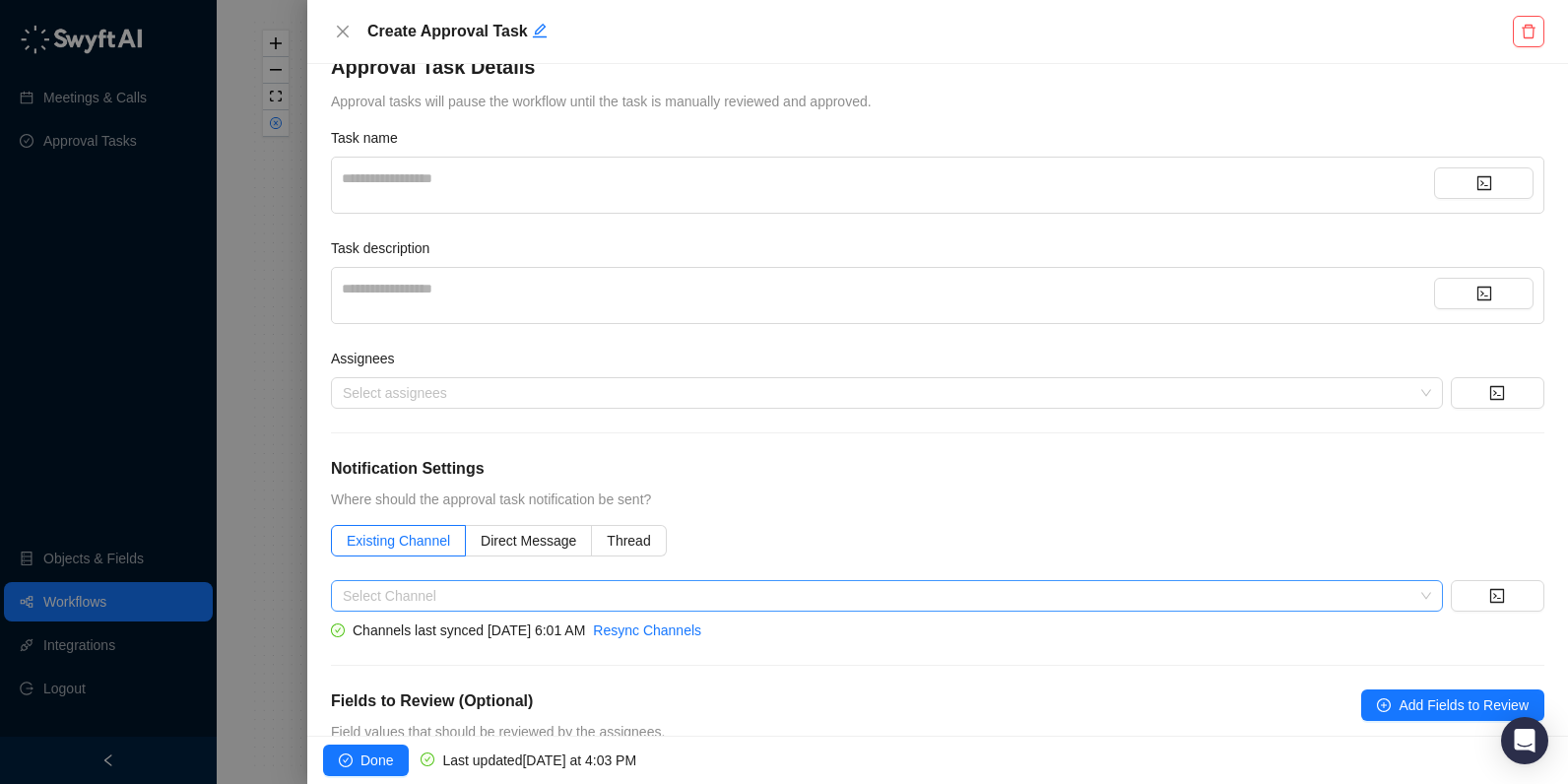 click at bounding box center [881, 596] 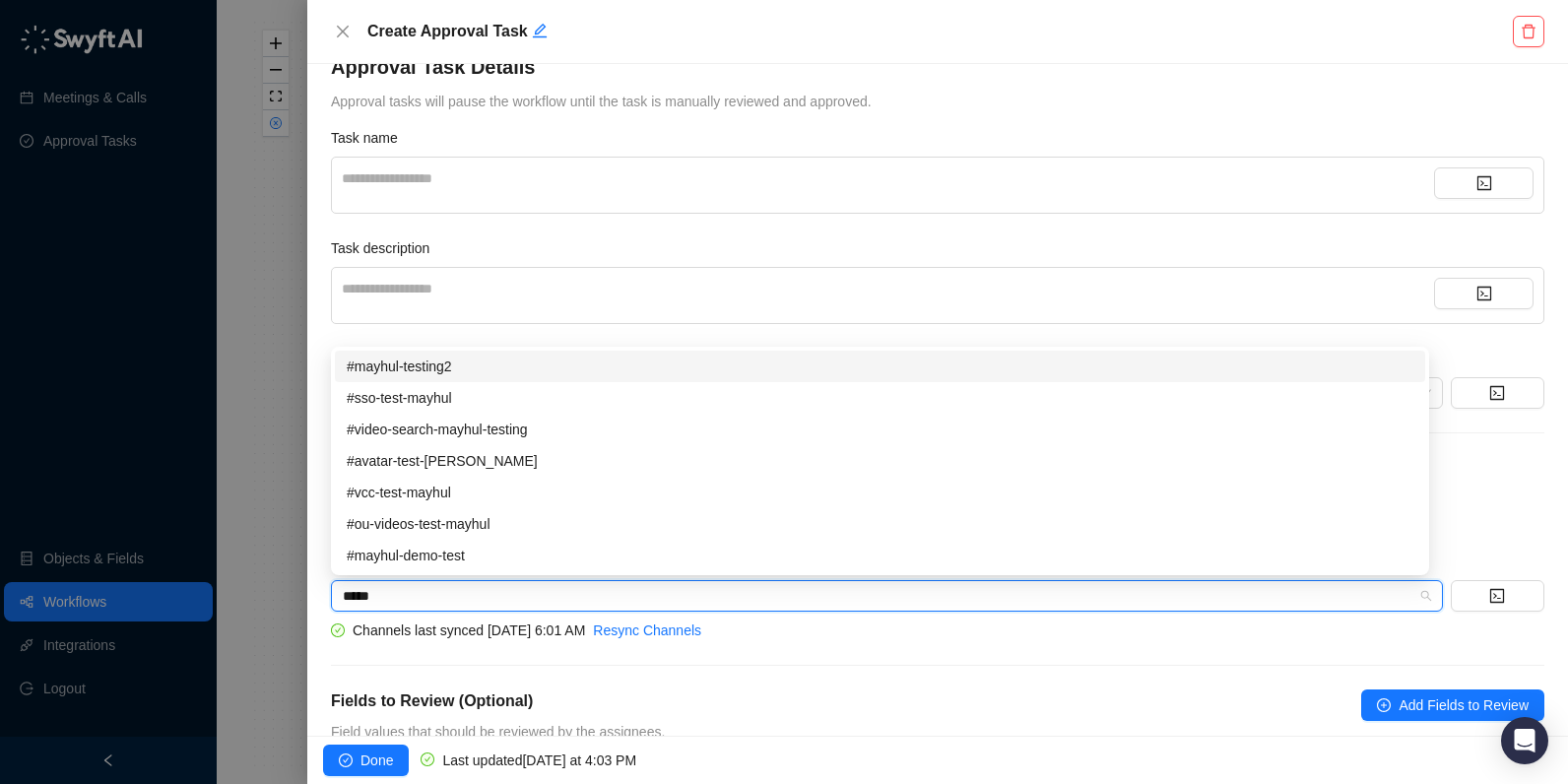 type on "******" 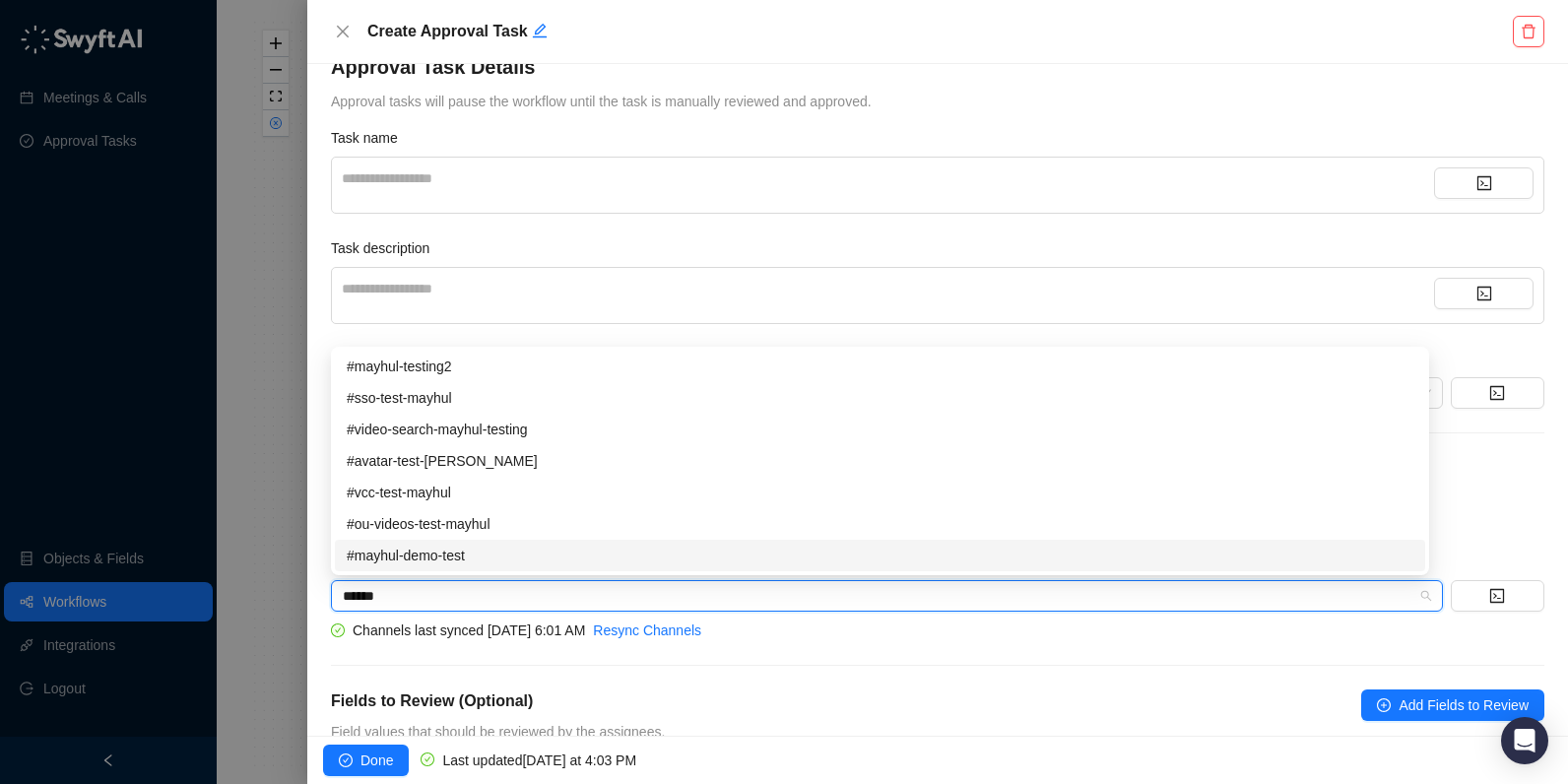 click on "#mayhul-demo-test" at bounding box center [880, 555] 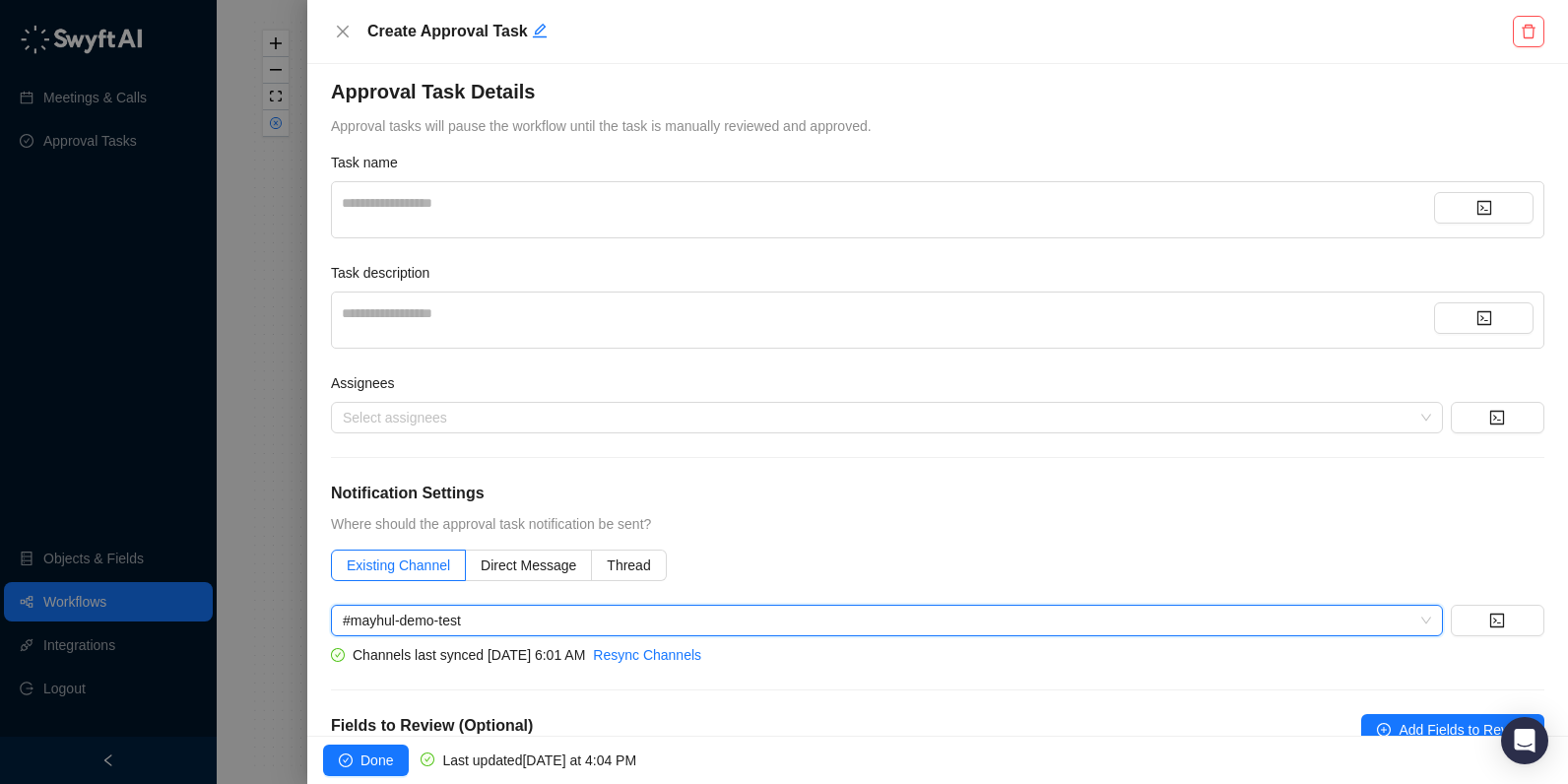scroll, scrollTop: 0, scrollLeft: 0, axis: both 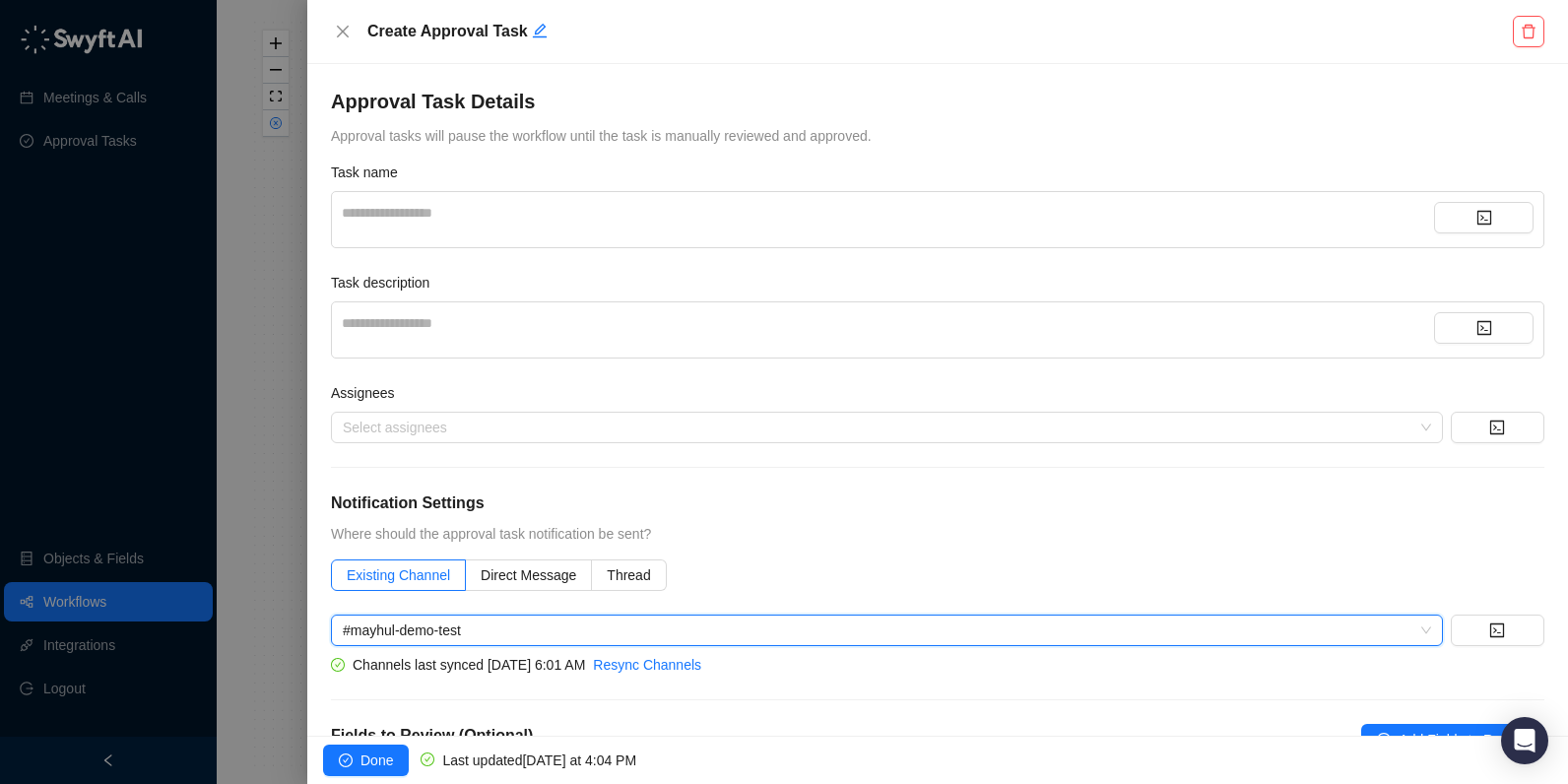 click on "**********" at bounding box center (887, 213) 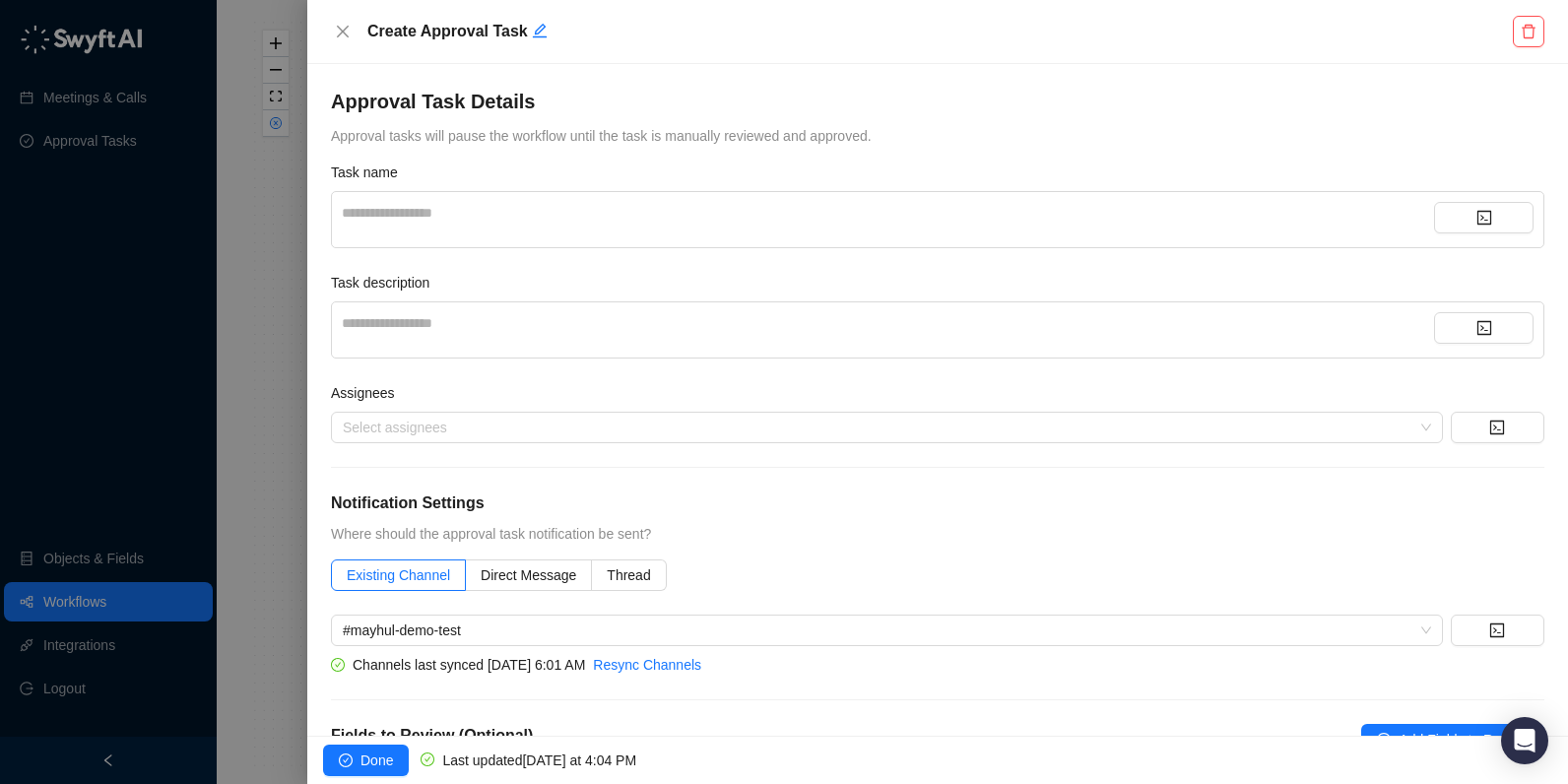 click on "**********" at bounding box center (887, 213) 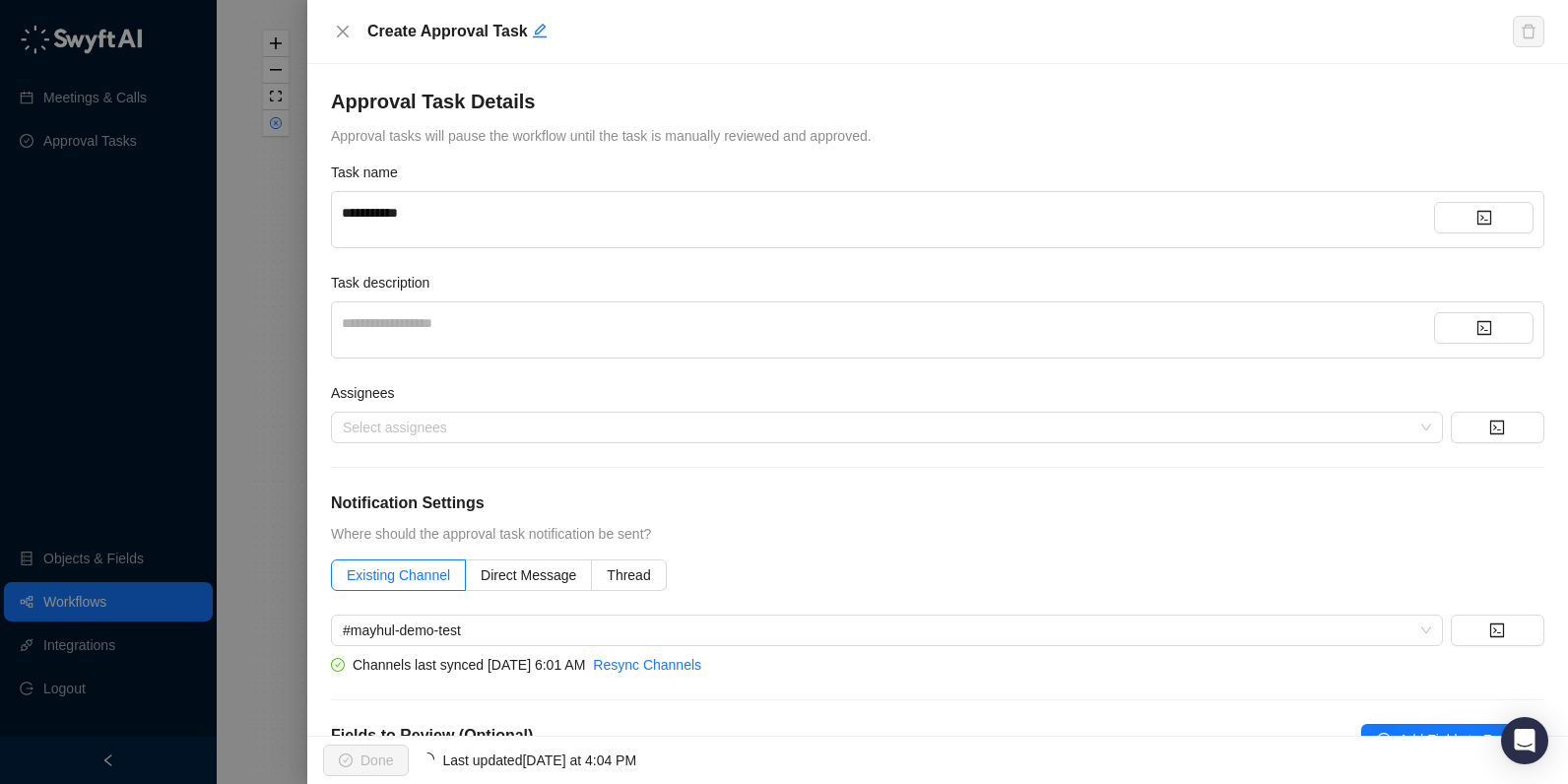 click on "Task description" at bounding box center [938, 287] 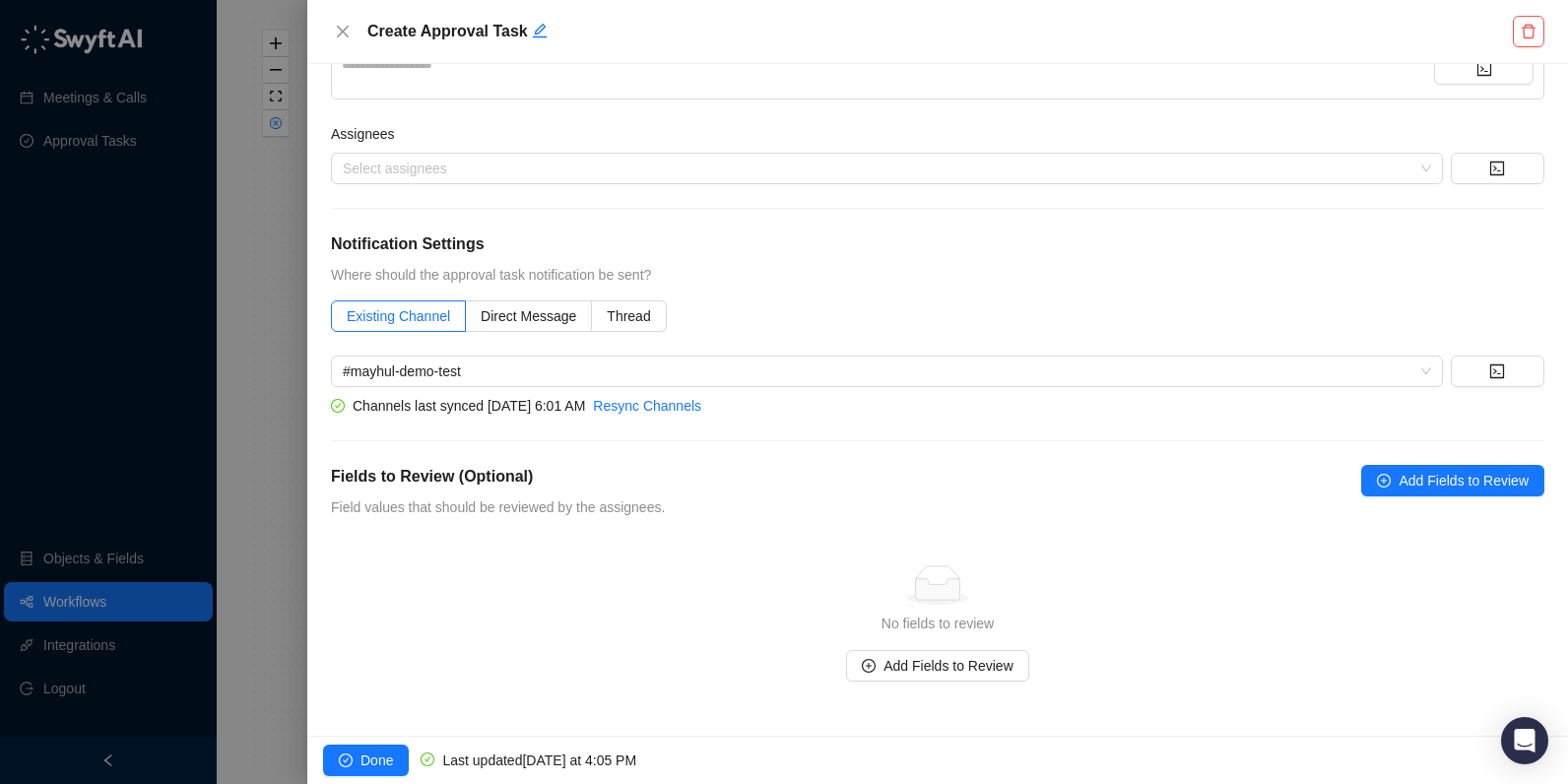 scroll, scrollTop: 260, scrollLeft: 0, axis: vertical 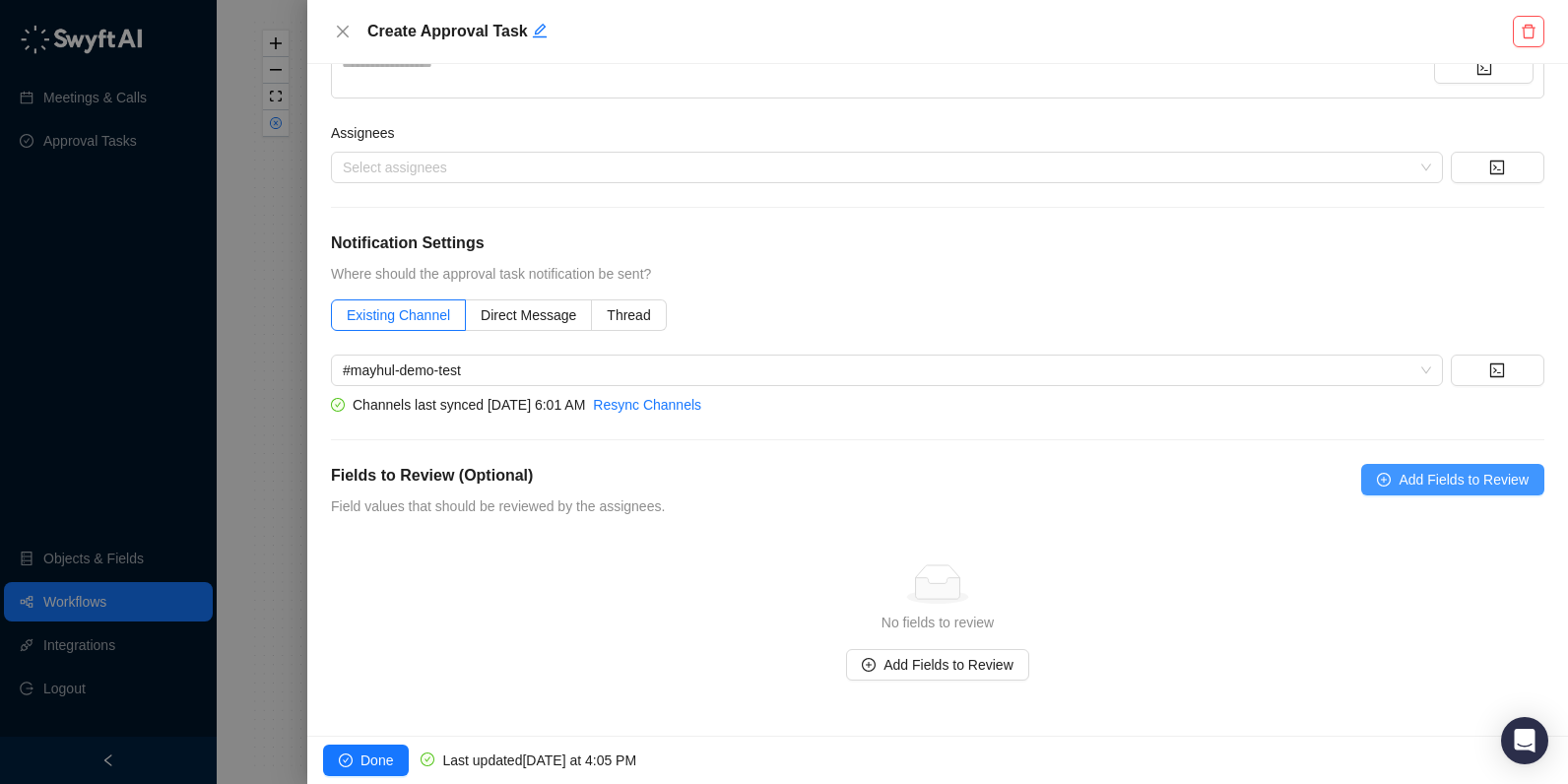 click on "Add Fields to Review" at bounding box center [1464, 480] 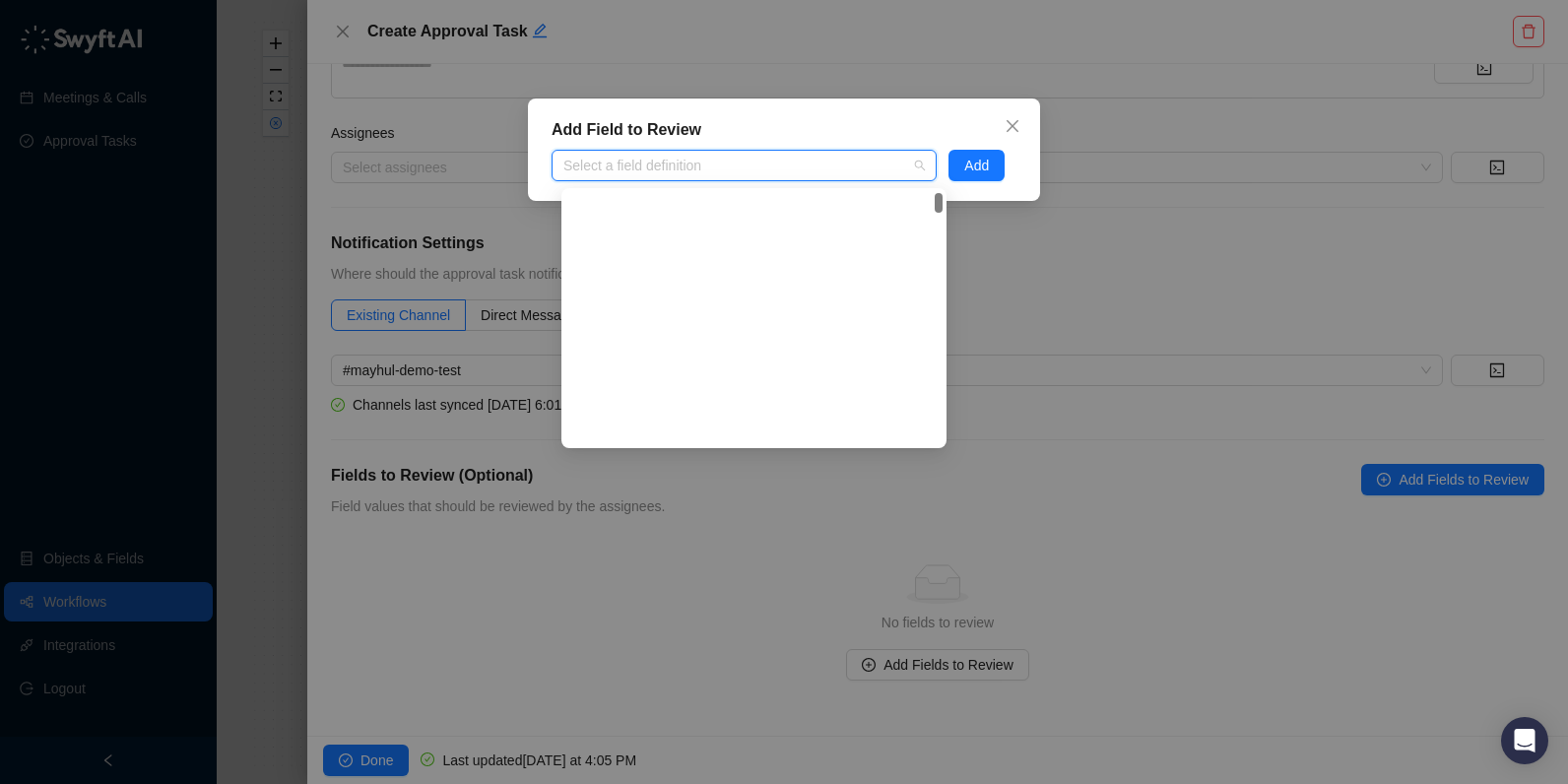 scroll, scrollTop: 418, scrollLeft: 0, axis: vertical 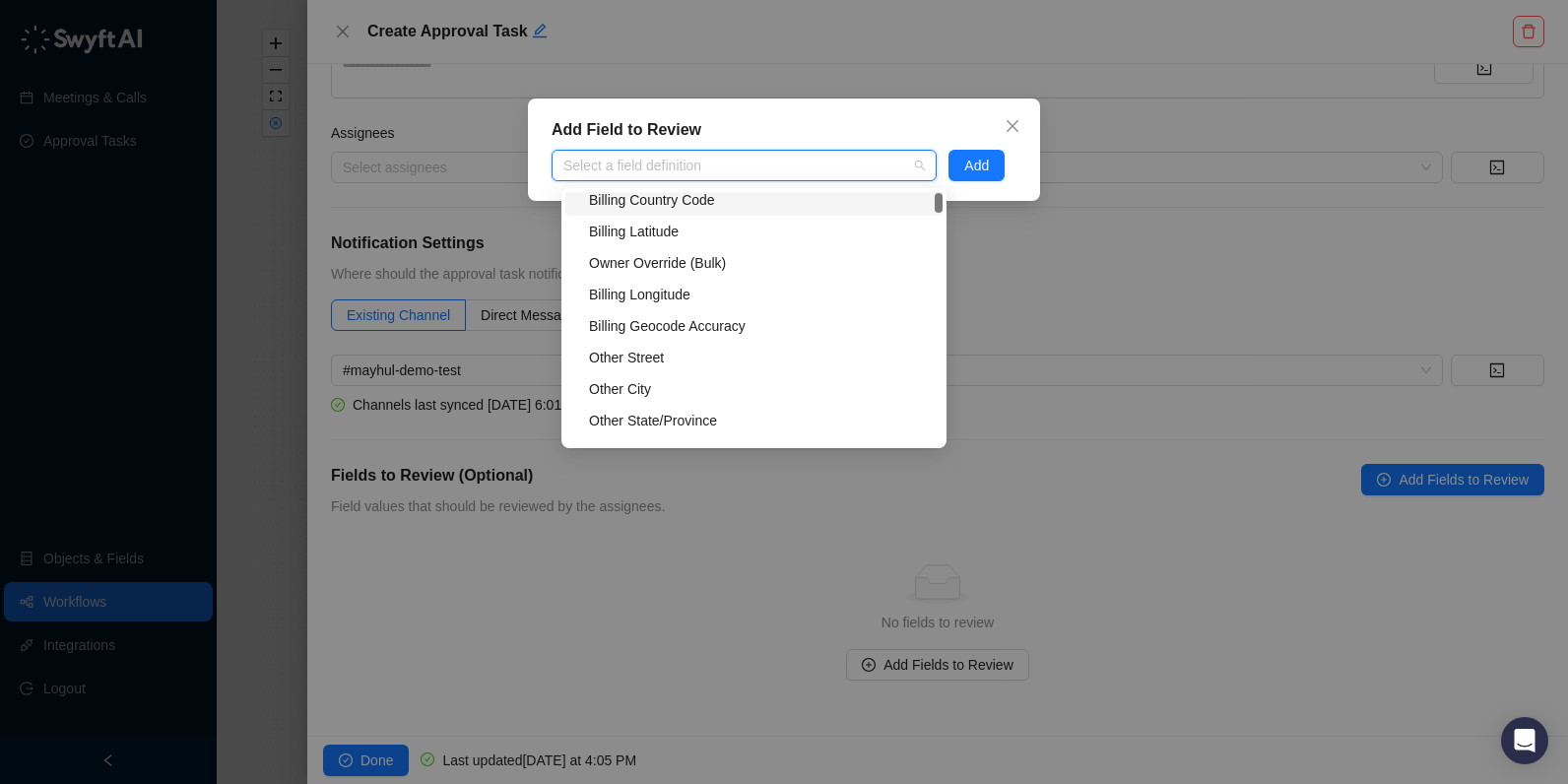 click on "Add Field to Review" at bounding box center [784, 130] 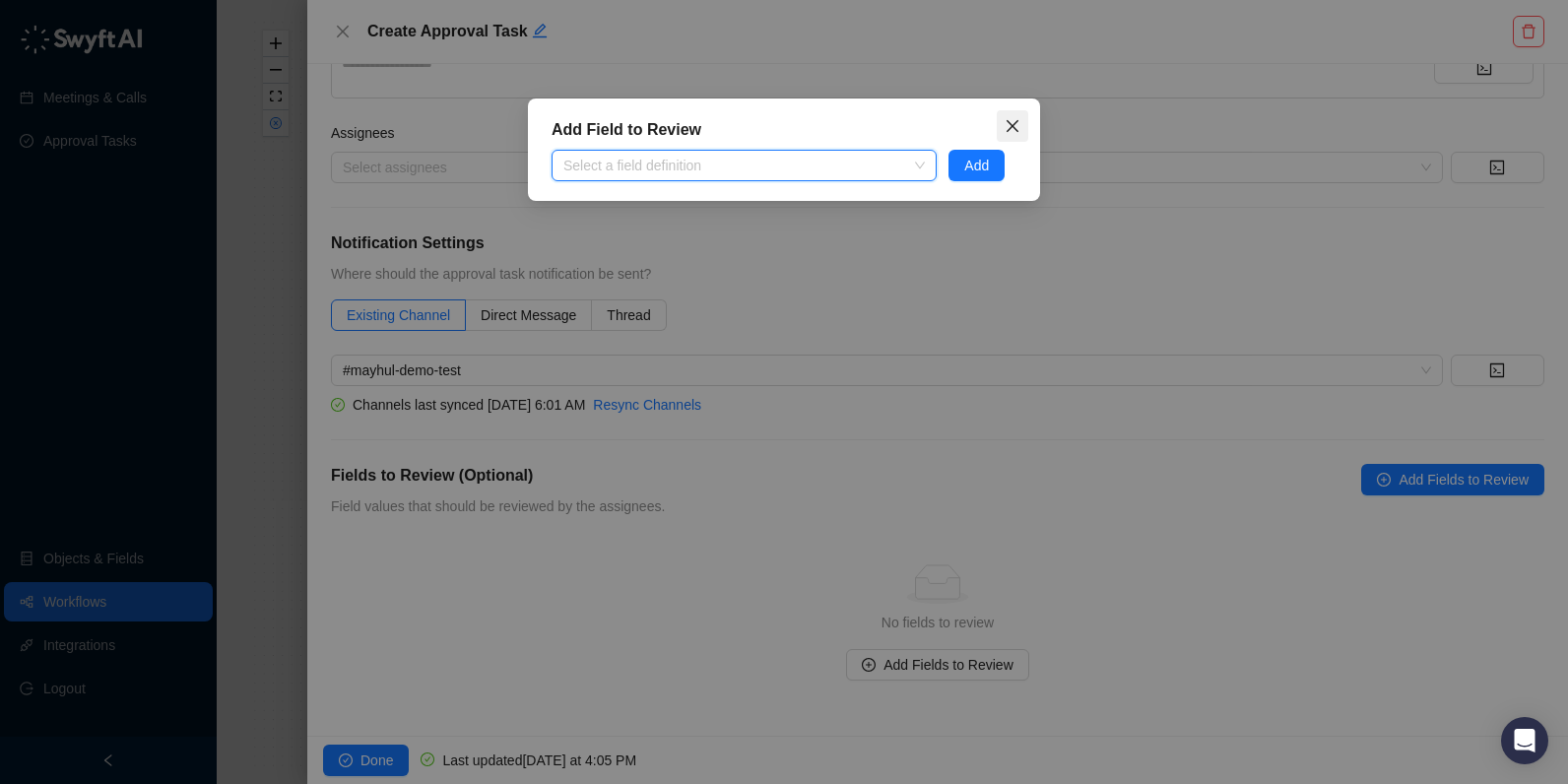 click 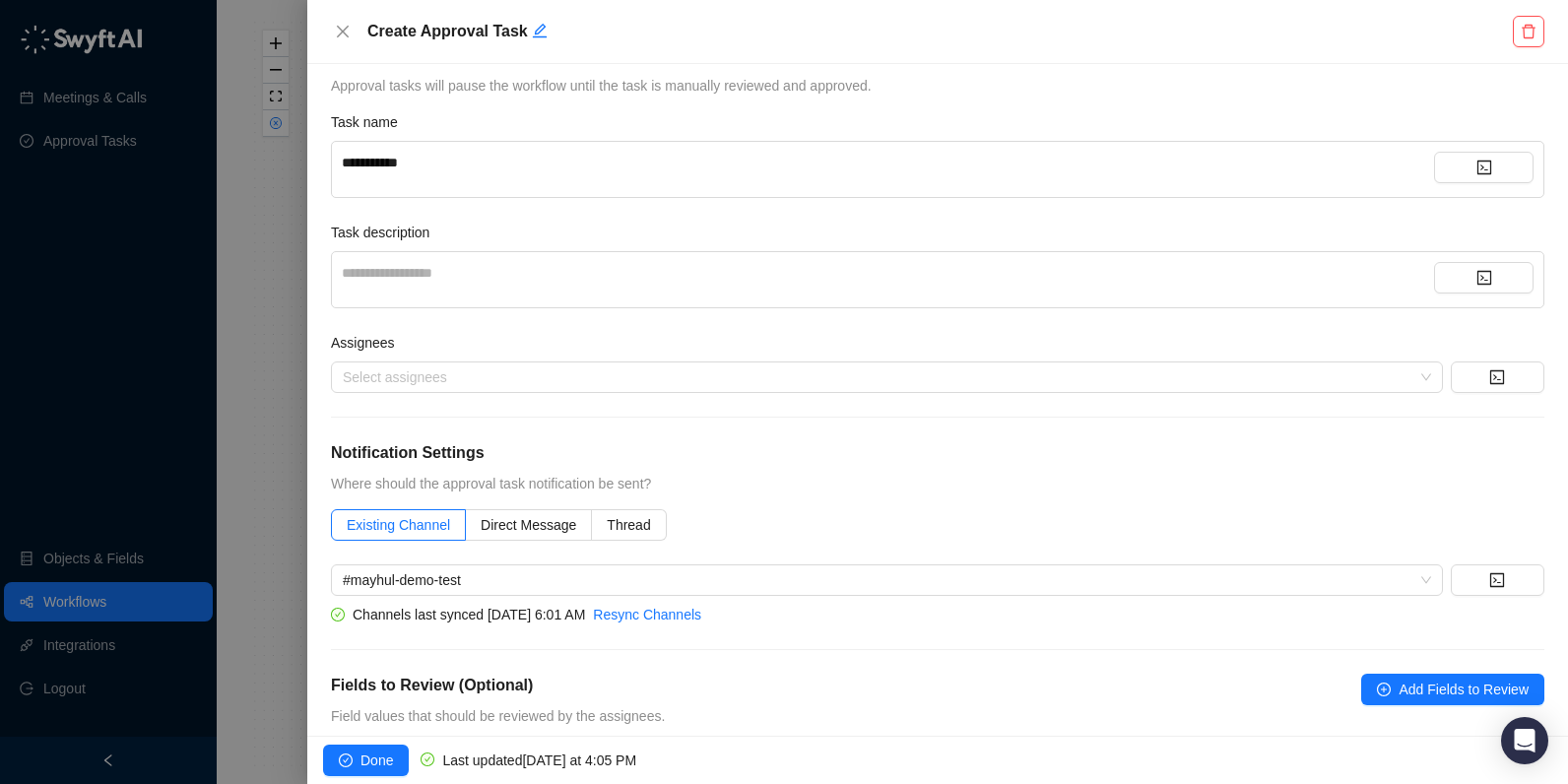 scroll, scrollTop: 0, scrollLeft: 0, axis: both 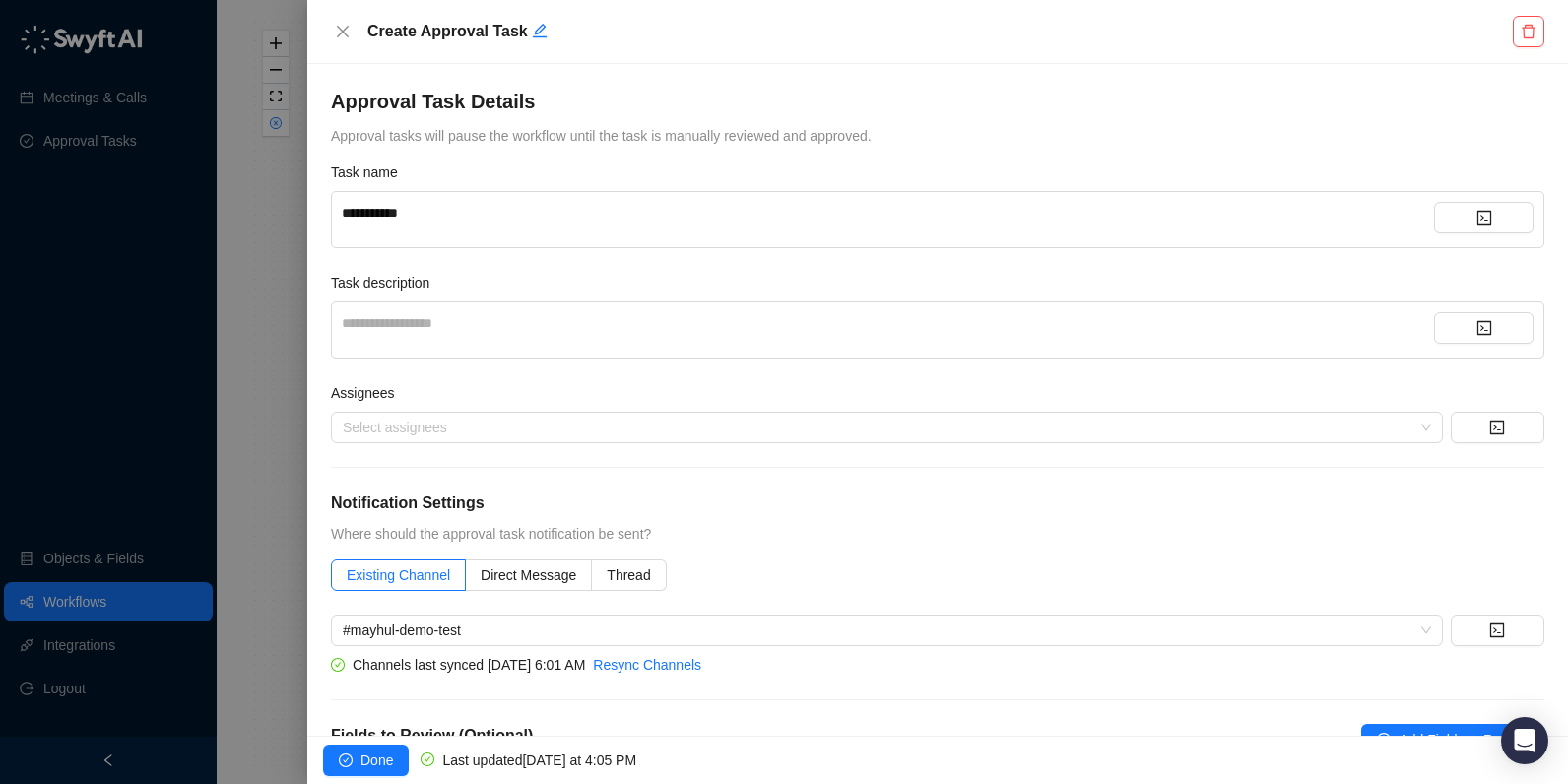 click on "**********" at bounding box center [887, 323] 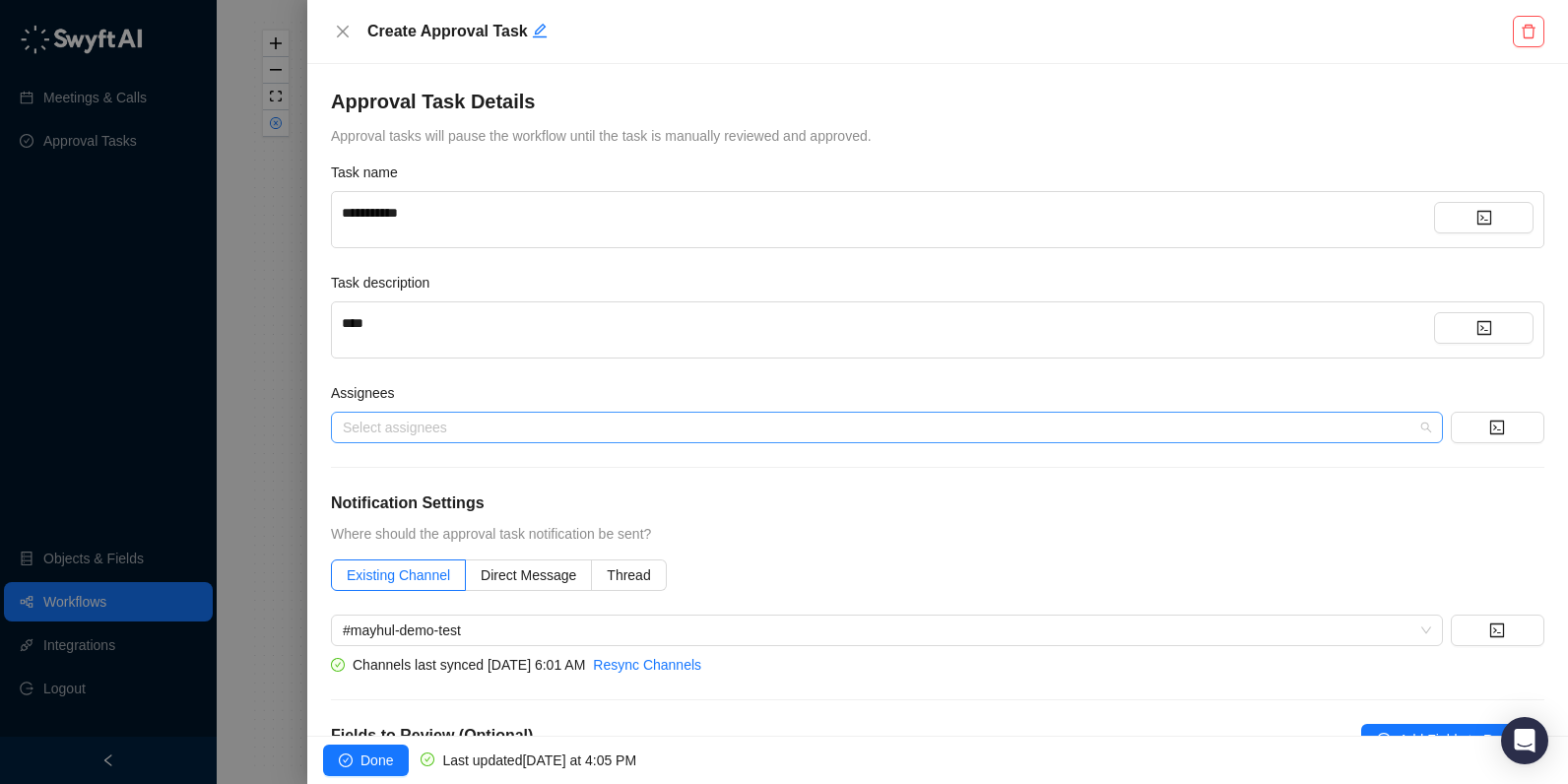 click at bounding box center (877, 427) 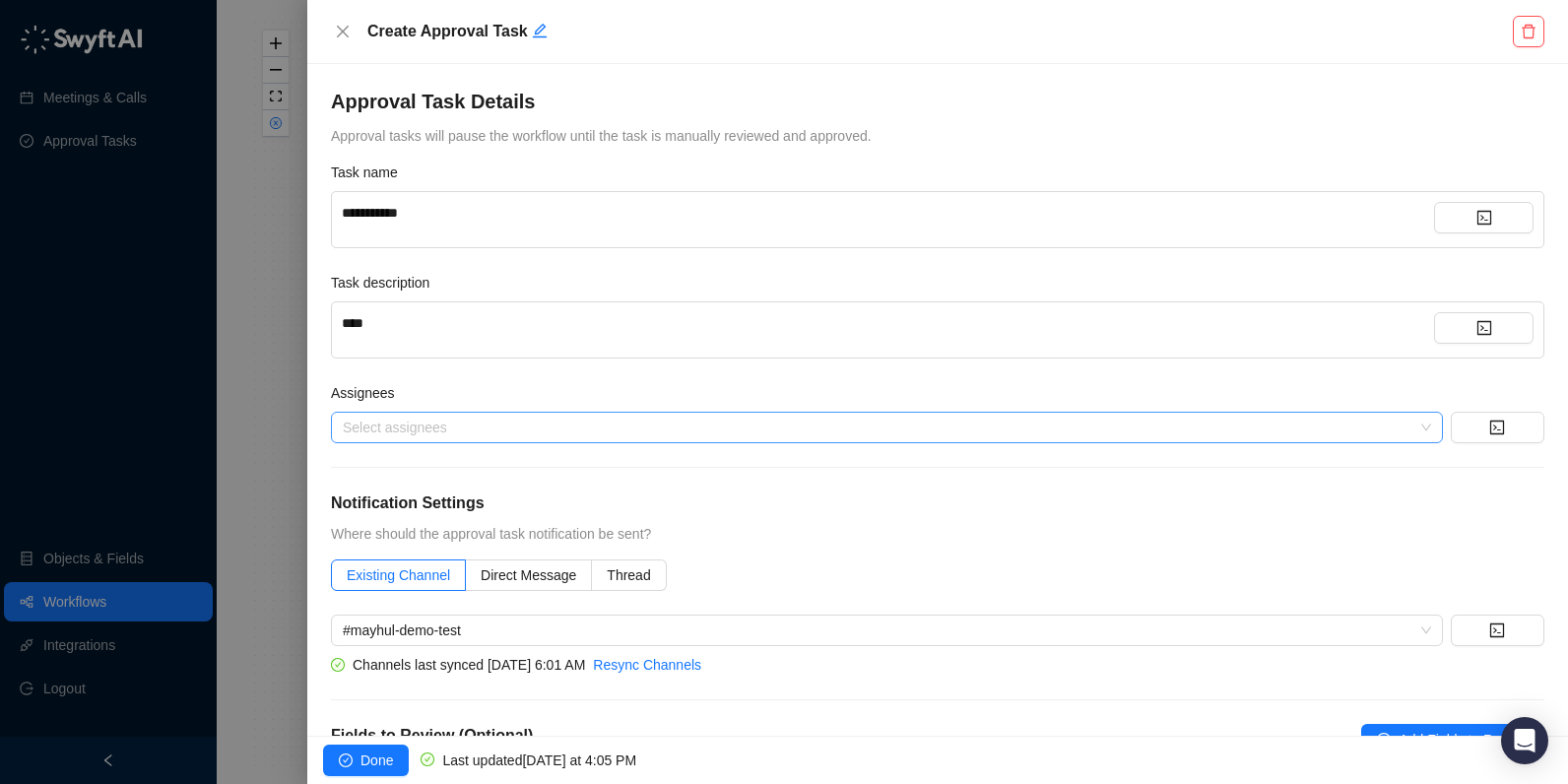 click at bounding box center [877, 427] 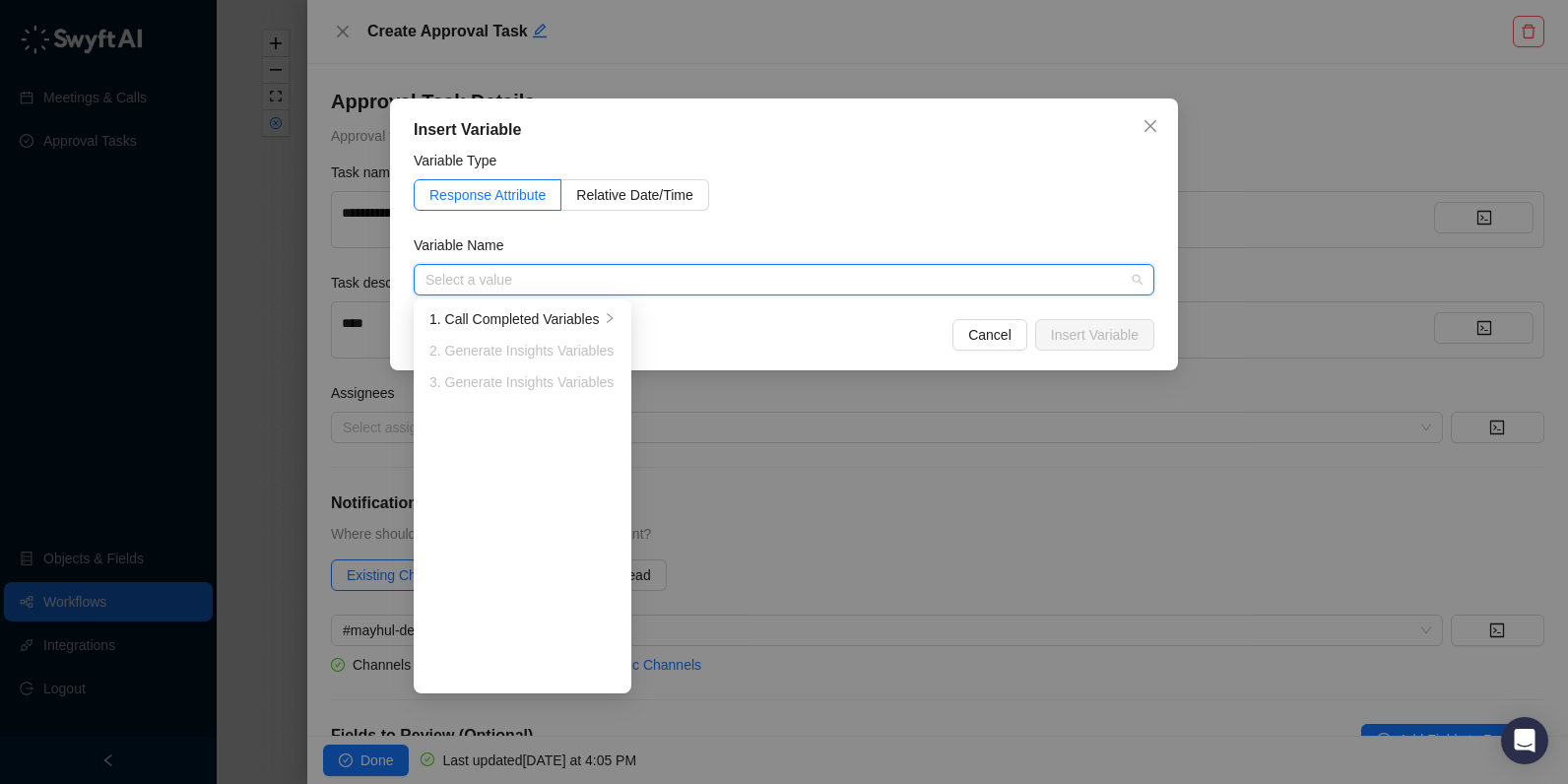 type on "*" 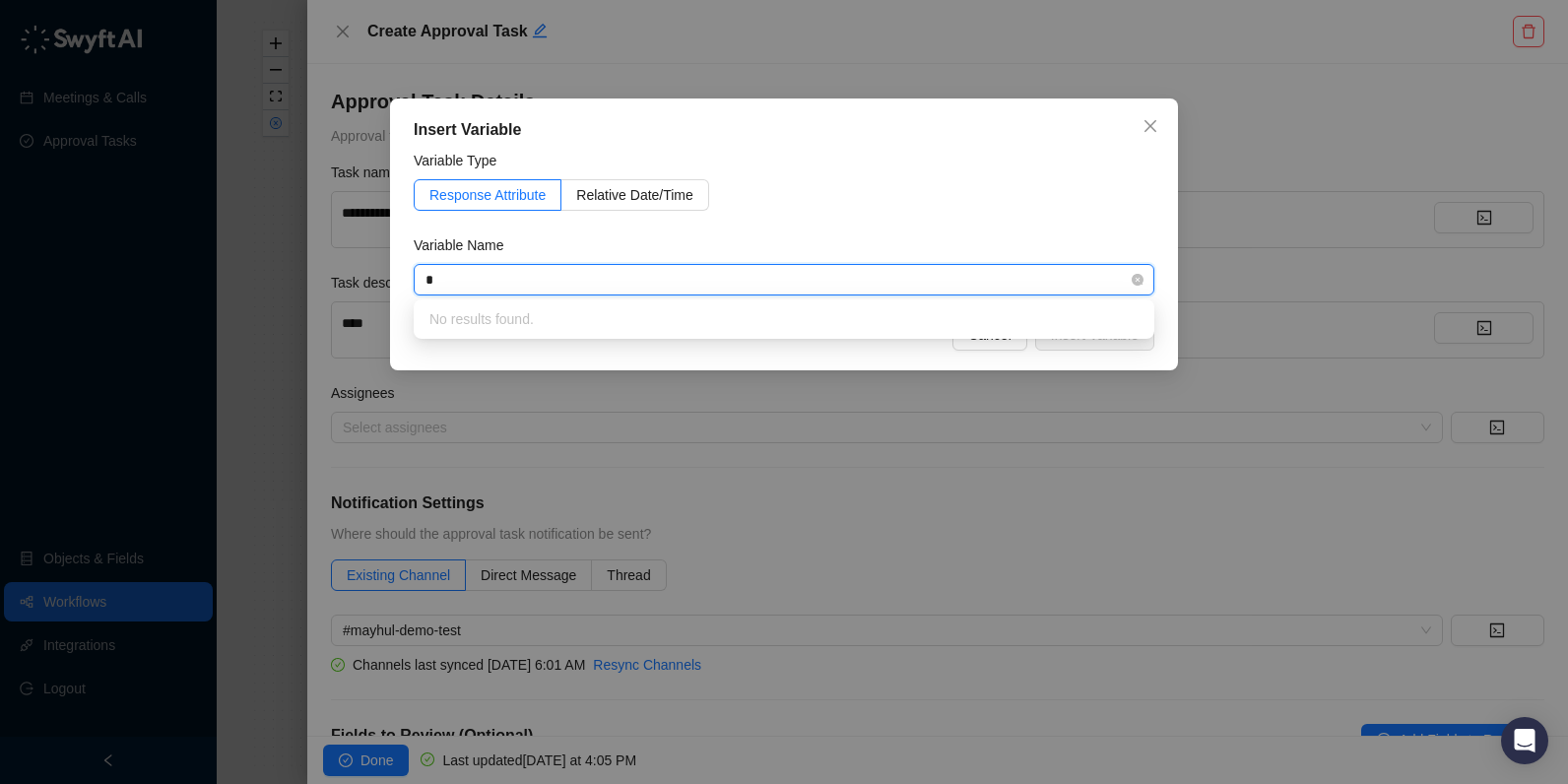 type 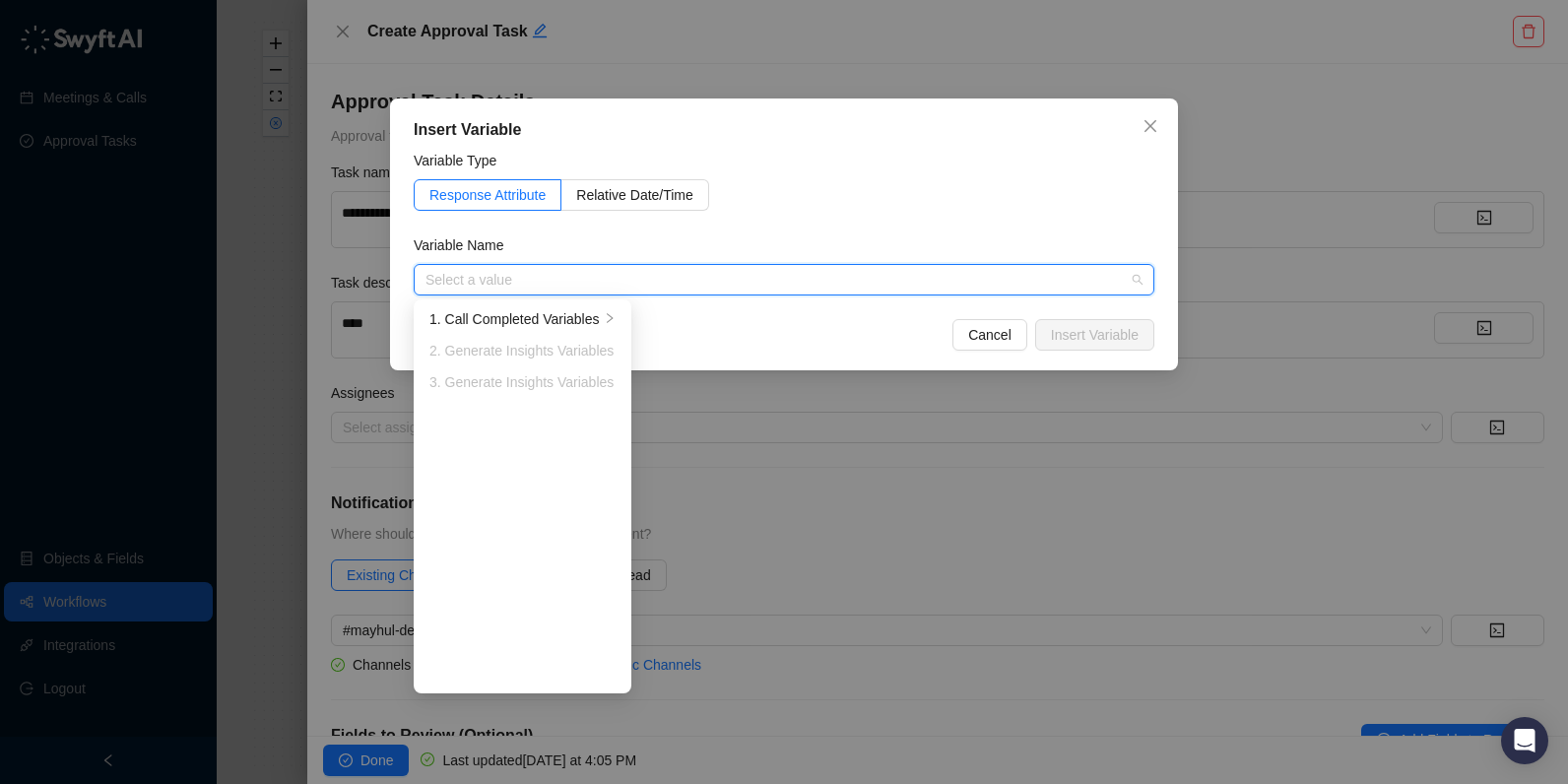 click on "Cancel Insert Variable" at bounding box center (784, 335) 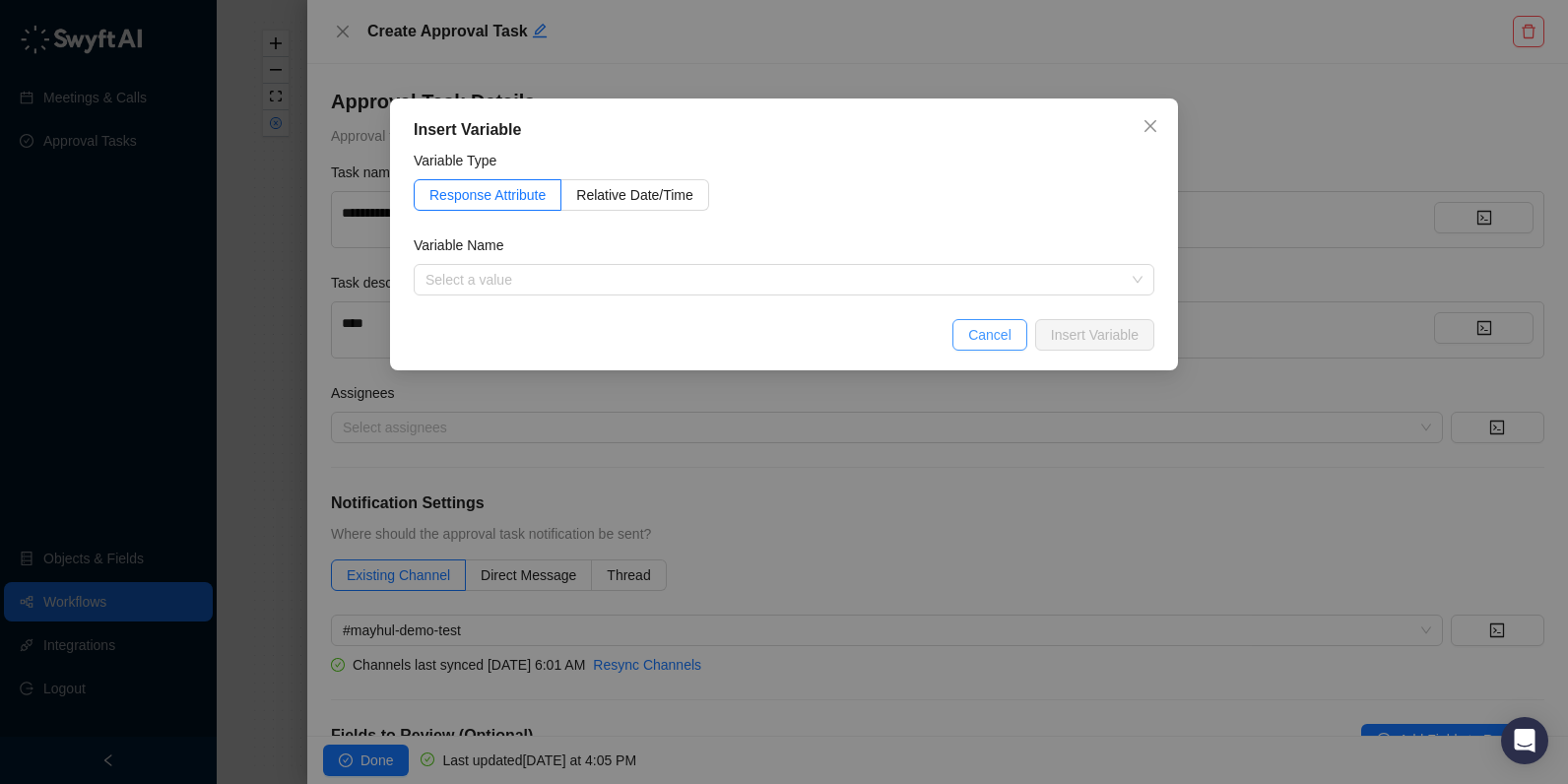 click on "Cancel" at bounding box center (990, 335) 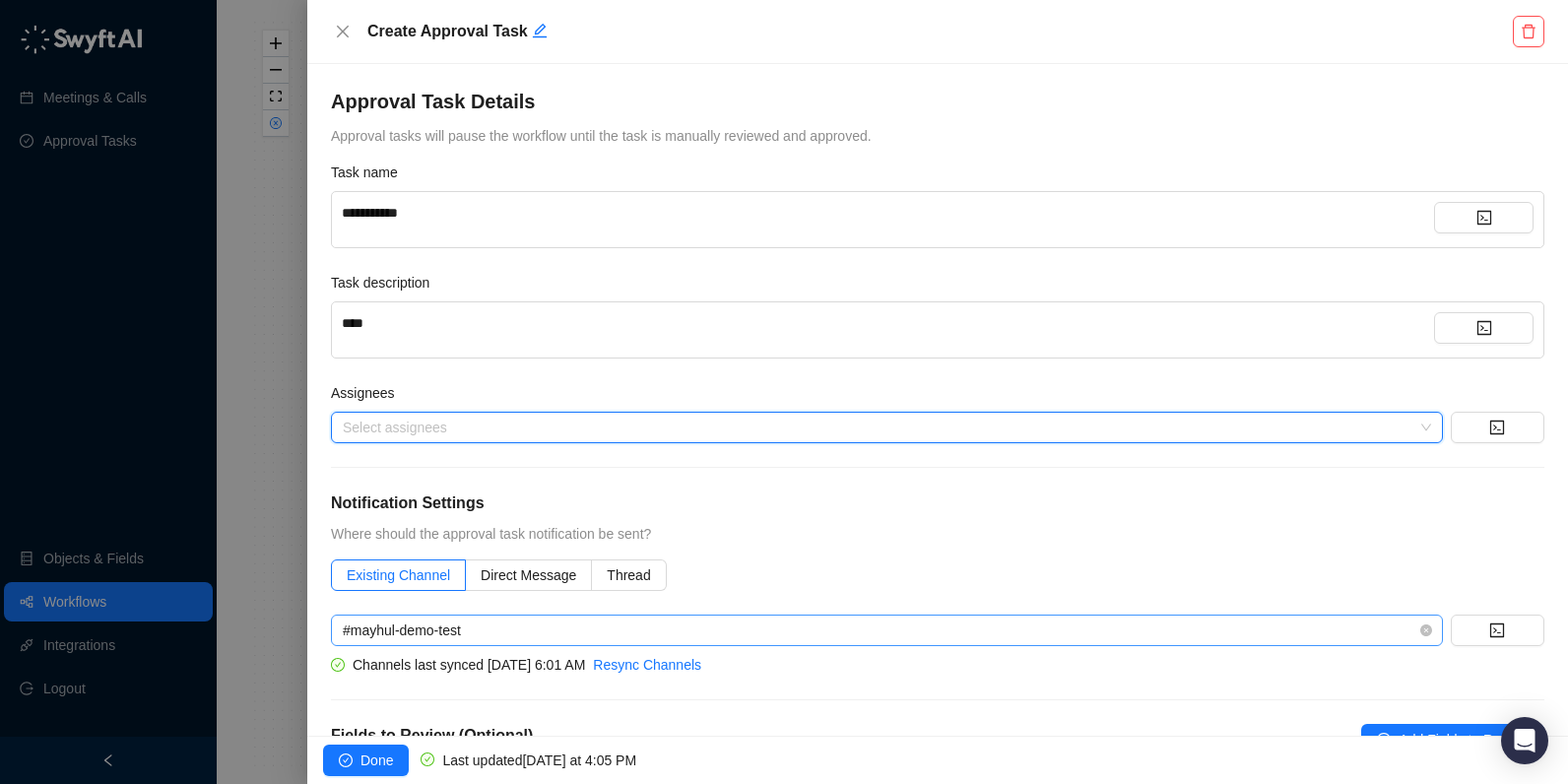 scroll, scrollTop: 260, scrollLeft: 0, axis: vertical 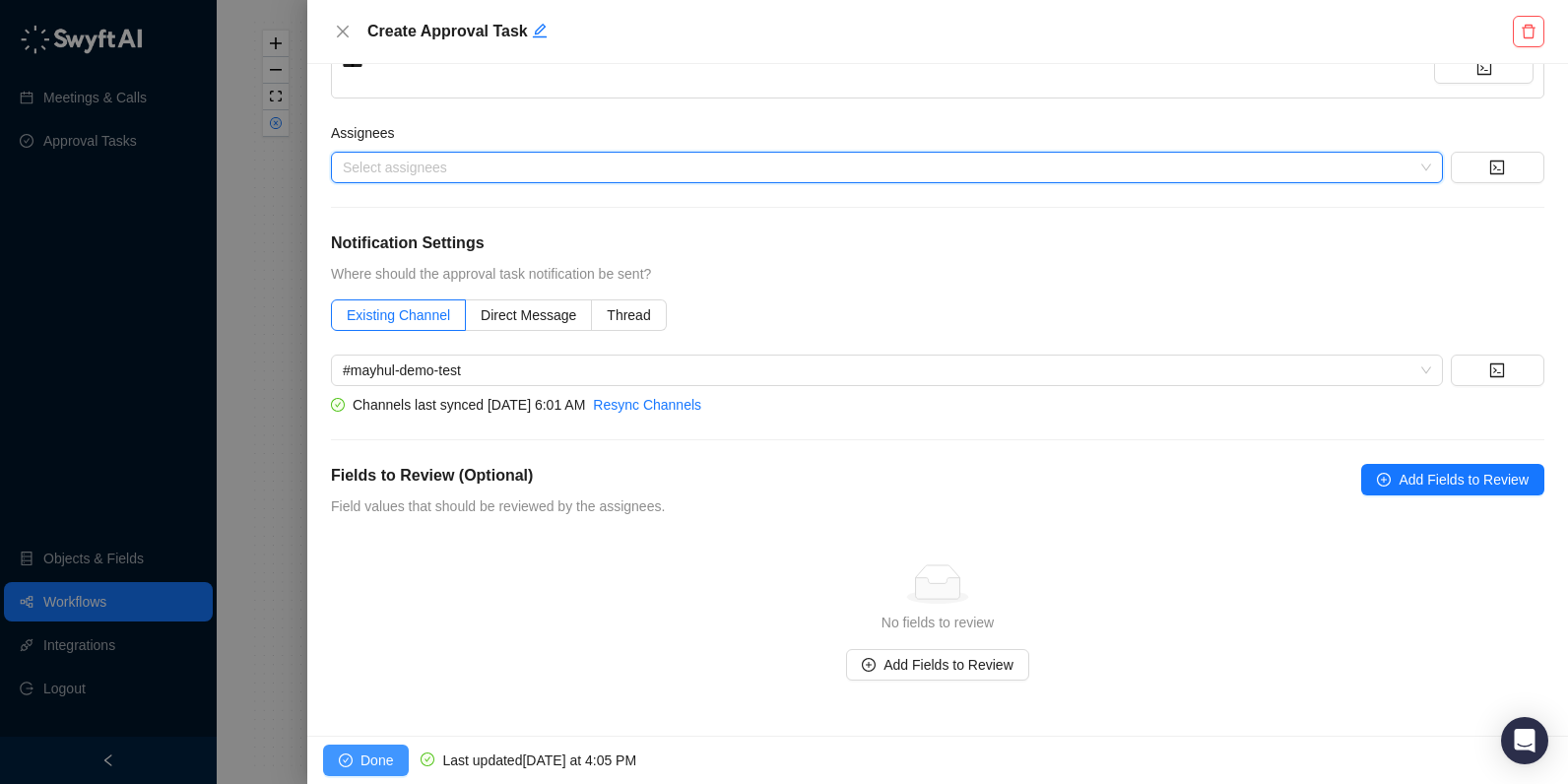click on "Done" at bounding box center [376, 760] 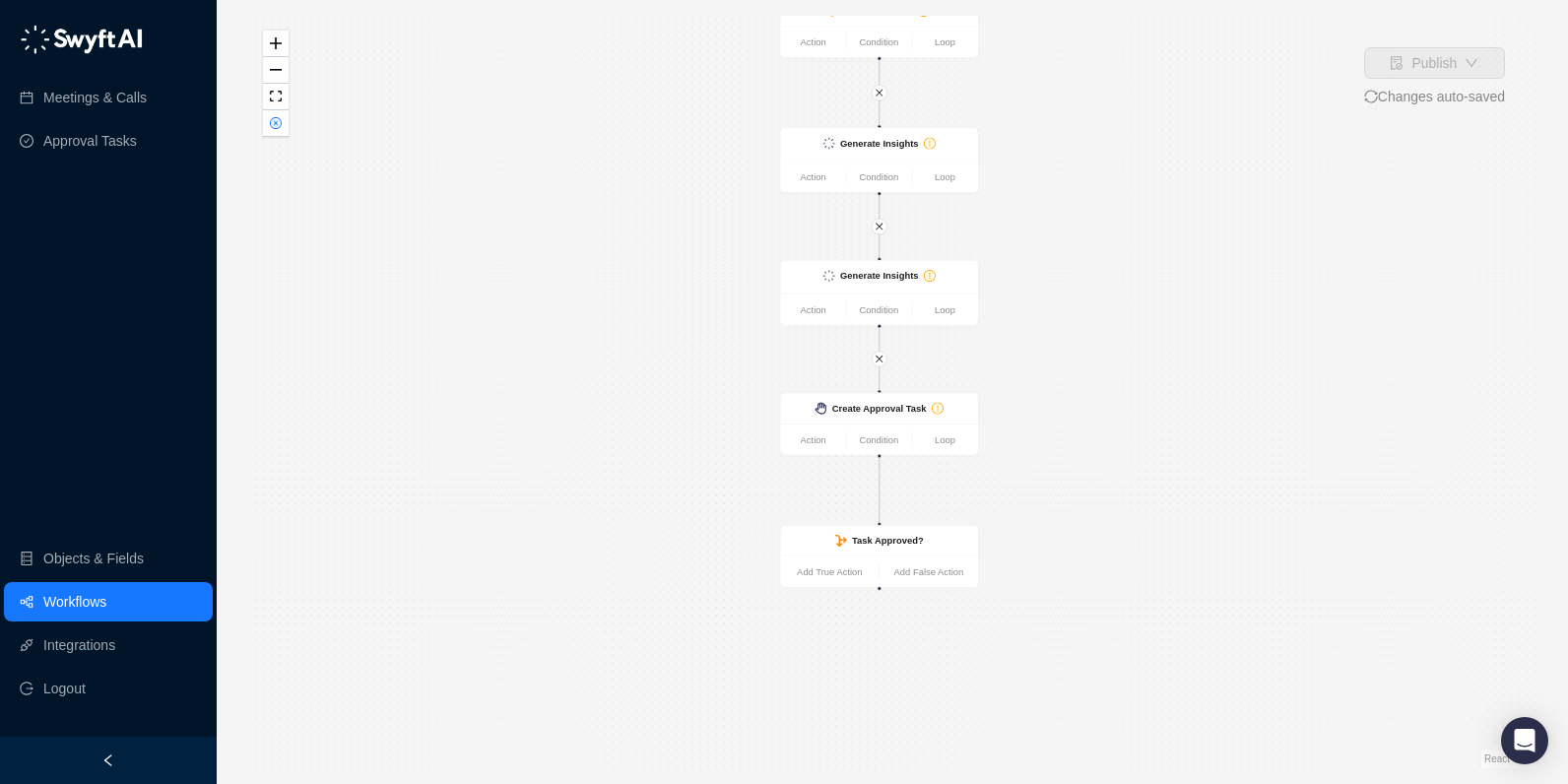 drag, startPoint x: 1135, startPoint y: 625, endPoint x: 1115, endPoint y: 530, distance: 97.0824 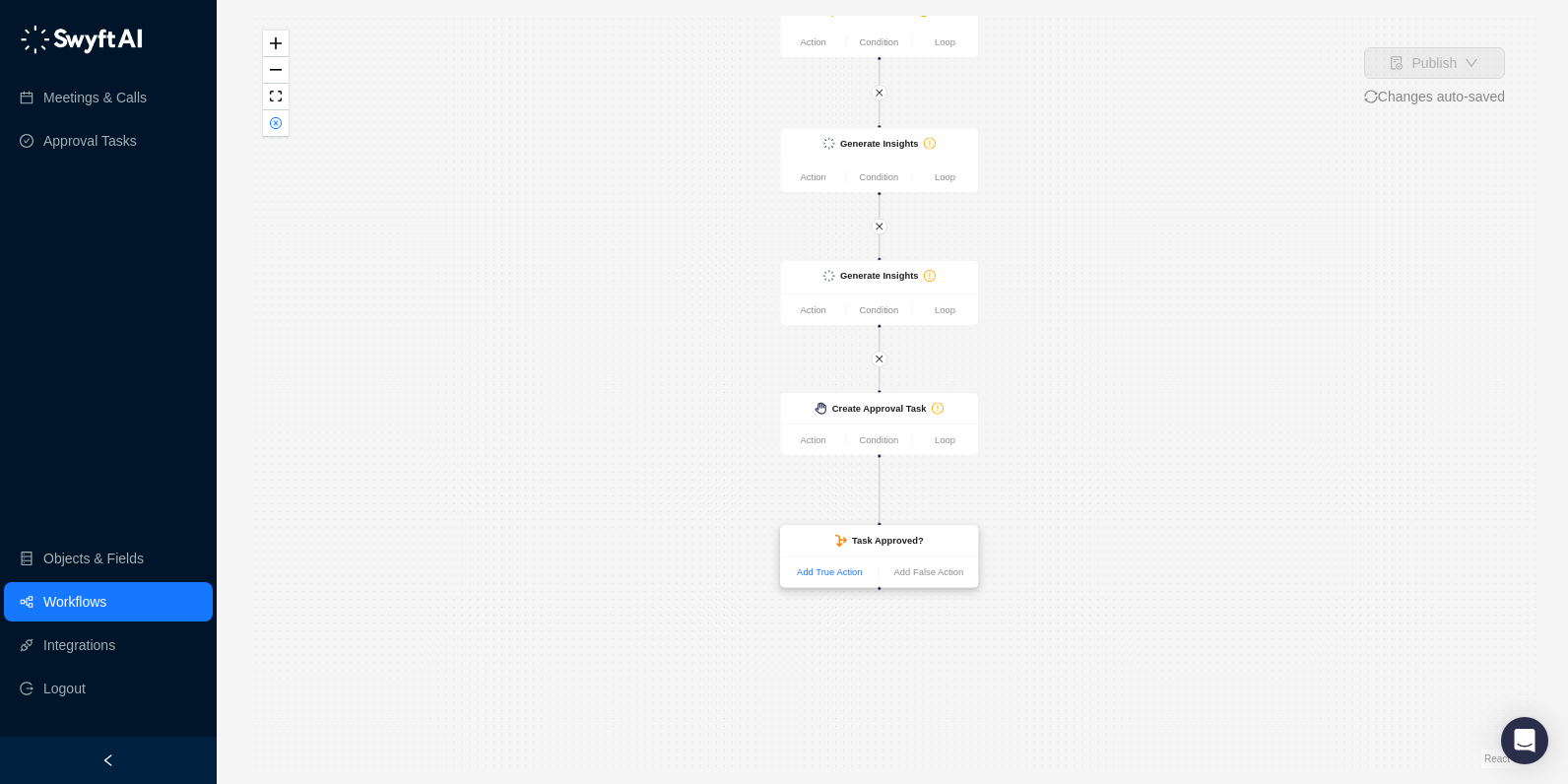 click on "Add True Action" at bounding box center (830, 571) 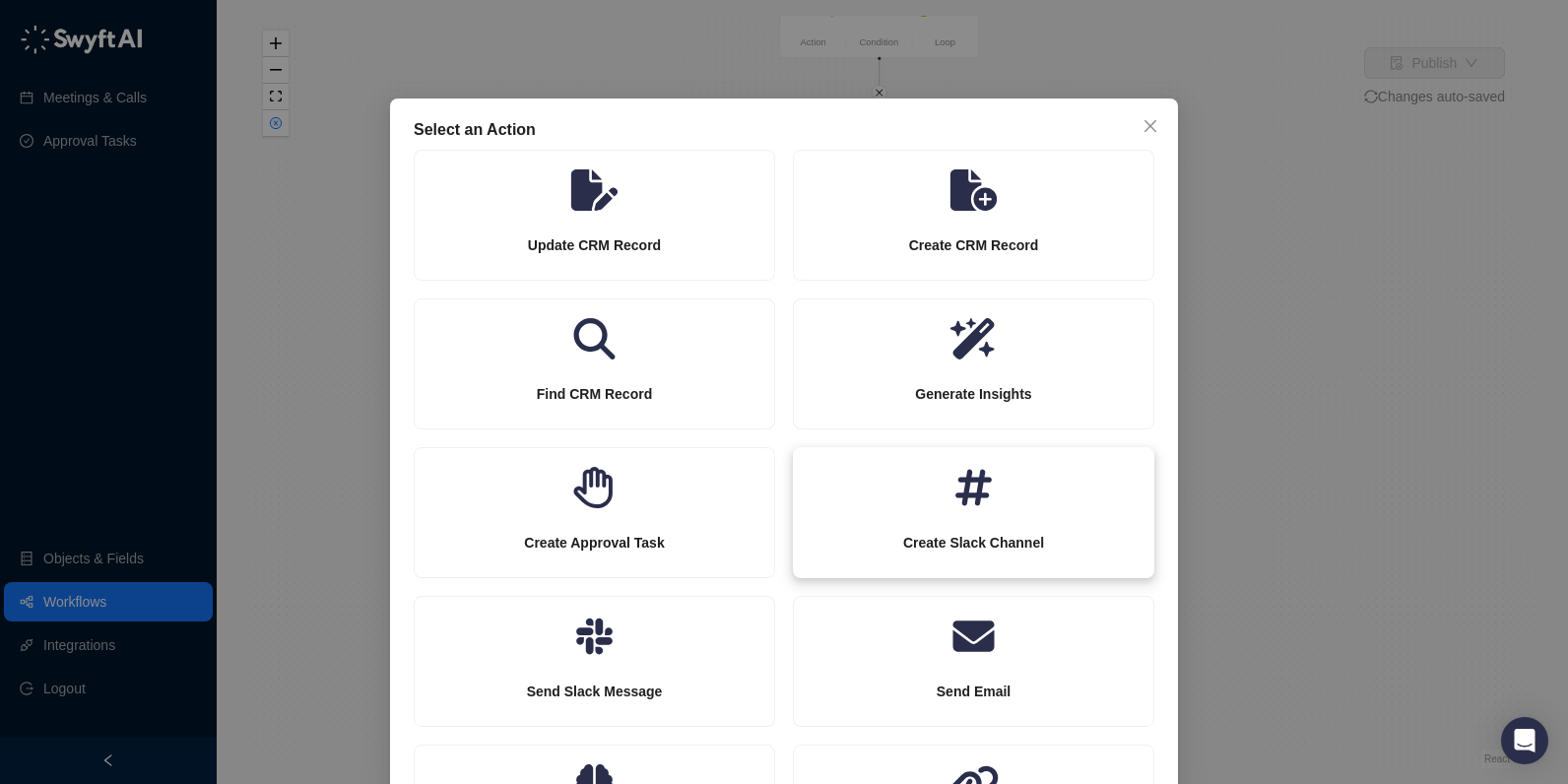 scroll, scrollTop: 135, scrollLeft: 0, axis: vertical 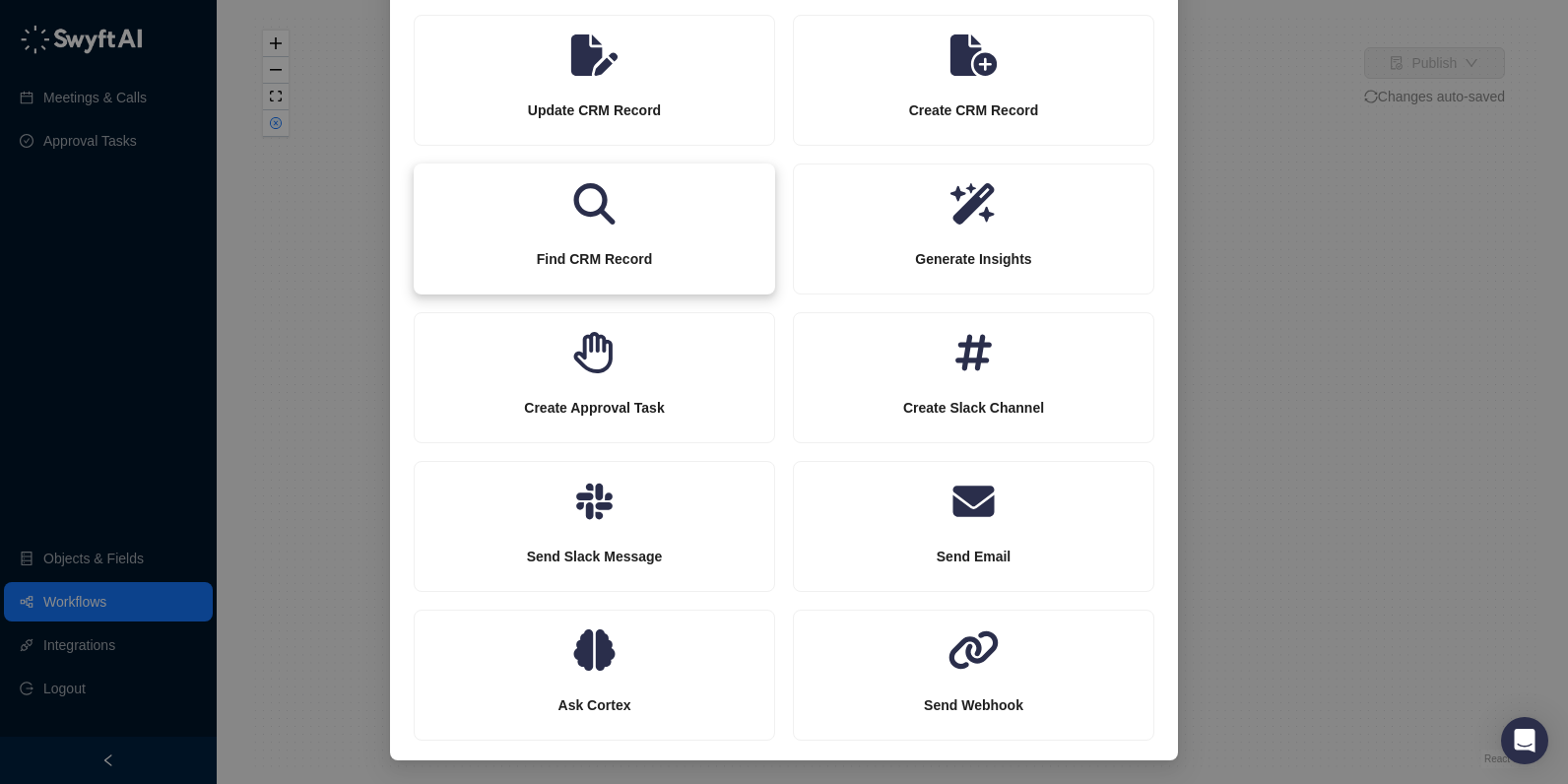 click on "Find CRM Record" at bounding box center [594, 259] 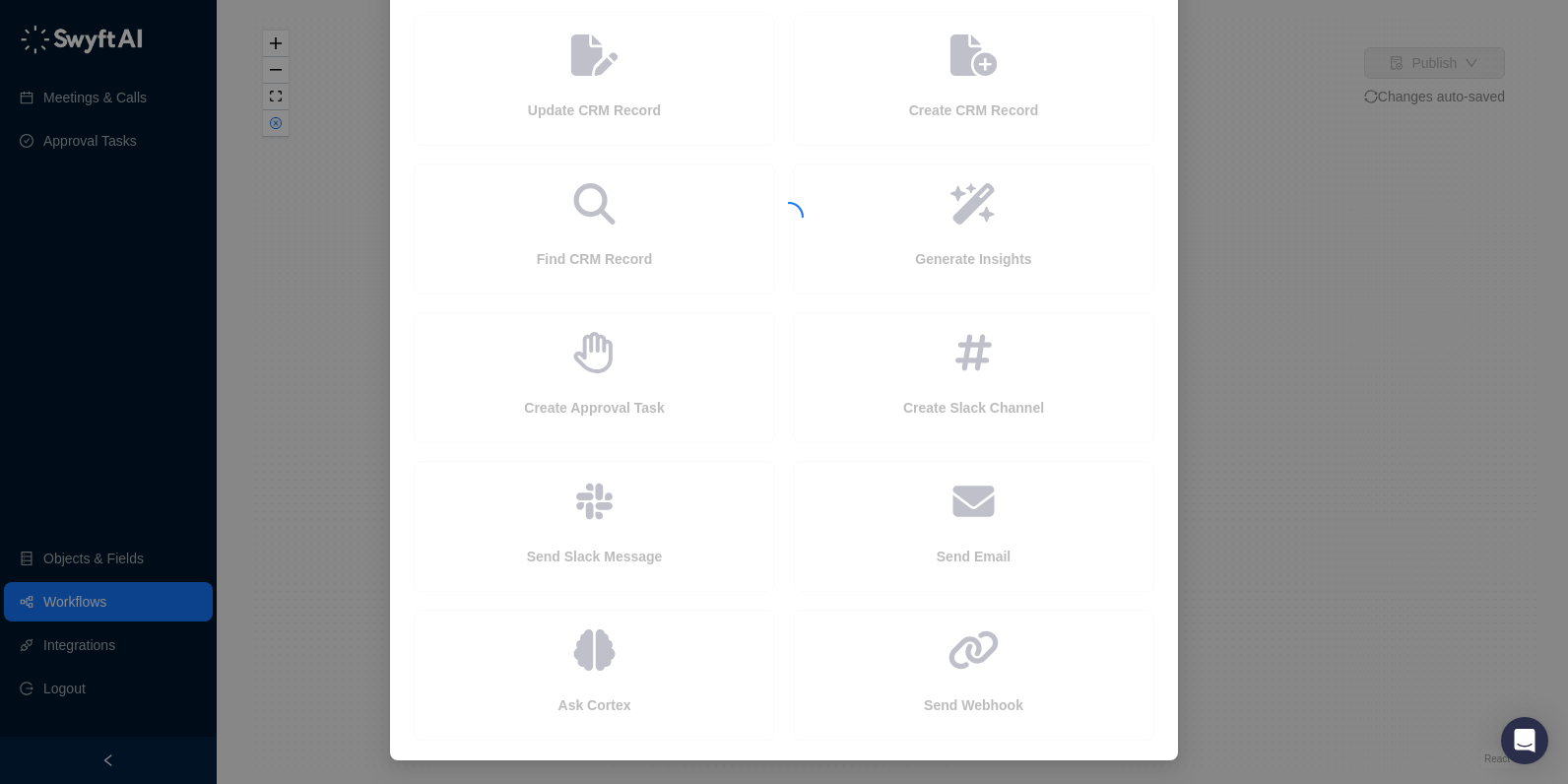 scroll, scrollTop: 36, scrollLeft: 0, axis: vertical 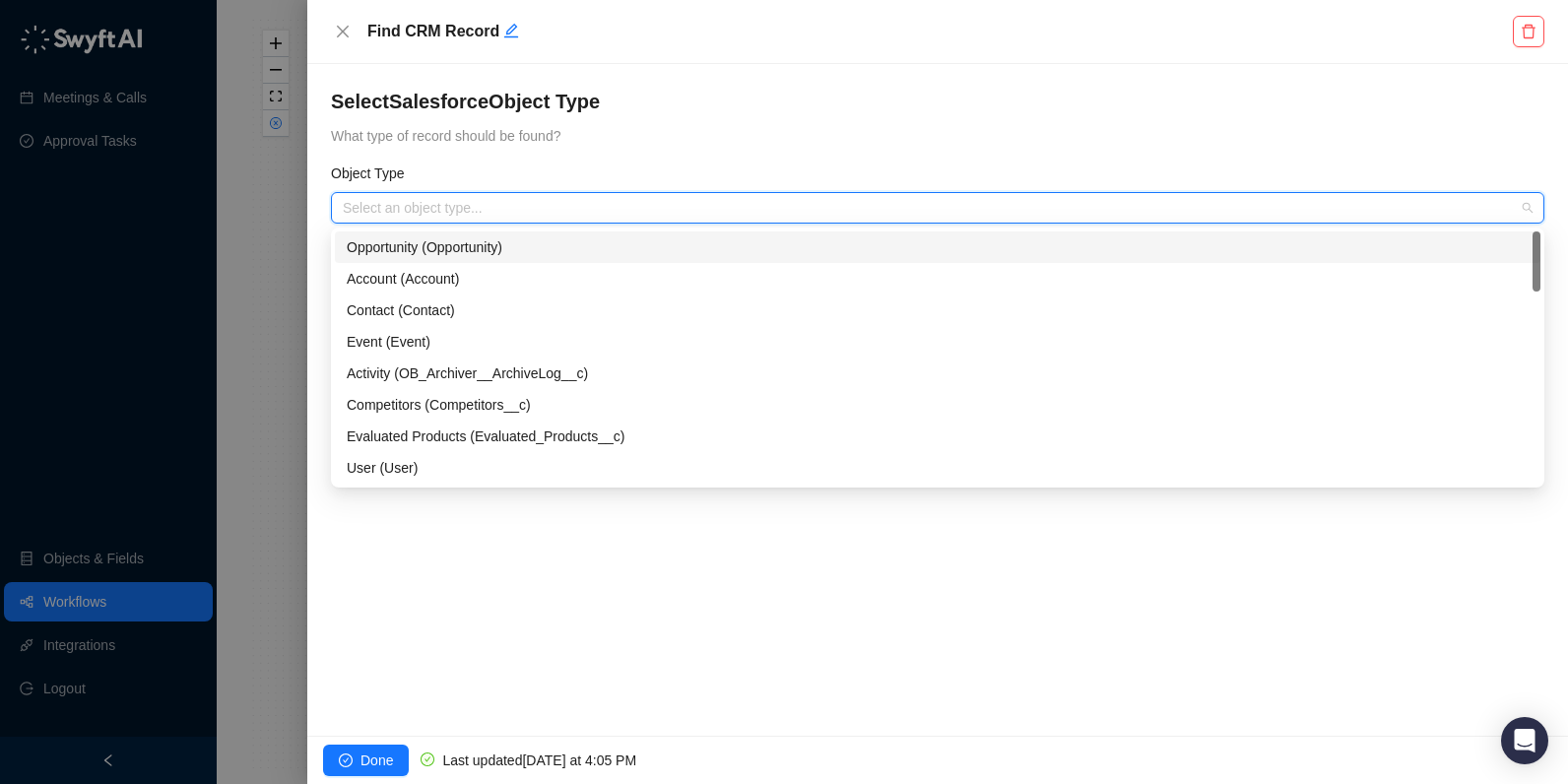 click at bounding box center [932, 208] 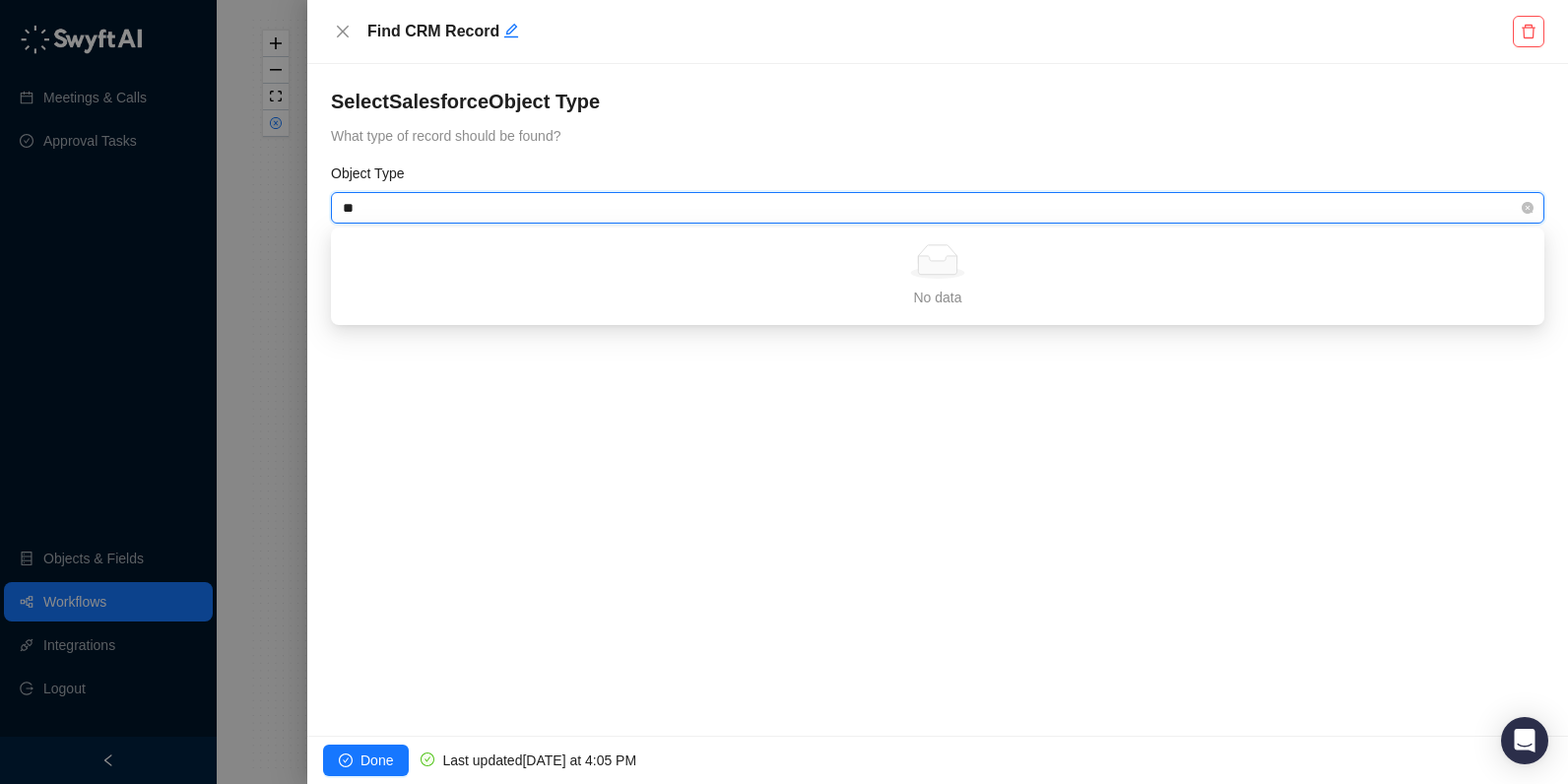 type on "*" 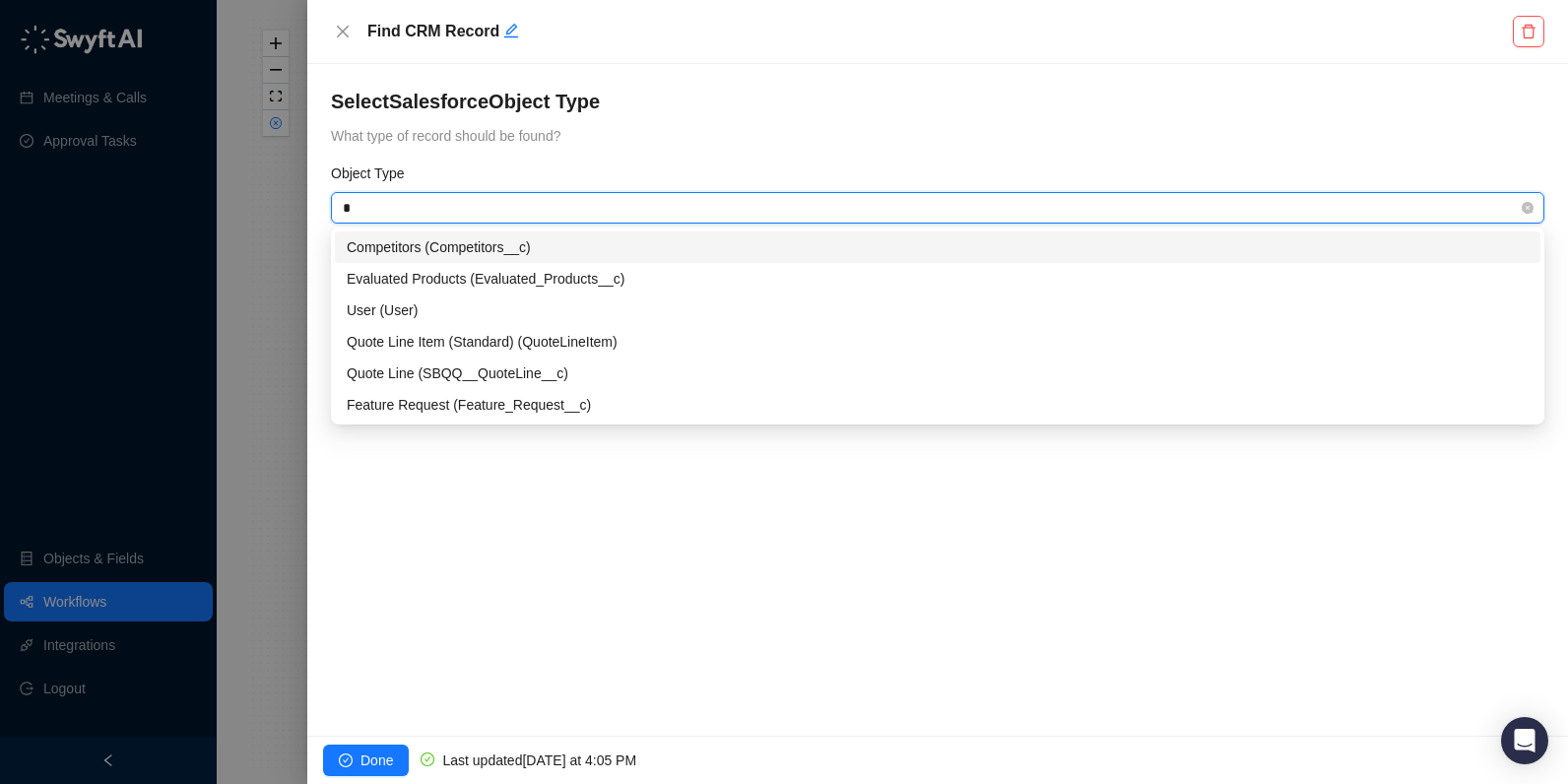 type 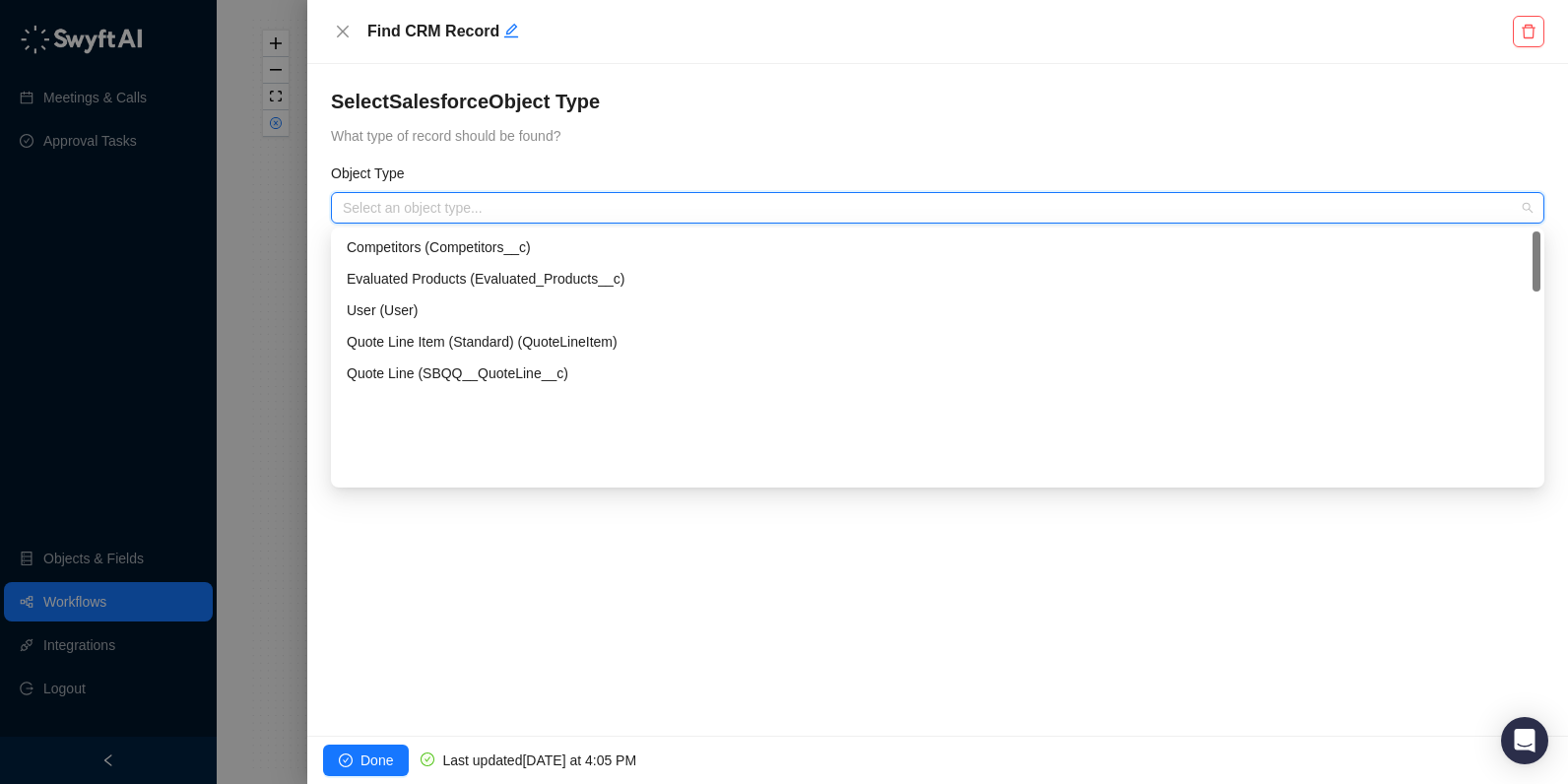 scroll, scrollTop: 0, scrollLeft: 0, axis: both 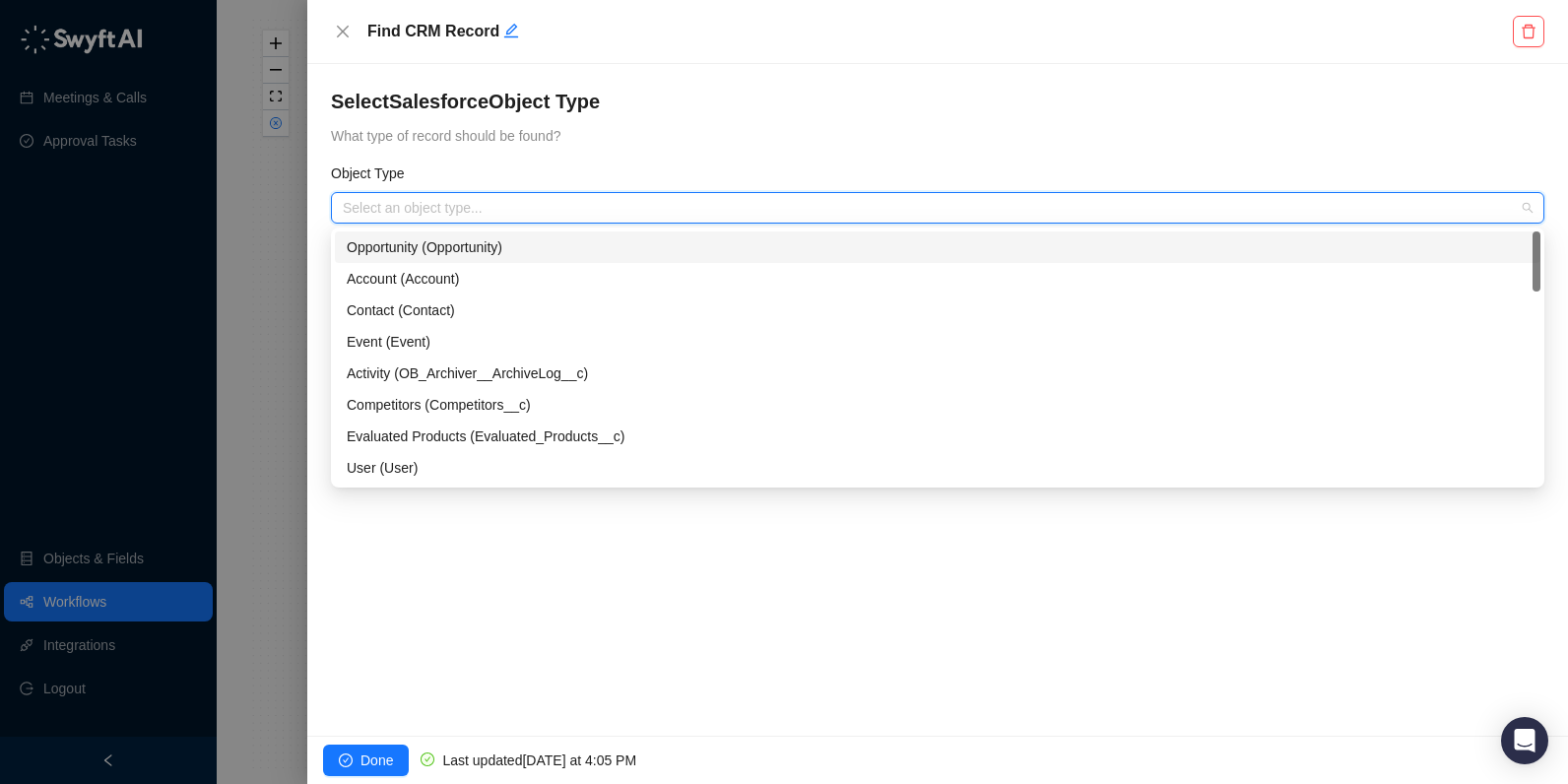 click on "Opportunity (Opportunity)" at bounding box center (938, 247) 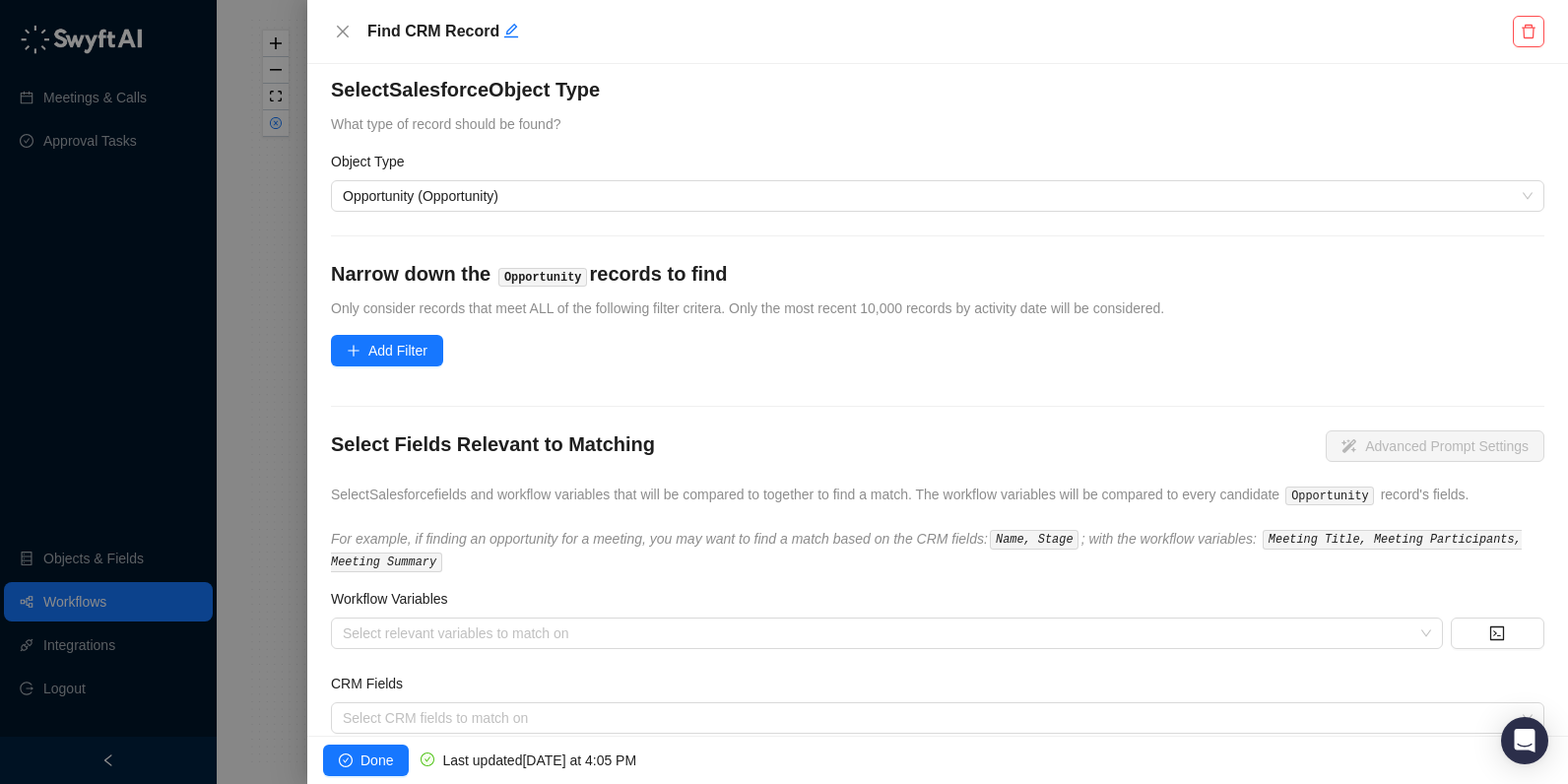 scroll, scrollTop: 55, scrollLeft: 0, axis: vertical 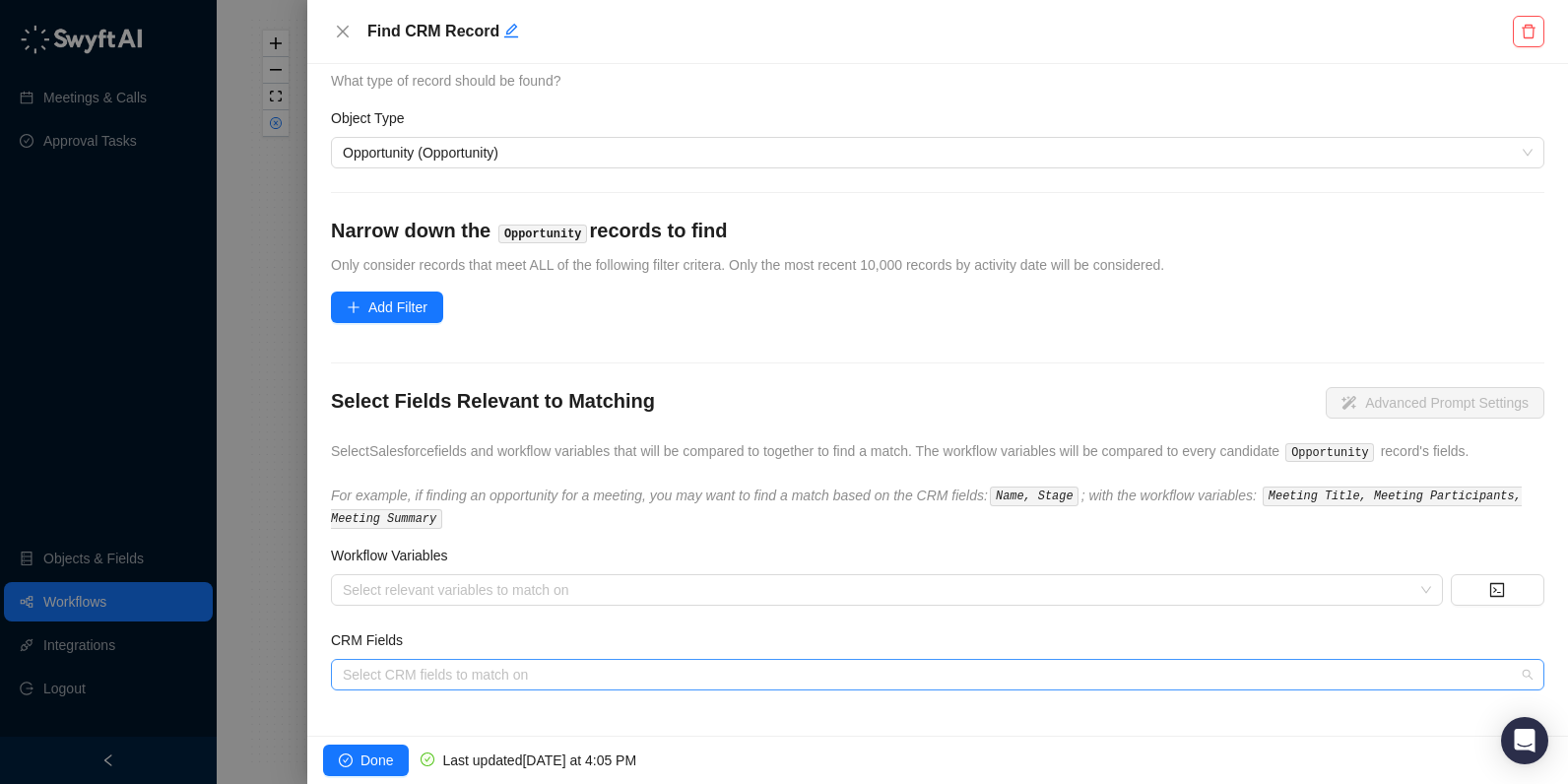 click at bounding box center (927, 675) 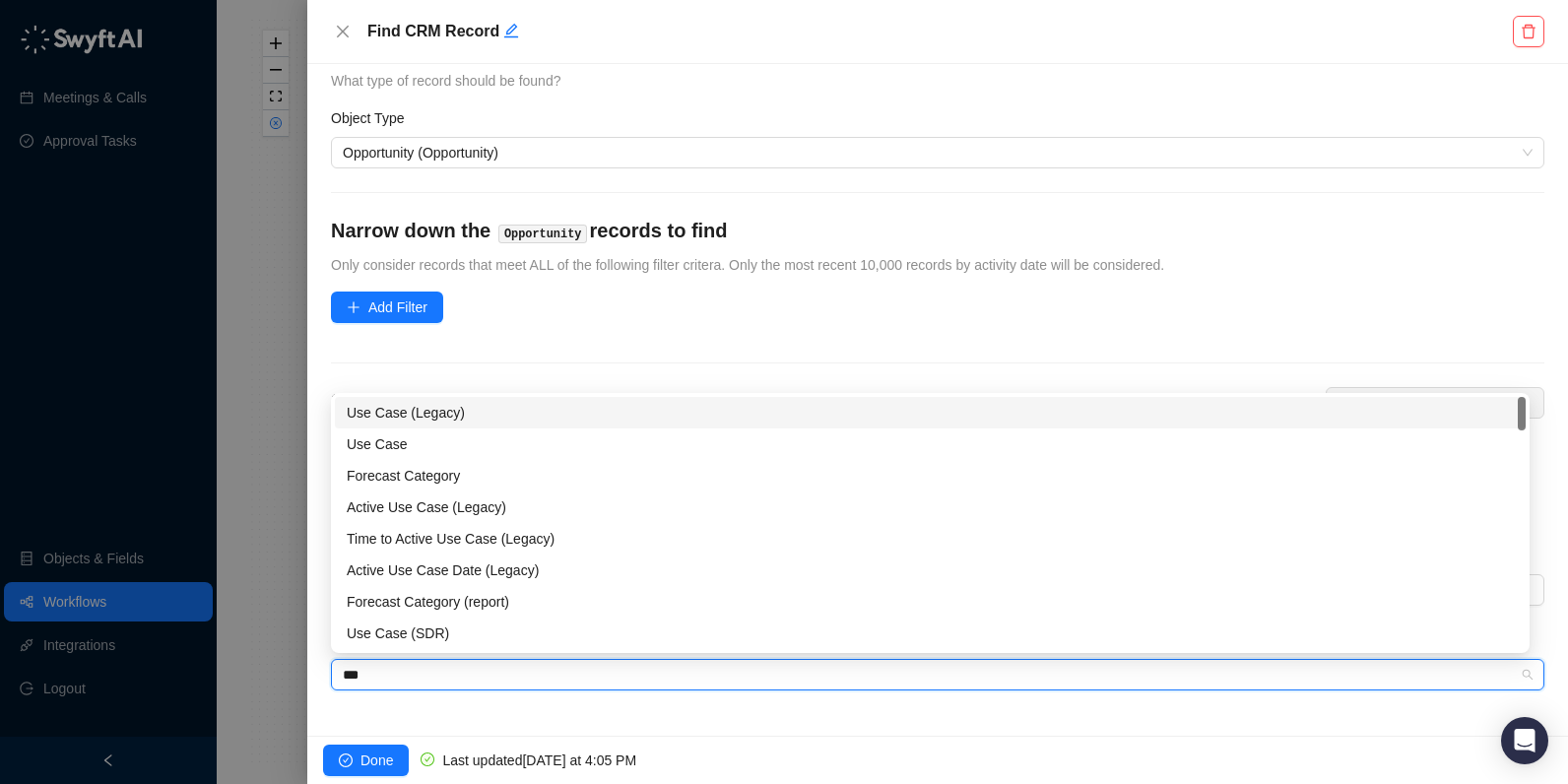 type on "****" 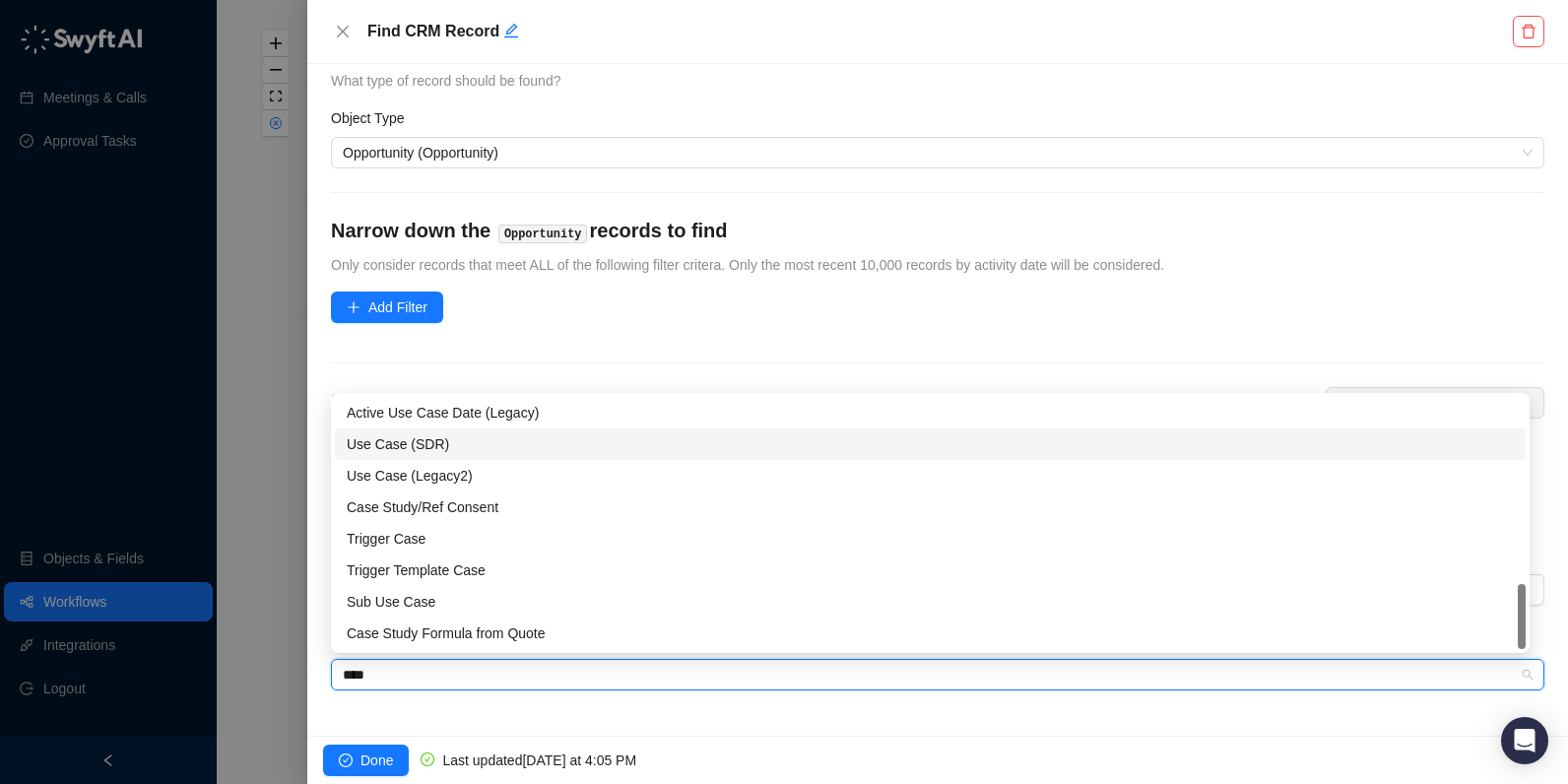 scroll, scrollTop: 0, scrollLeft: 0, axis: both 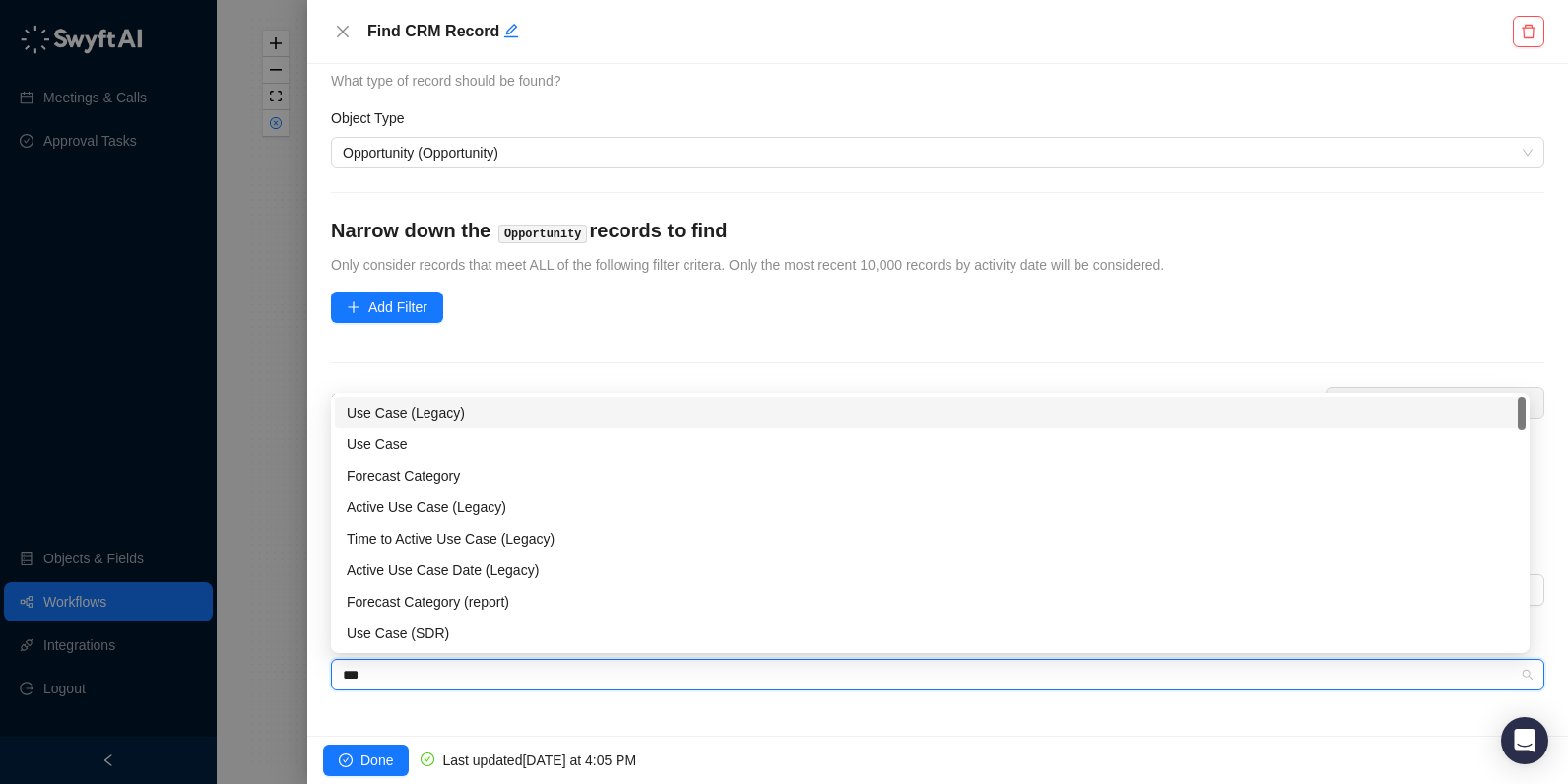 type on "****" 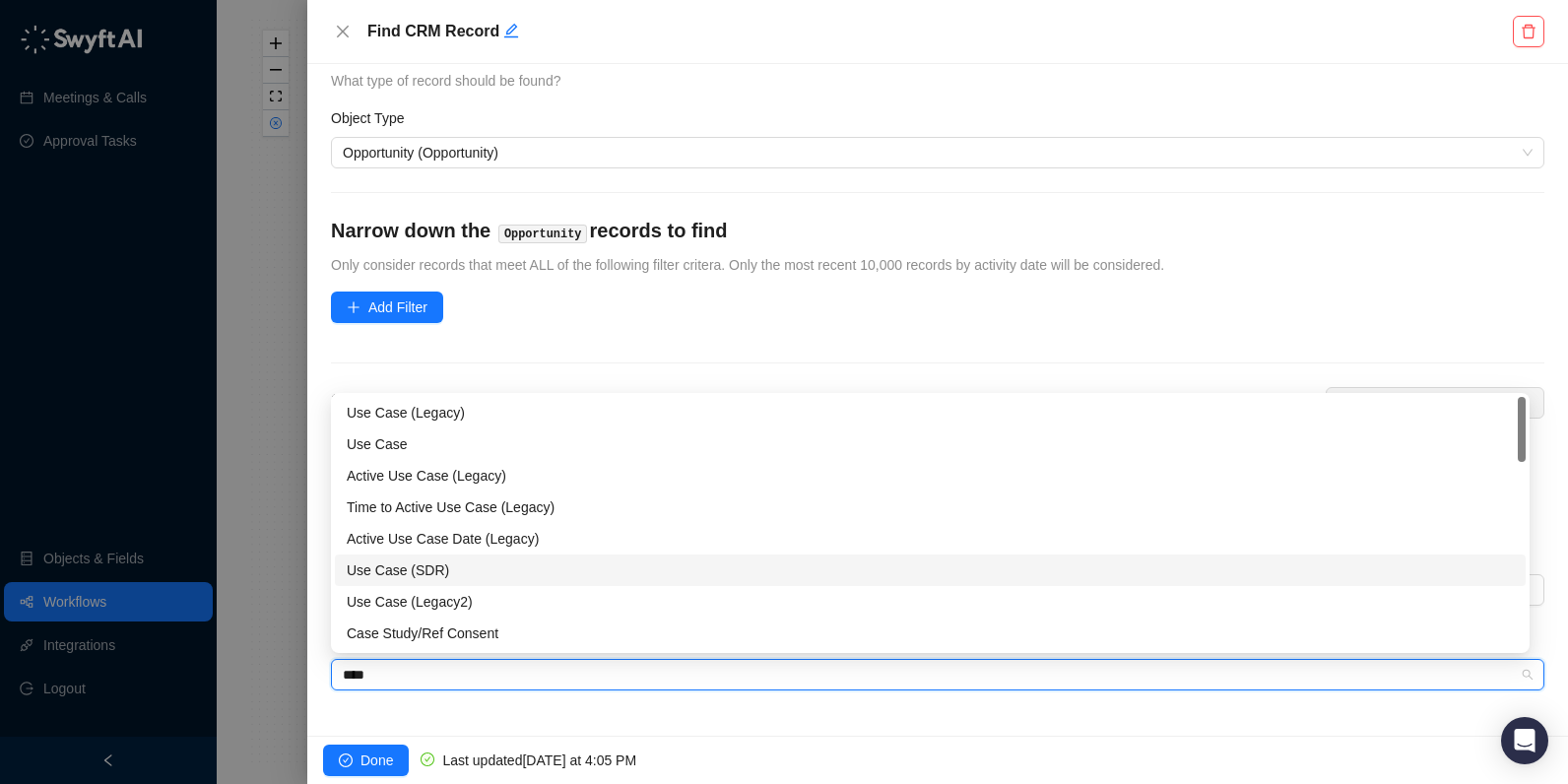 type 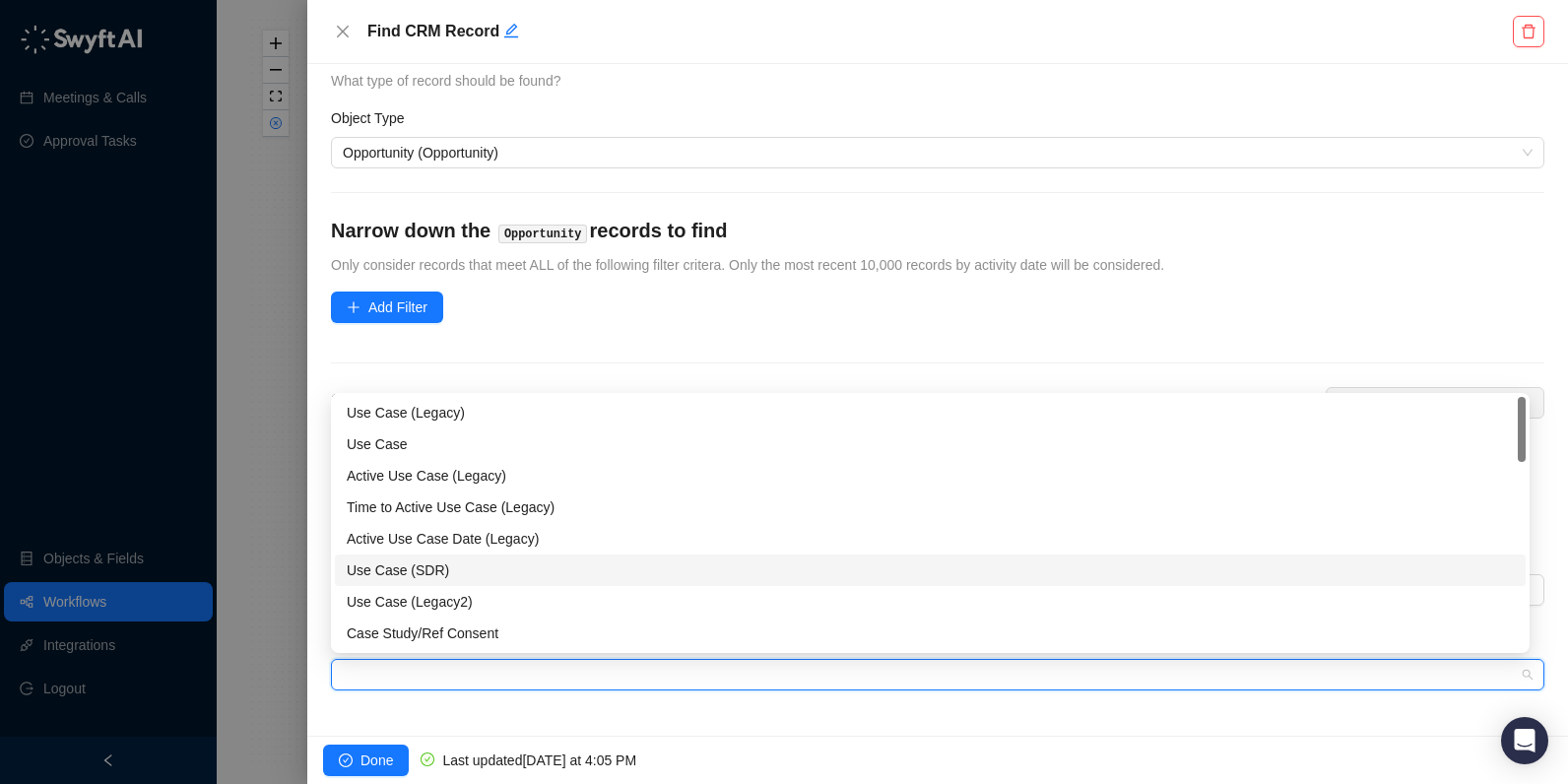 click at bounding box center [784, 392] 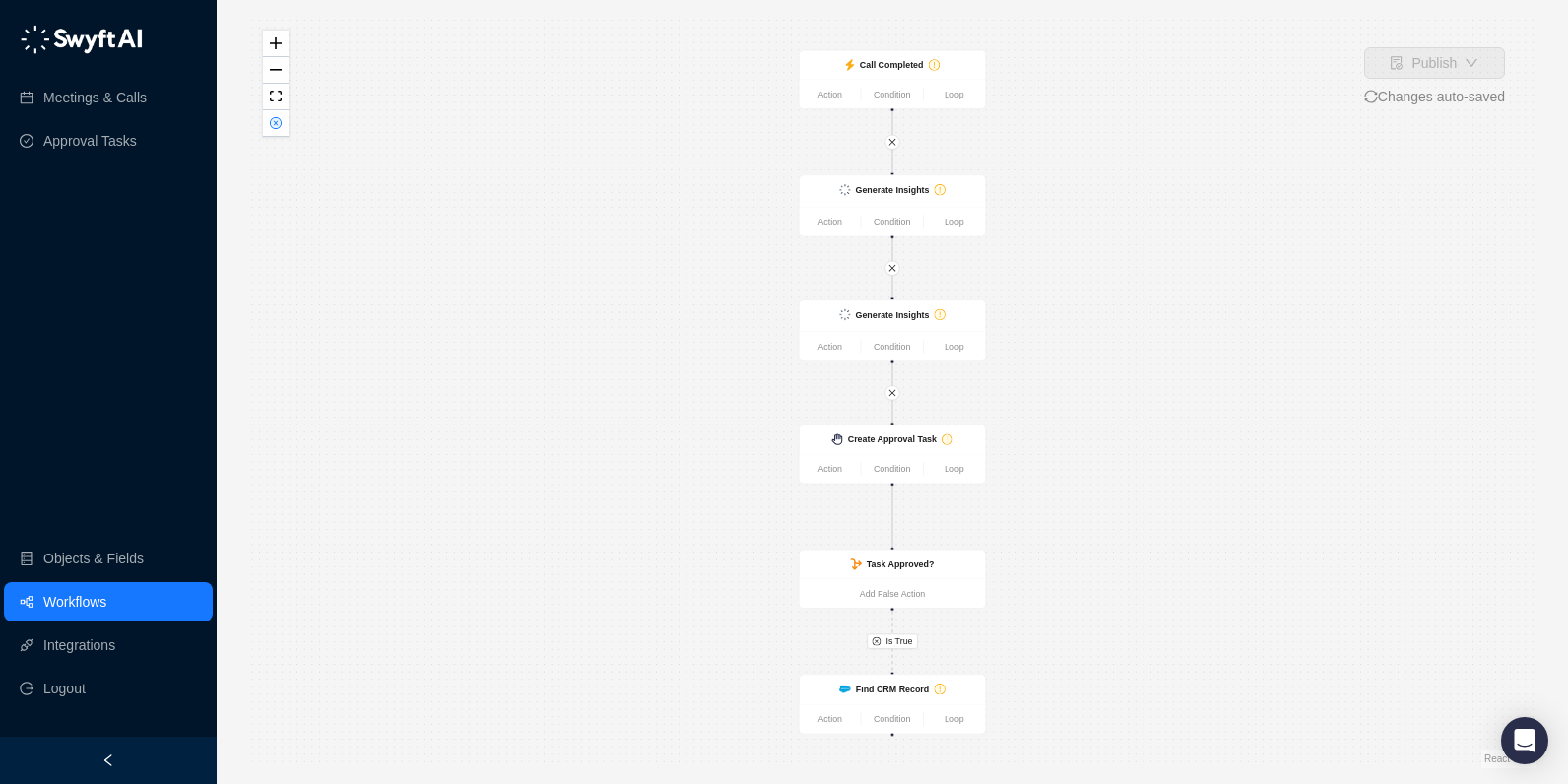 click on "Is True Find CRM Record Action Condition Loop Generate Insights Action Condition Loop Create Approval Task Action Condition Loop Task Approved? Add False Action Call Completed Action Condition Loop Generate Insights Action Condition Loop" at bounding box center (892, 392) 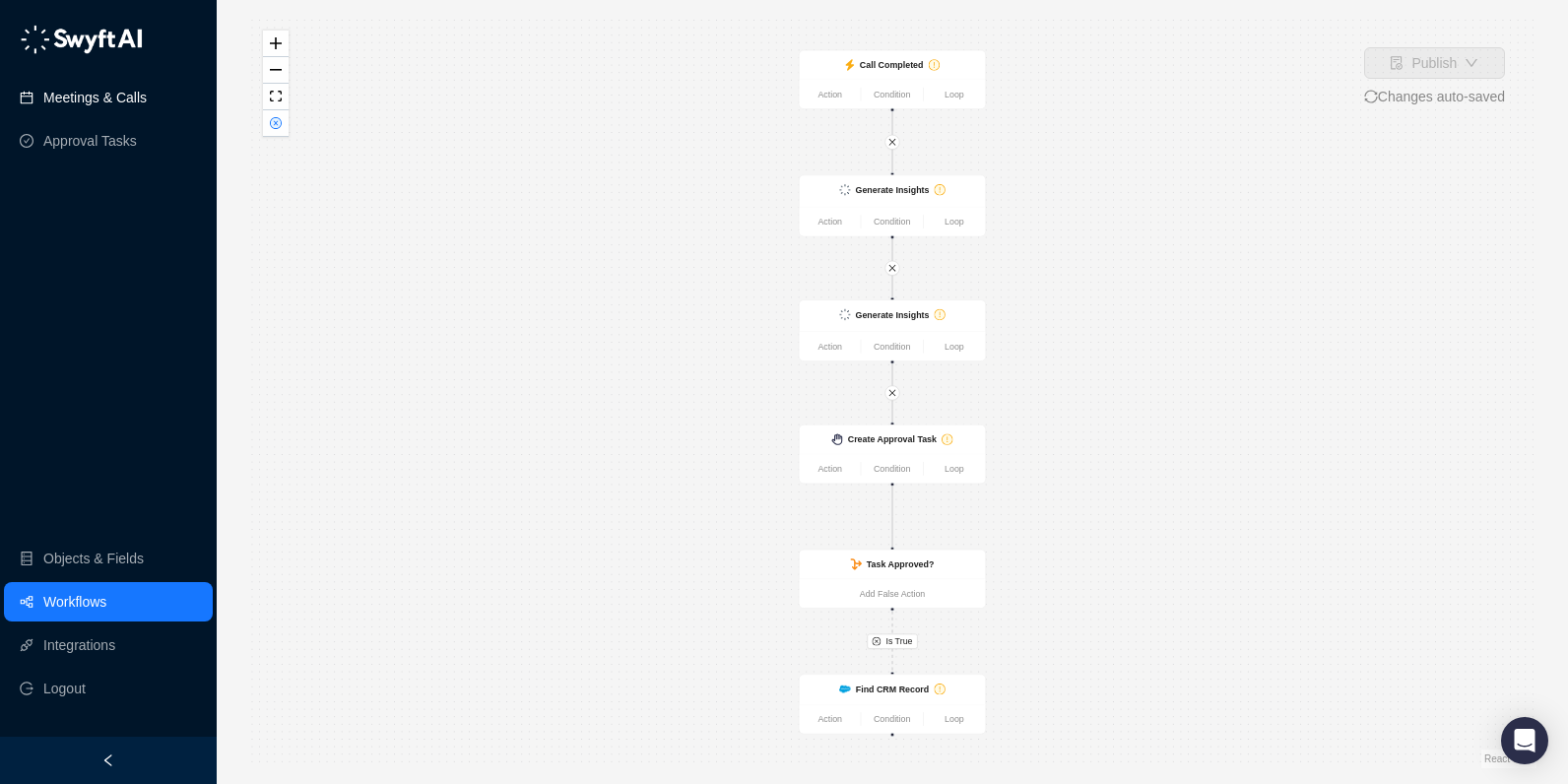 click on "Meetings & Calls" at bounding box center [95, 98] 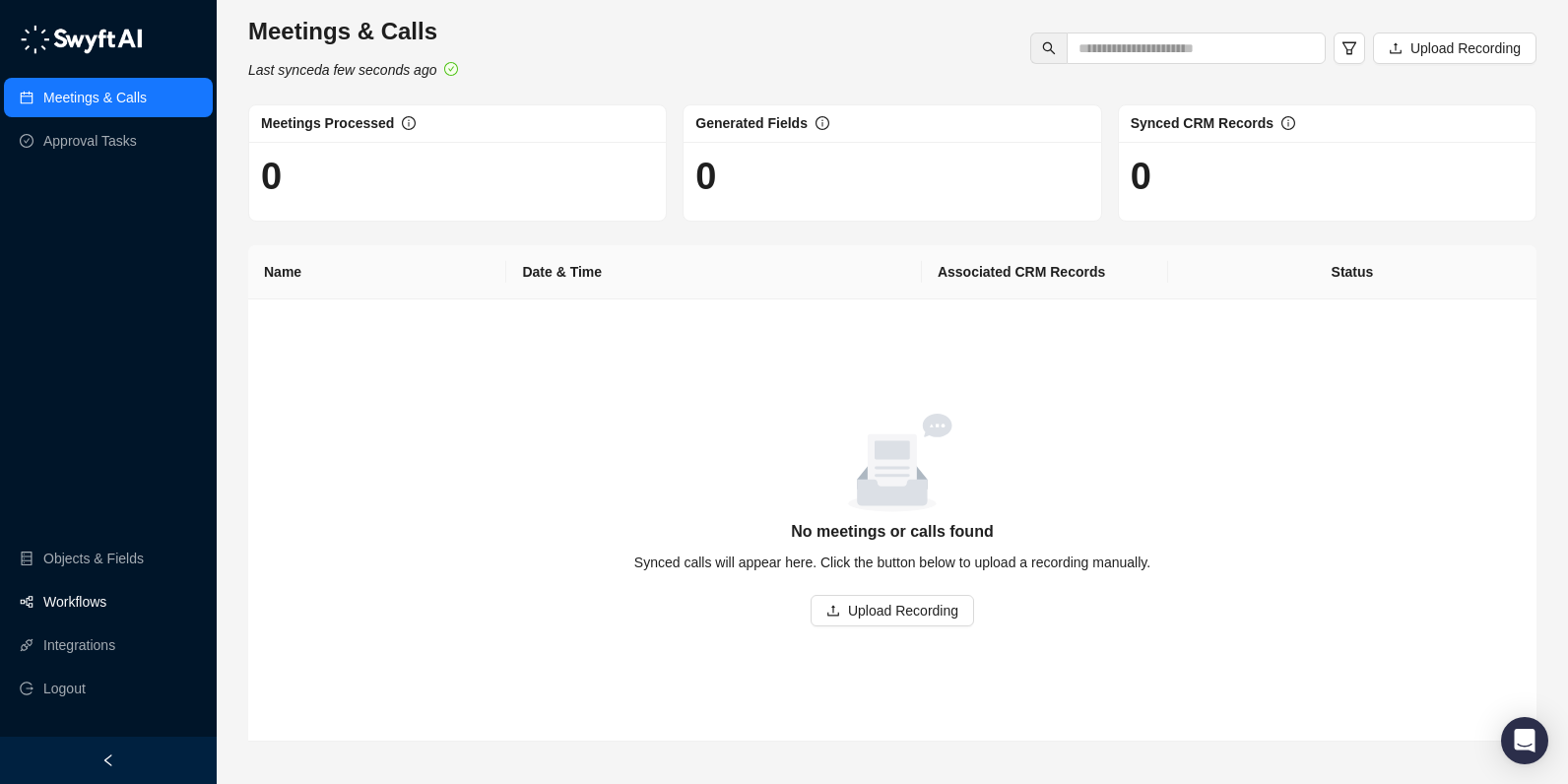click on "Workflows" at bounding box center (75, 602) 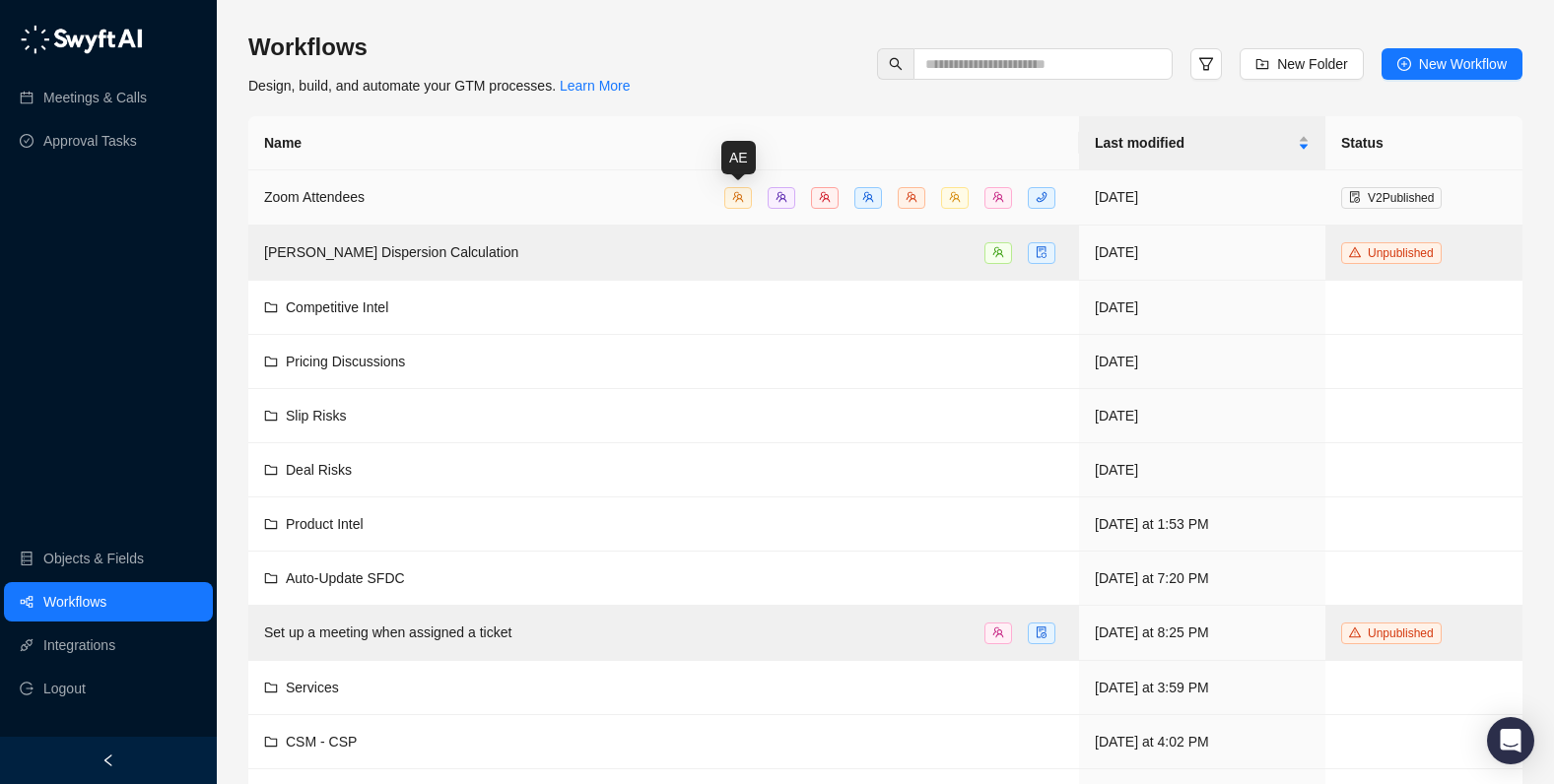 click 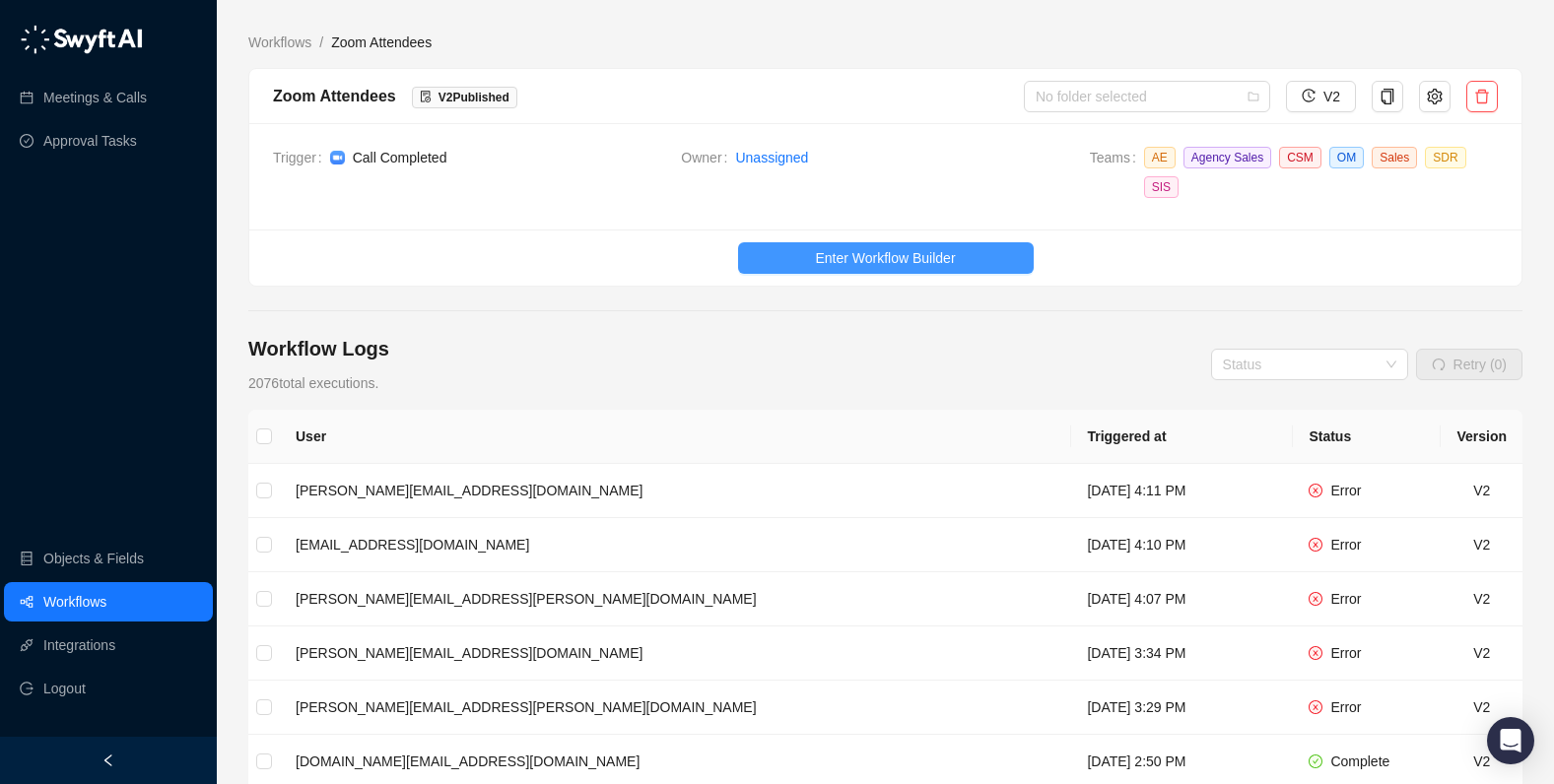 click on "Enter Workflow Builder" at bounding box center (886, 258) 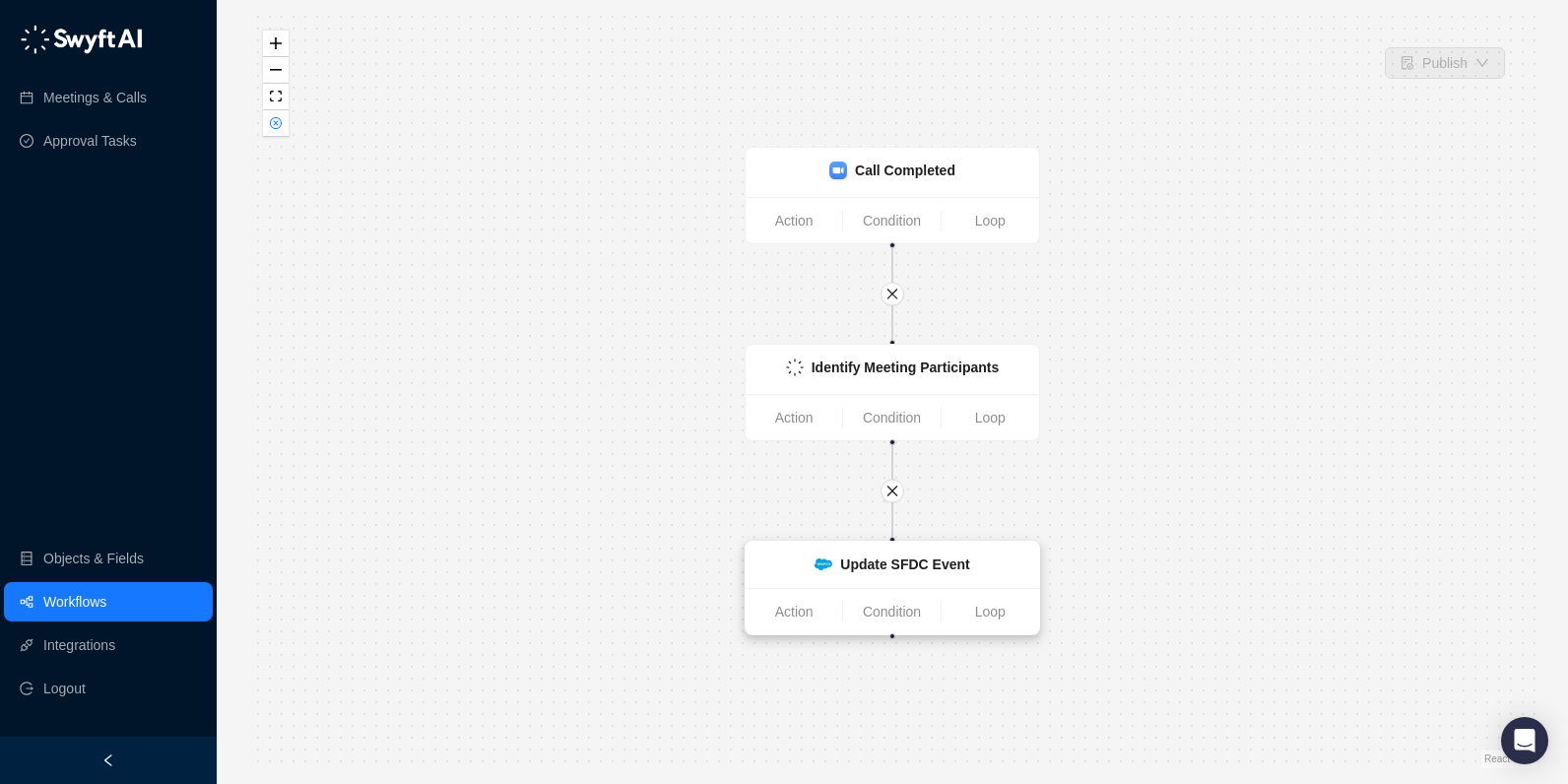 click on "Update SFDC Event" at bounding box center (892, 564) 